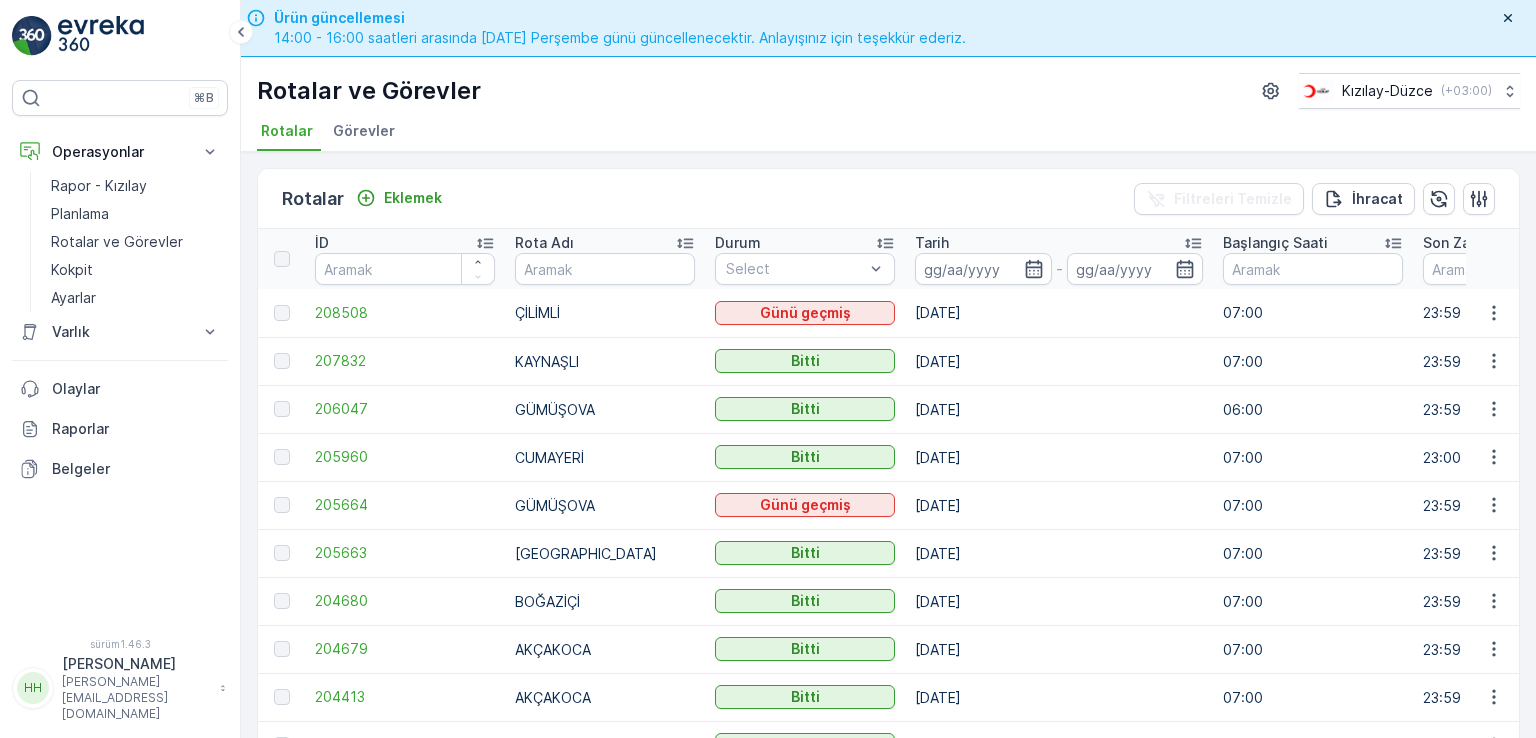 scroll, scrollTop: 0, scrollLeft: 0, axis: both 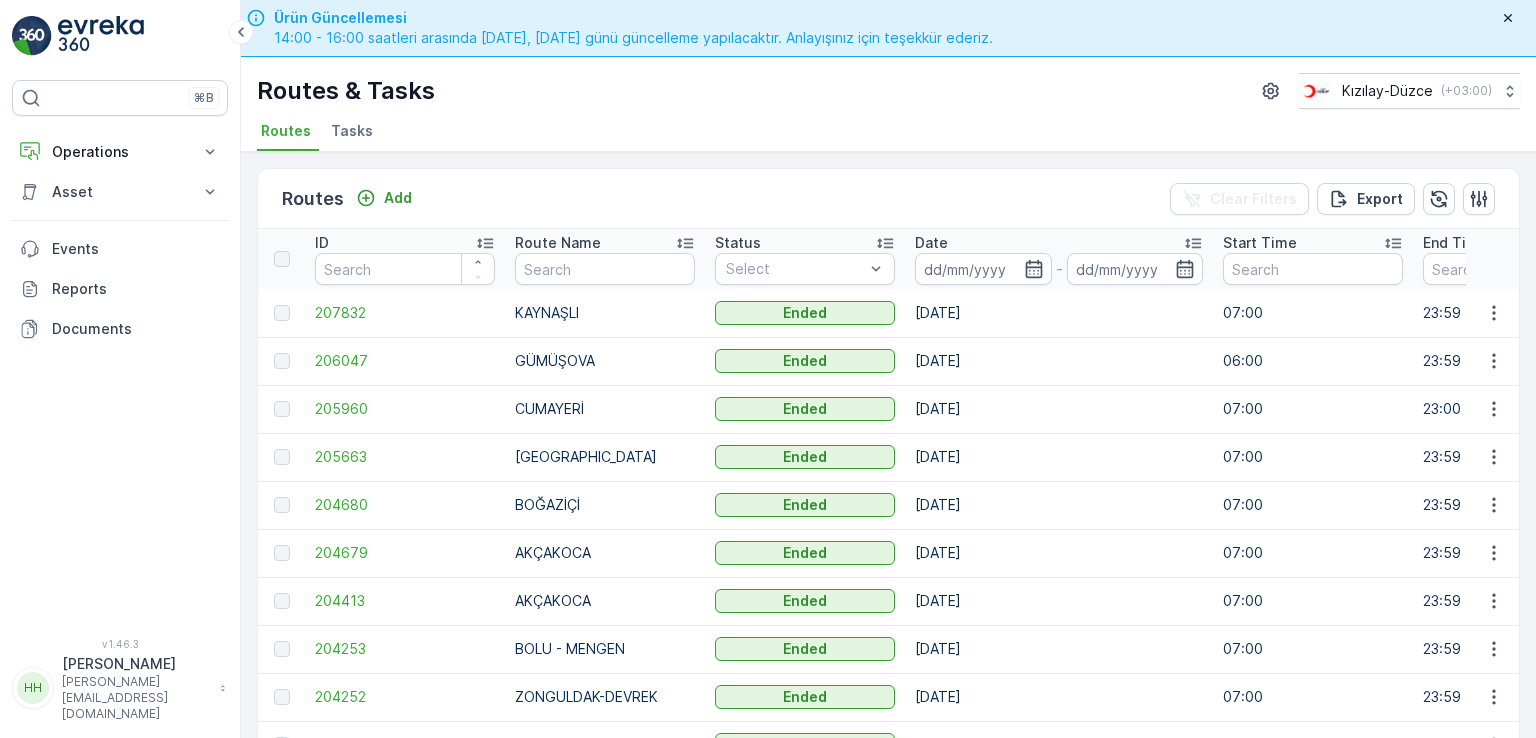 click on "hasan.vural@kizilay.com.tr" at bounding box center (136, 698) 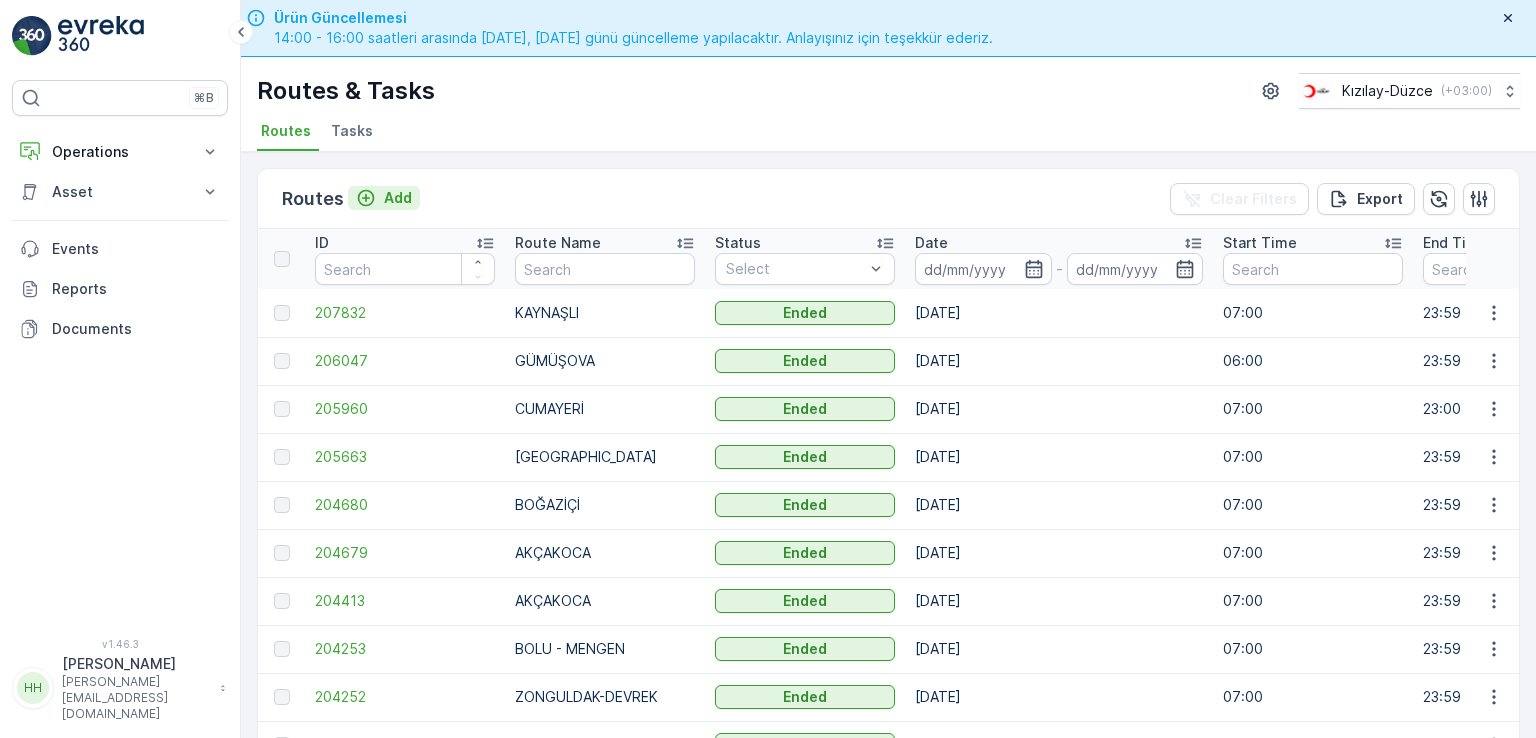click on "Add" at bounding box center [398, 198] 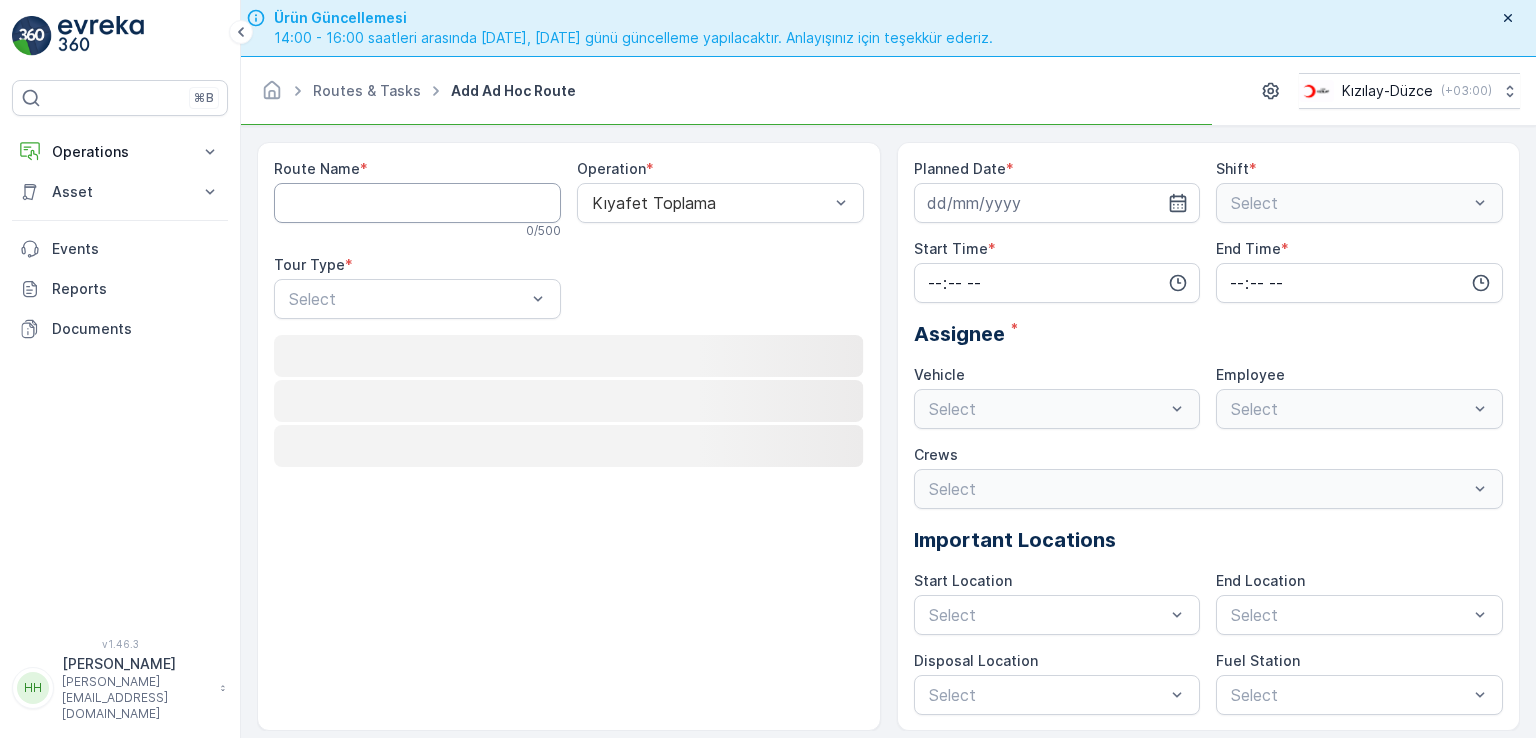 click on "Route Name" at bounding box center [417, 203] 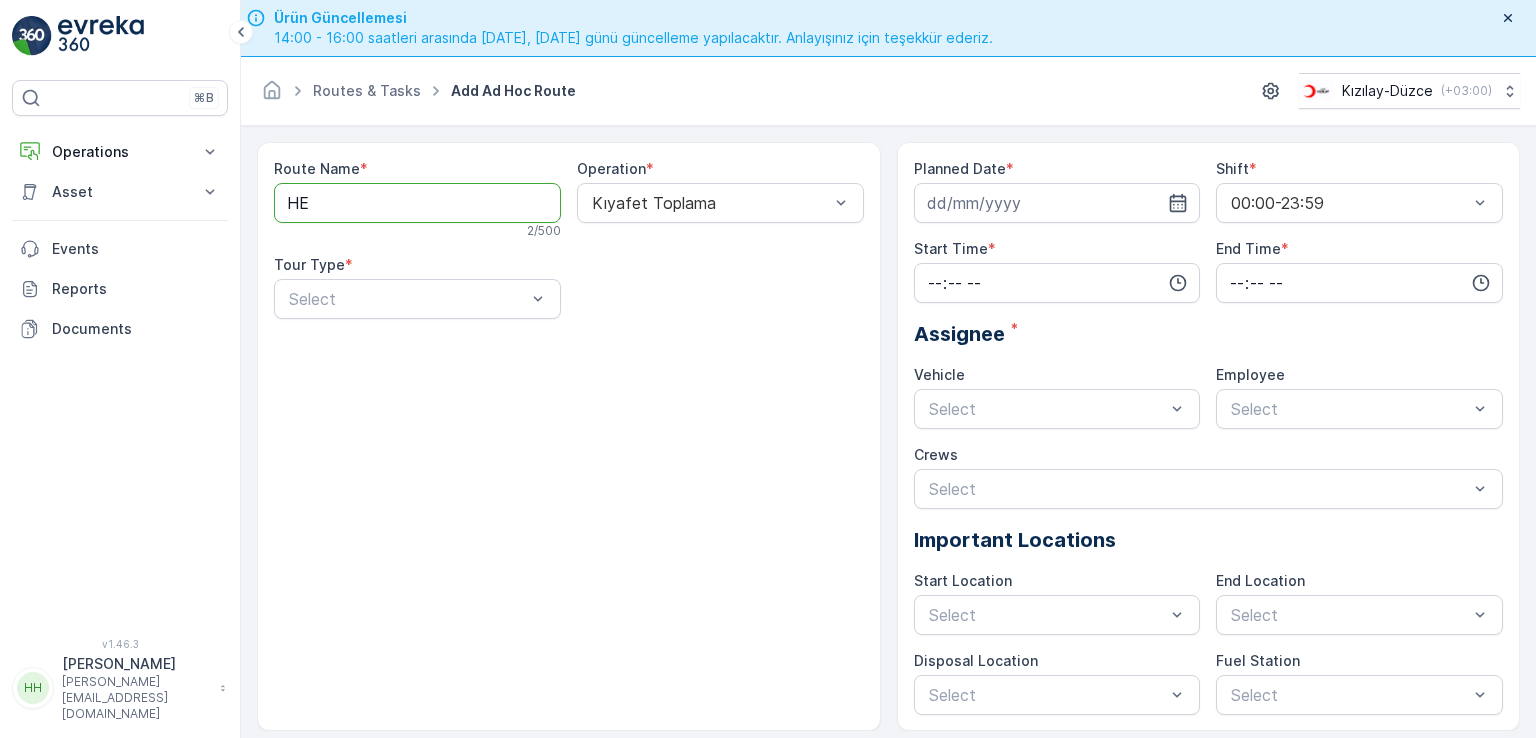 type on "H" 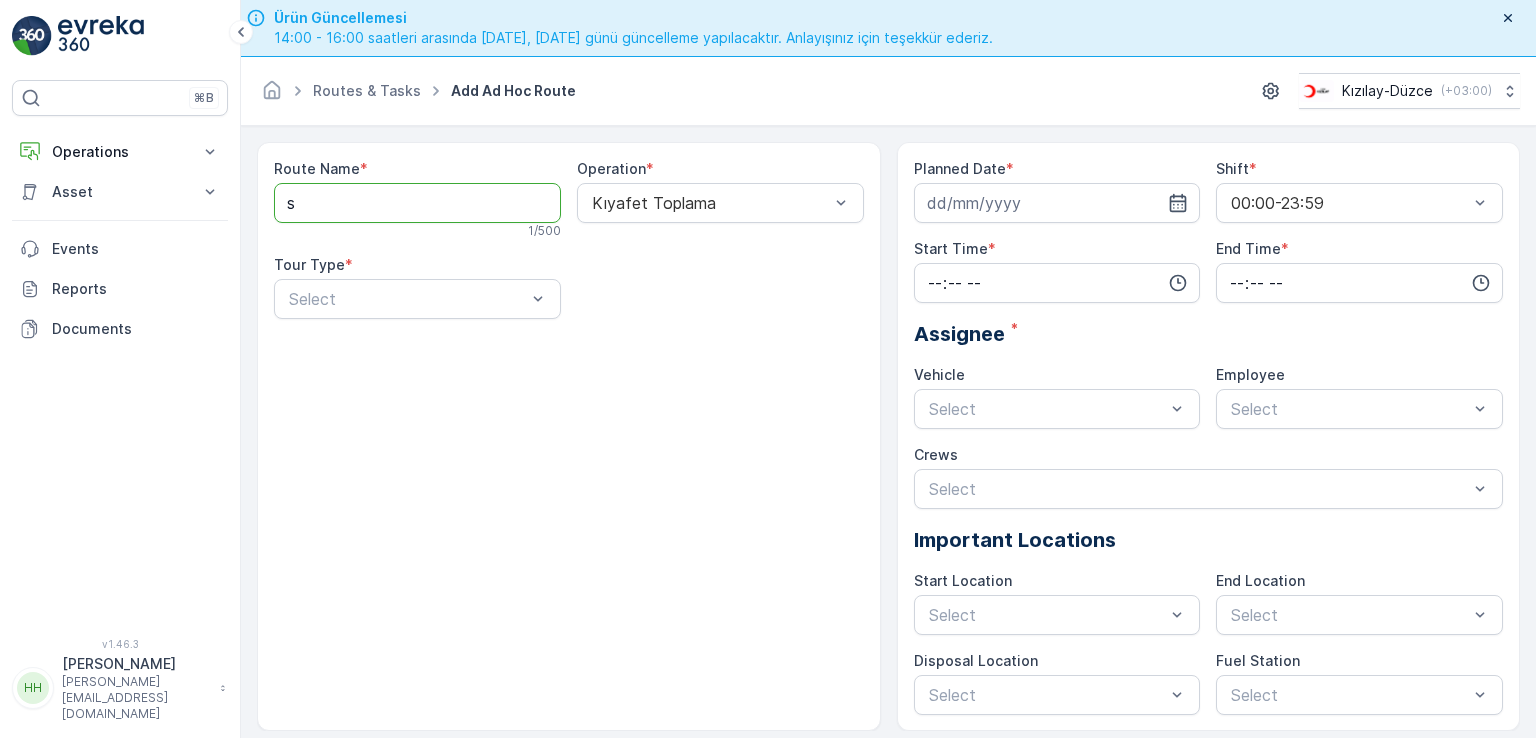 type on "SAKARYA -HENDEK" 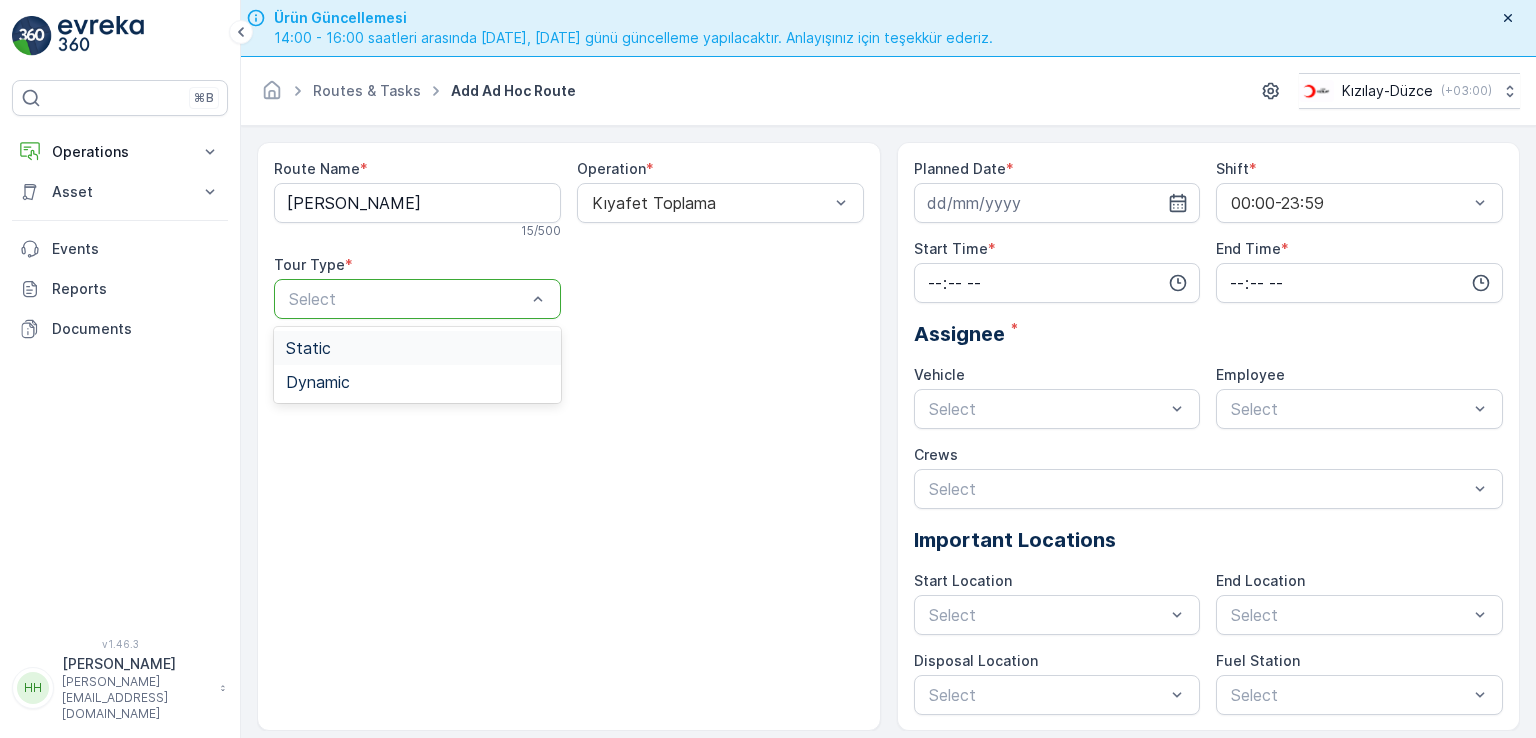 click on "Select" at bounding box center [417, 299] 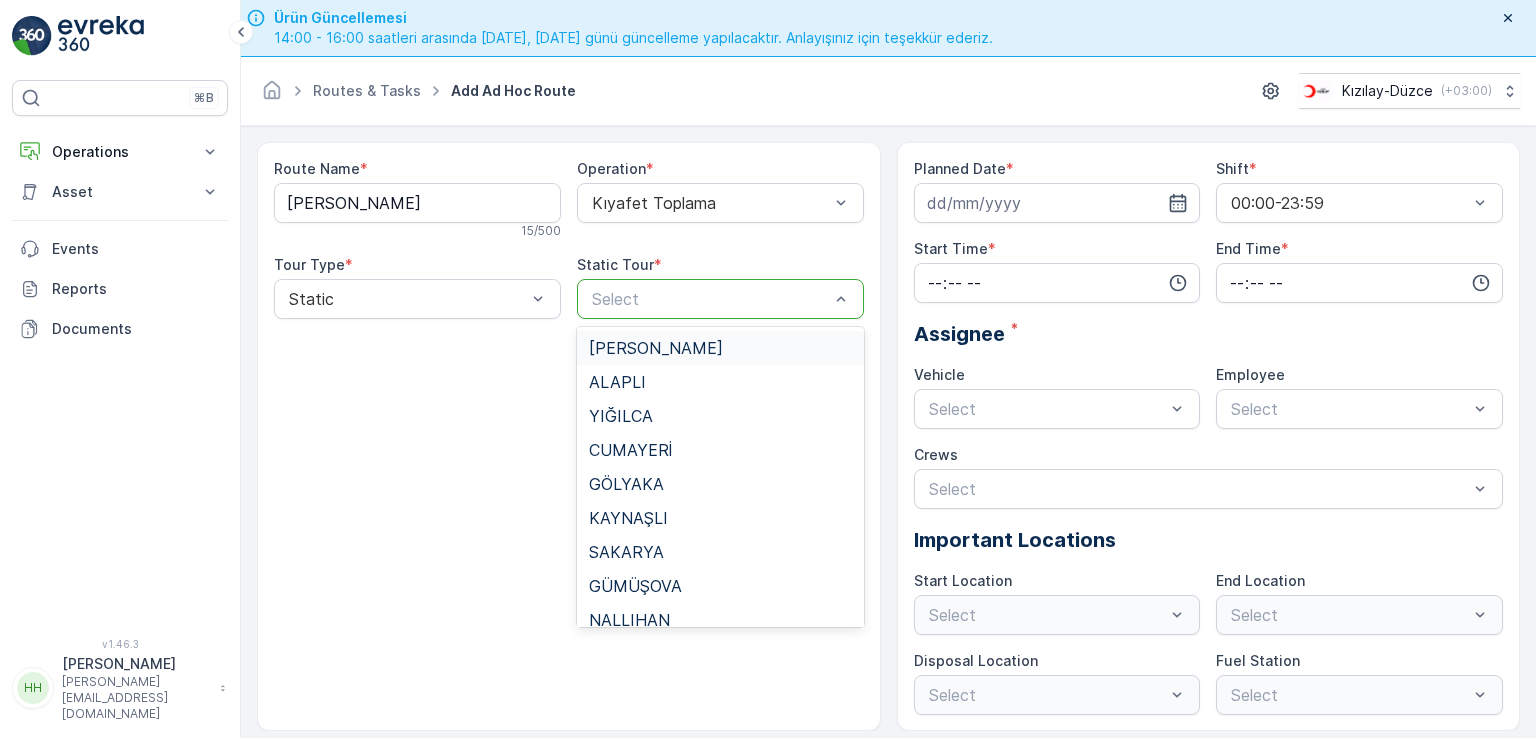 click at bounding box center (710, 299) 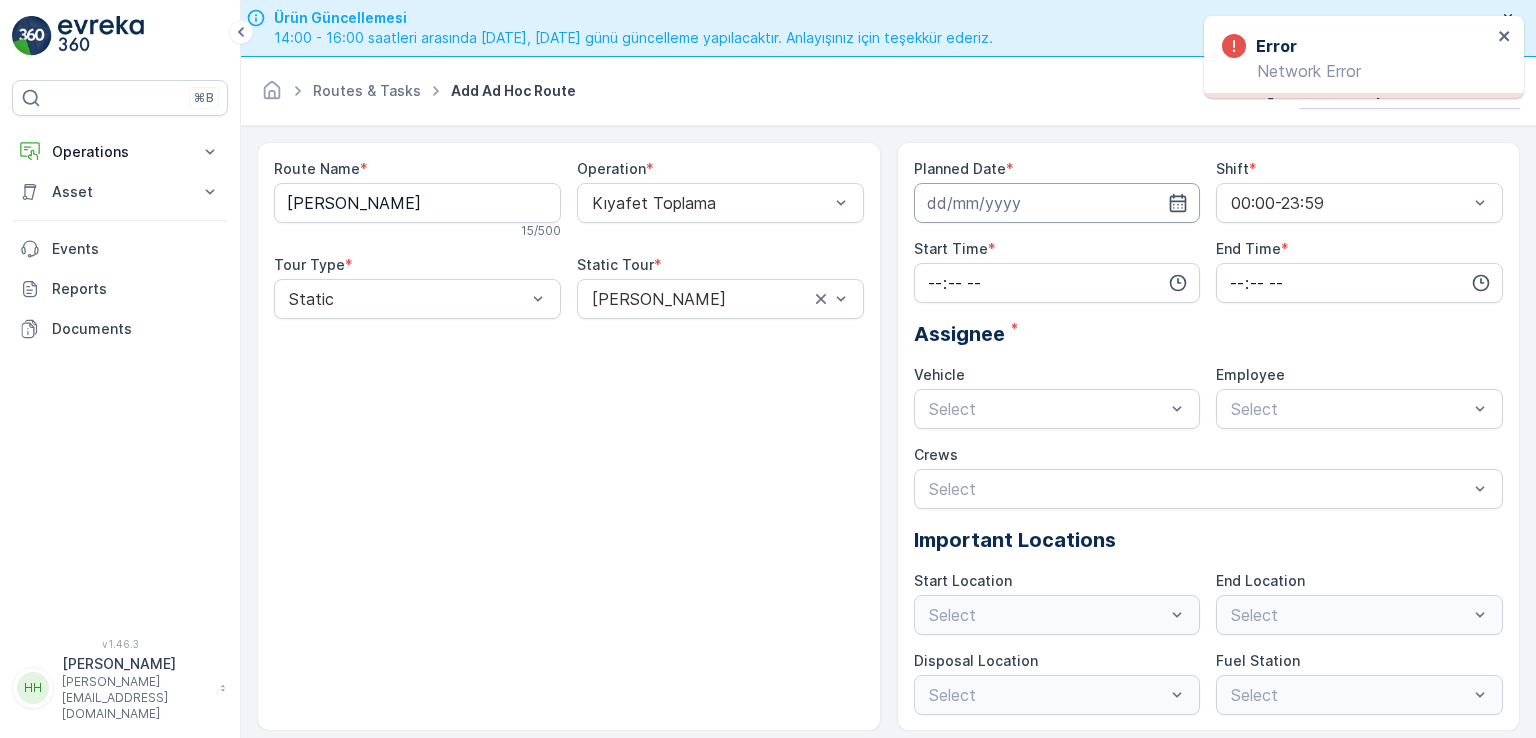 click at bounding box center (1057, 203) 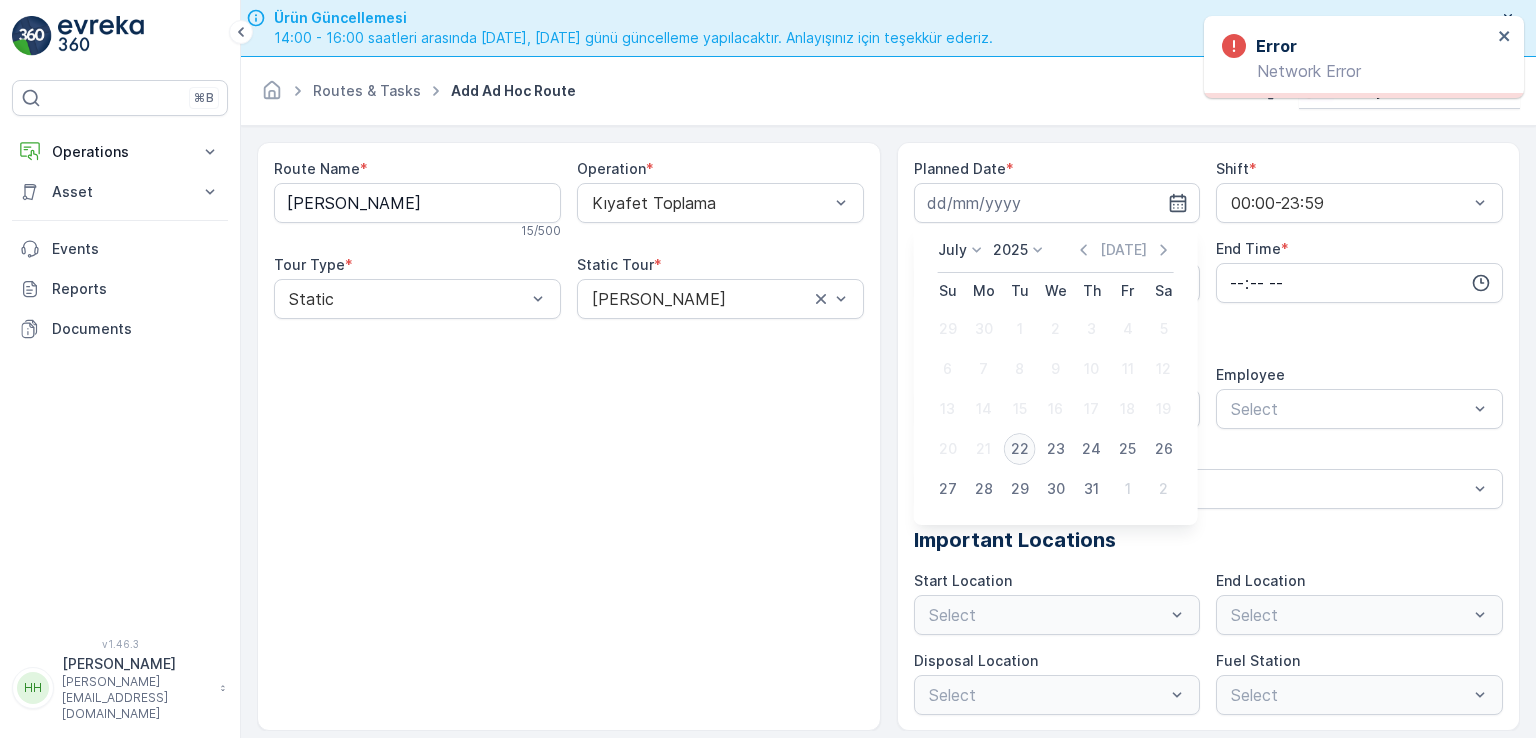 click on "22" at bounding box center [1020, 449] 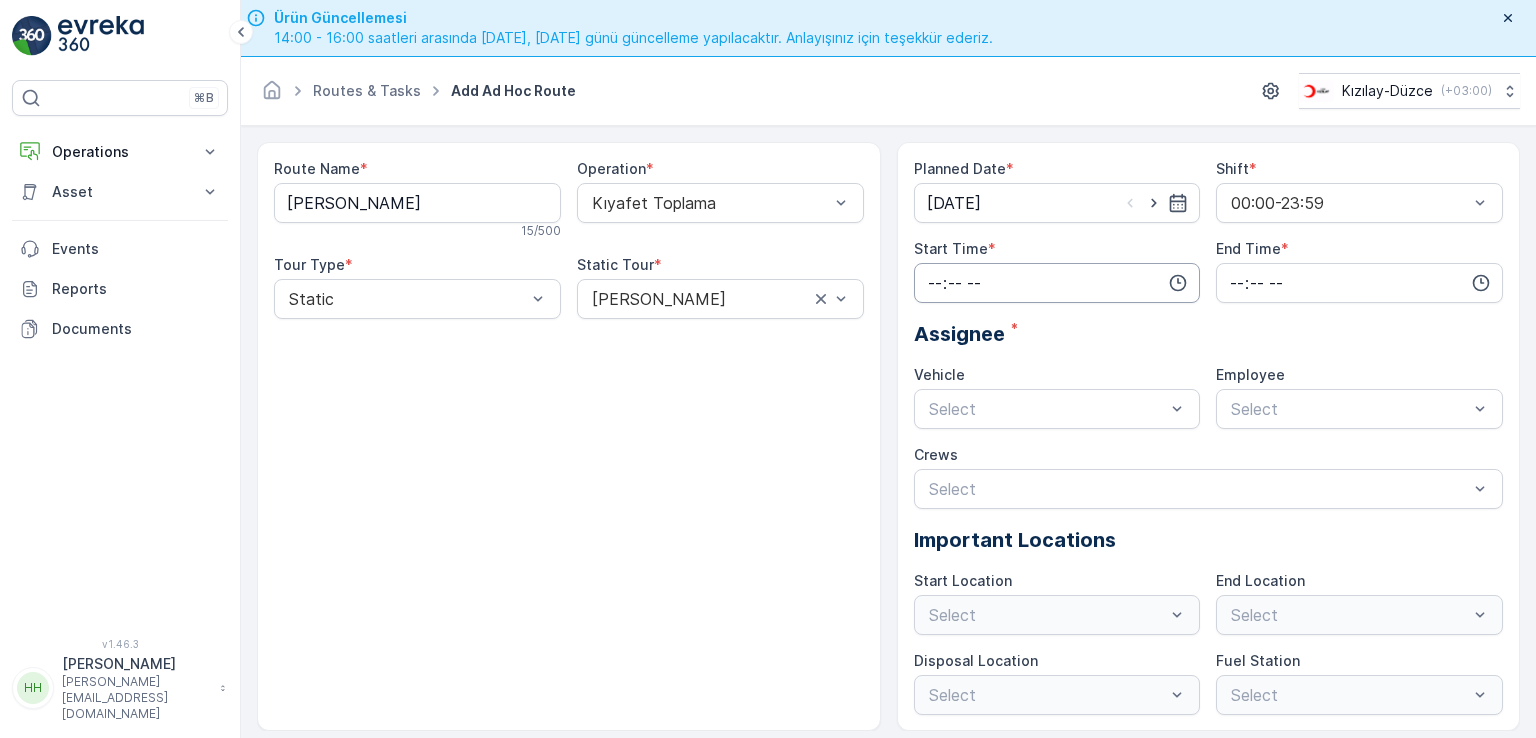 click at bounding box center (1057, 283) 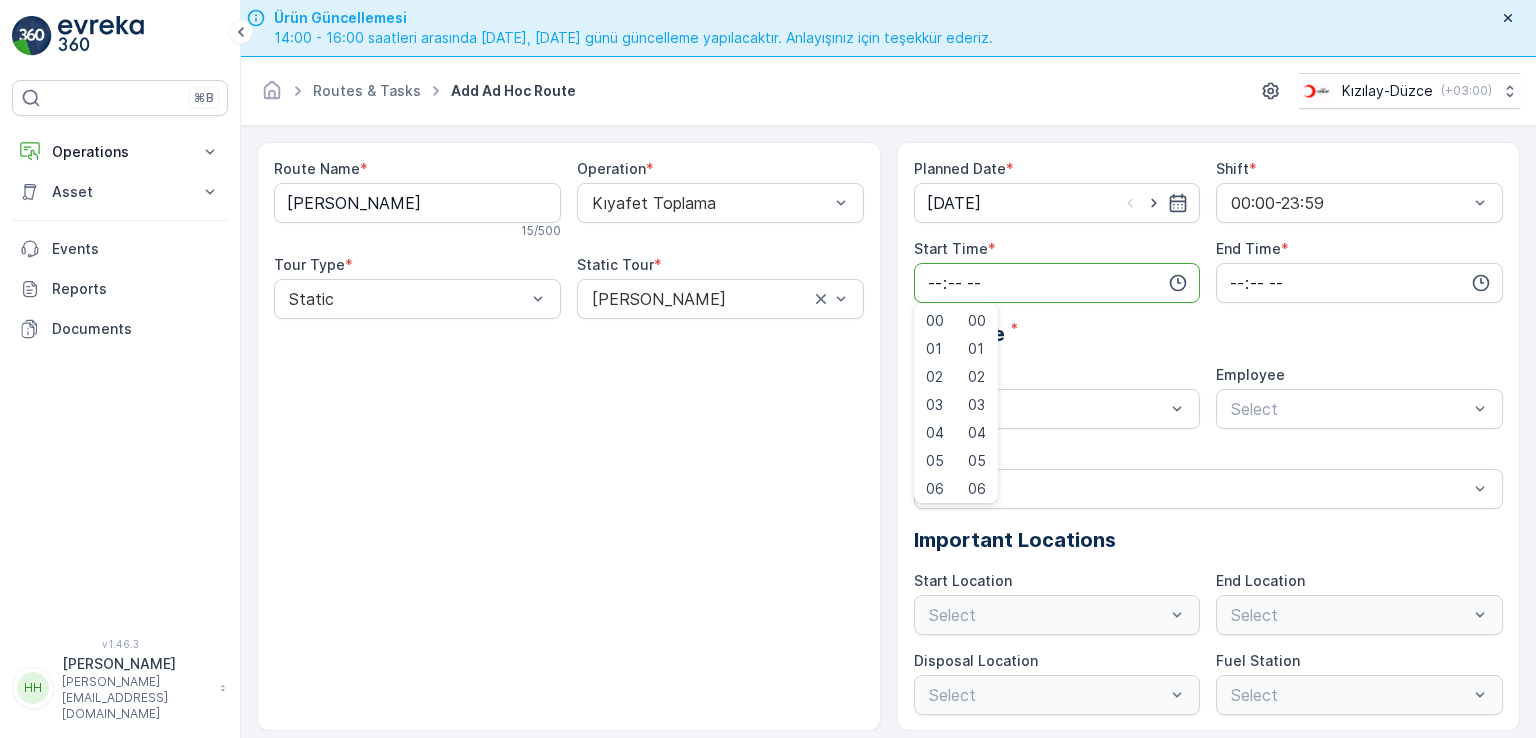 scroll, scrollTop: 4, scrollLeft: 0, axis: vertical 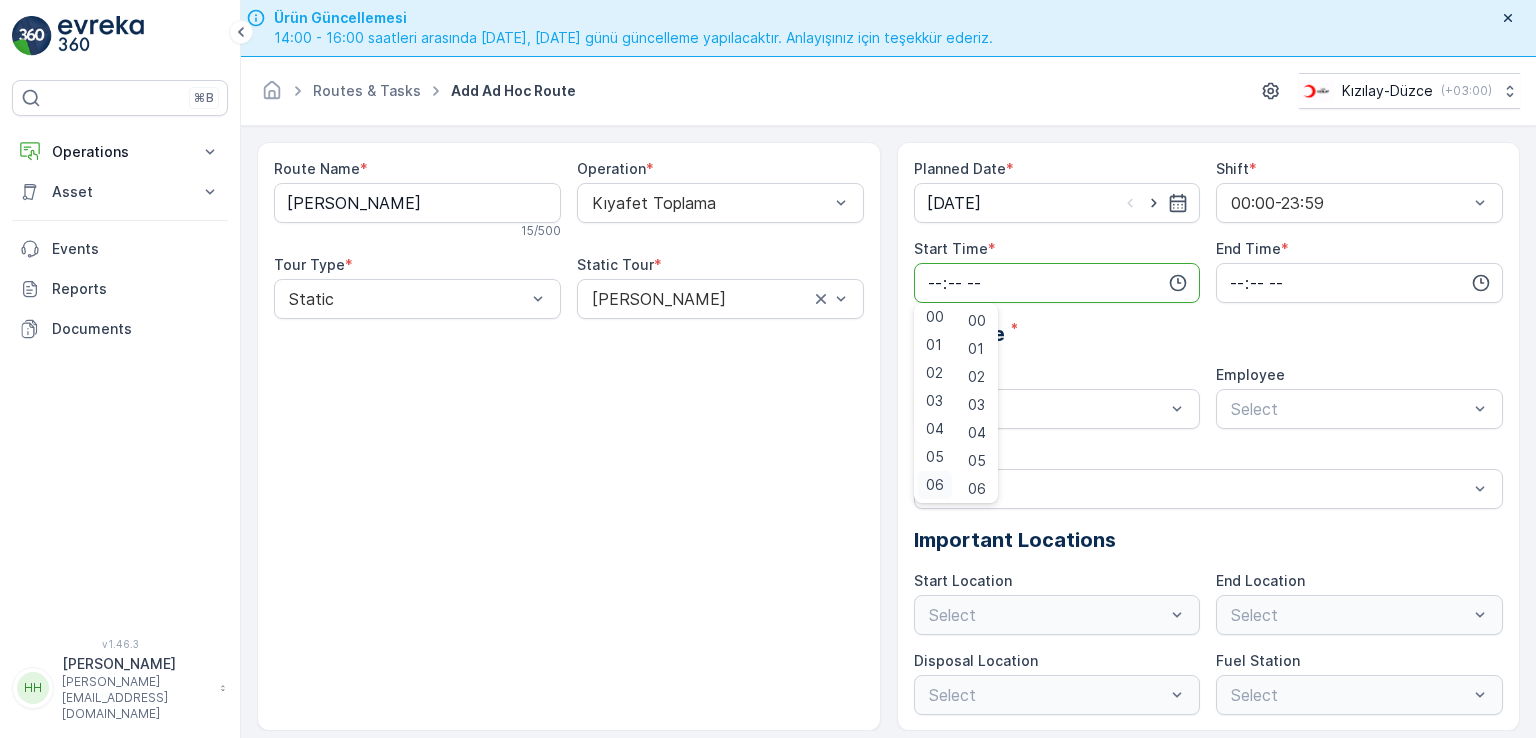 click on "06" at bounding box center (935, 485) 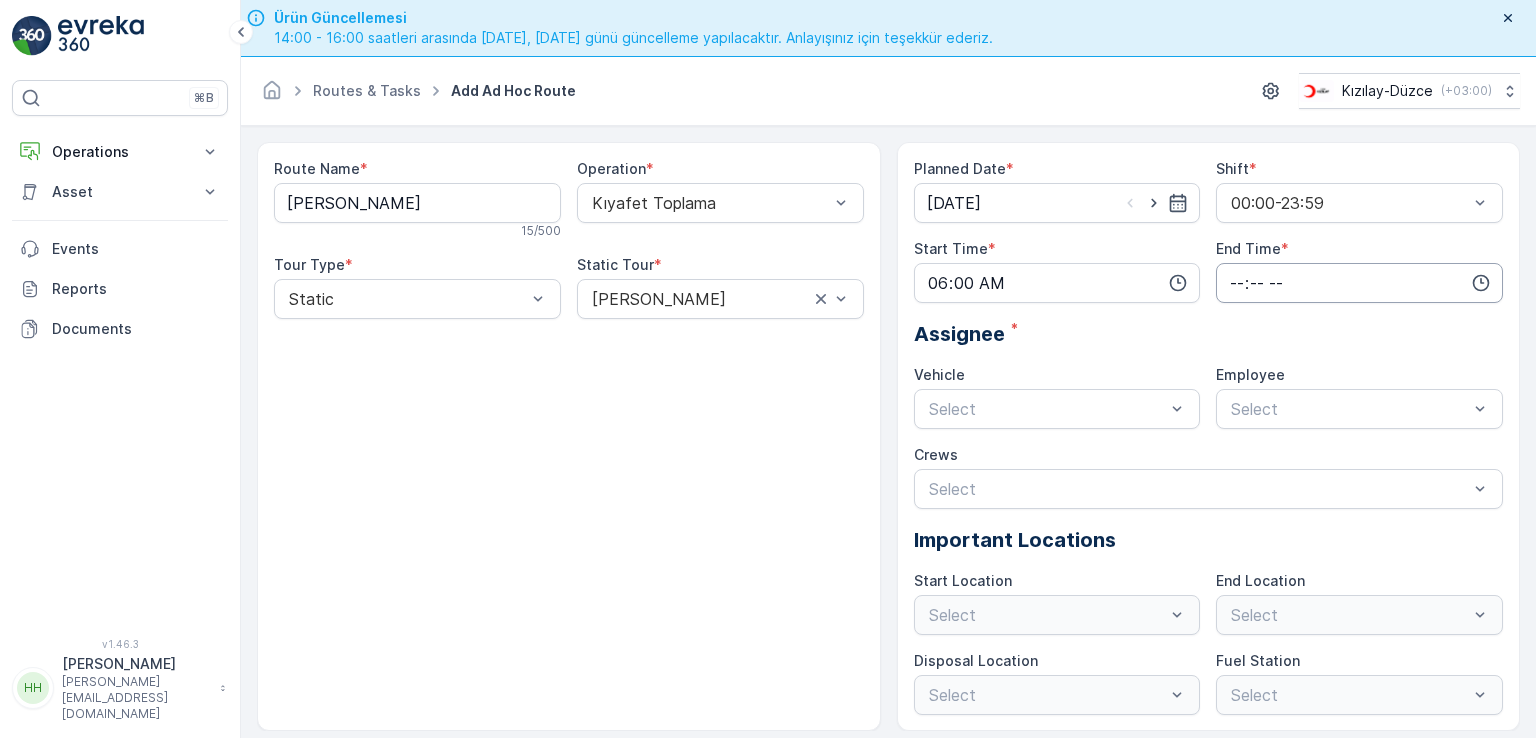 click at bounding box center [1359, 283] 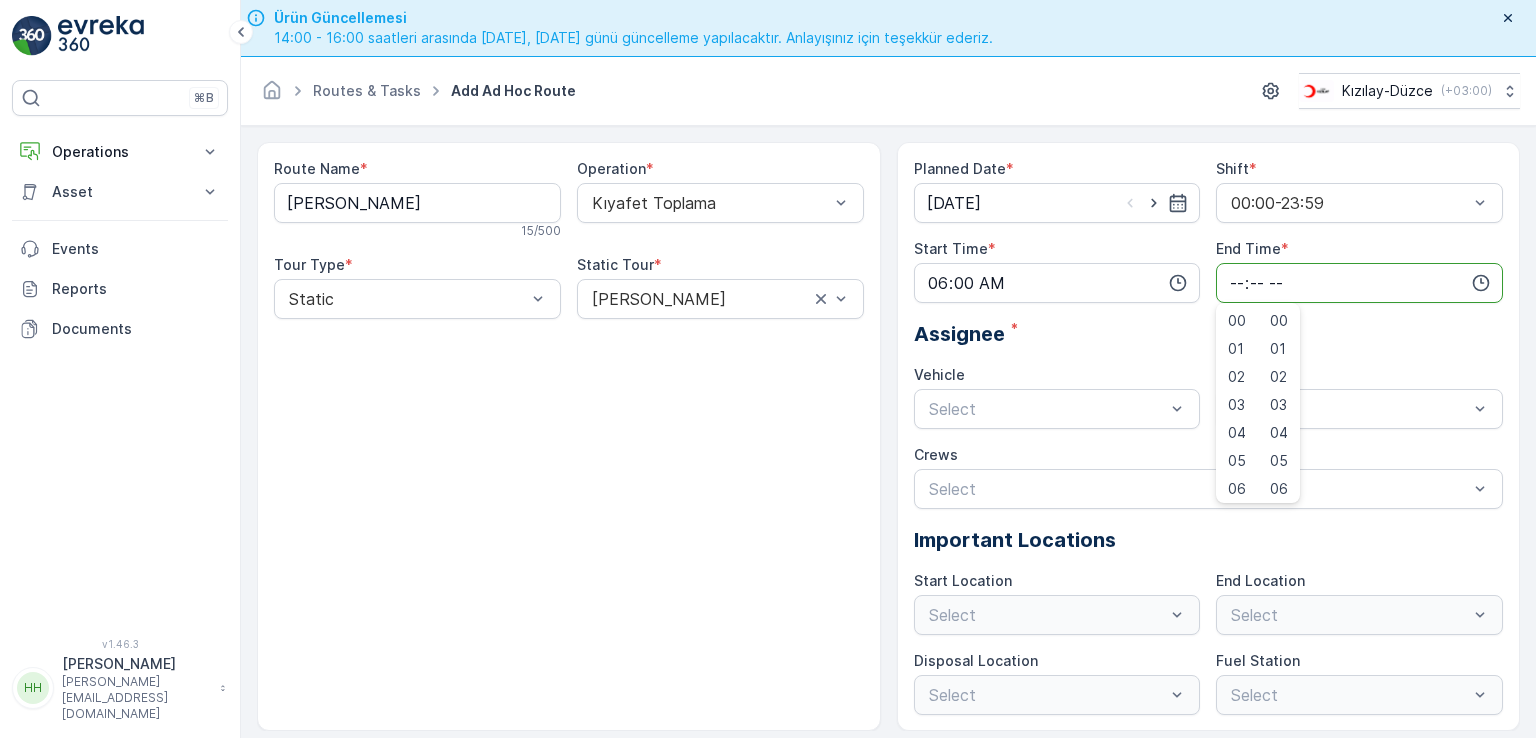 click at bounding box center [1359, 283] 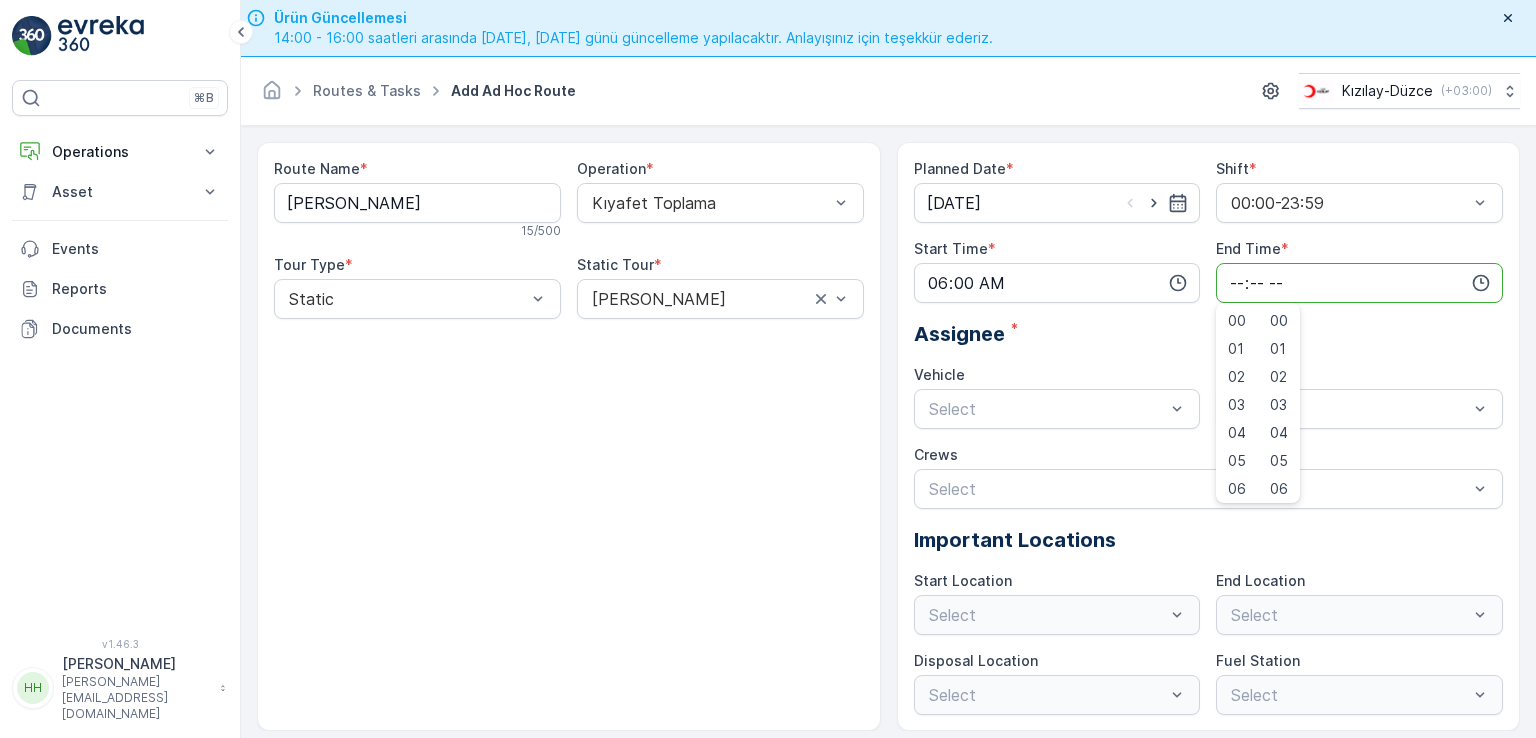 scroll, scrollTop: 480, scrollLeft: 0, axis: vertical 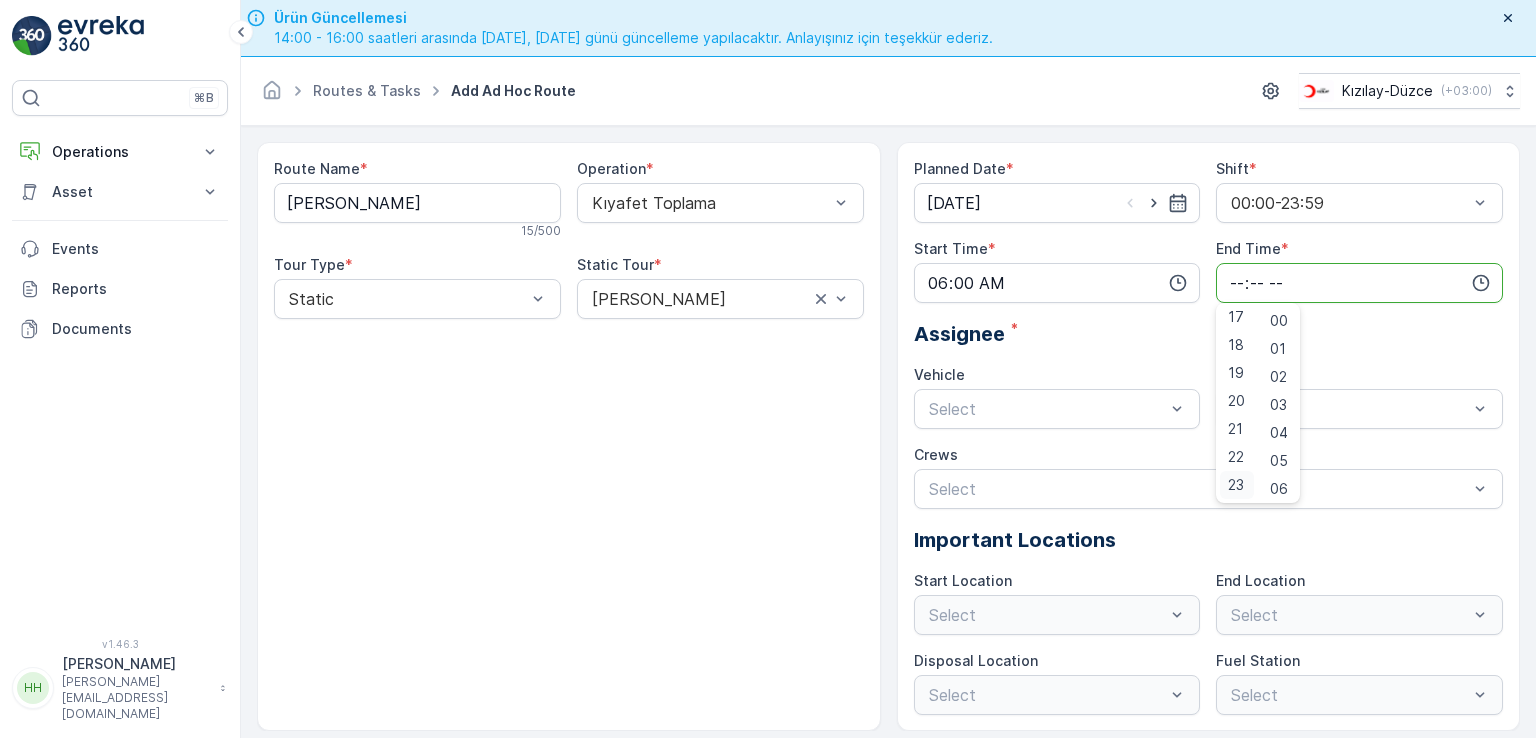 click on "23" at bounding box center [1236, 485] 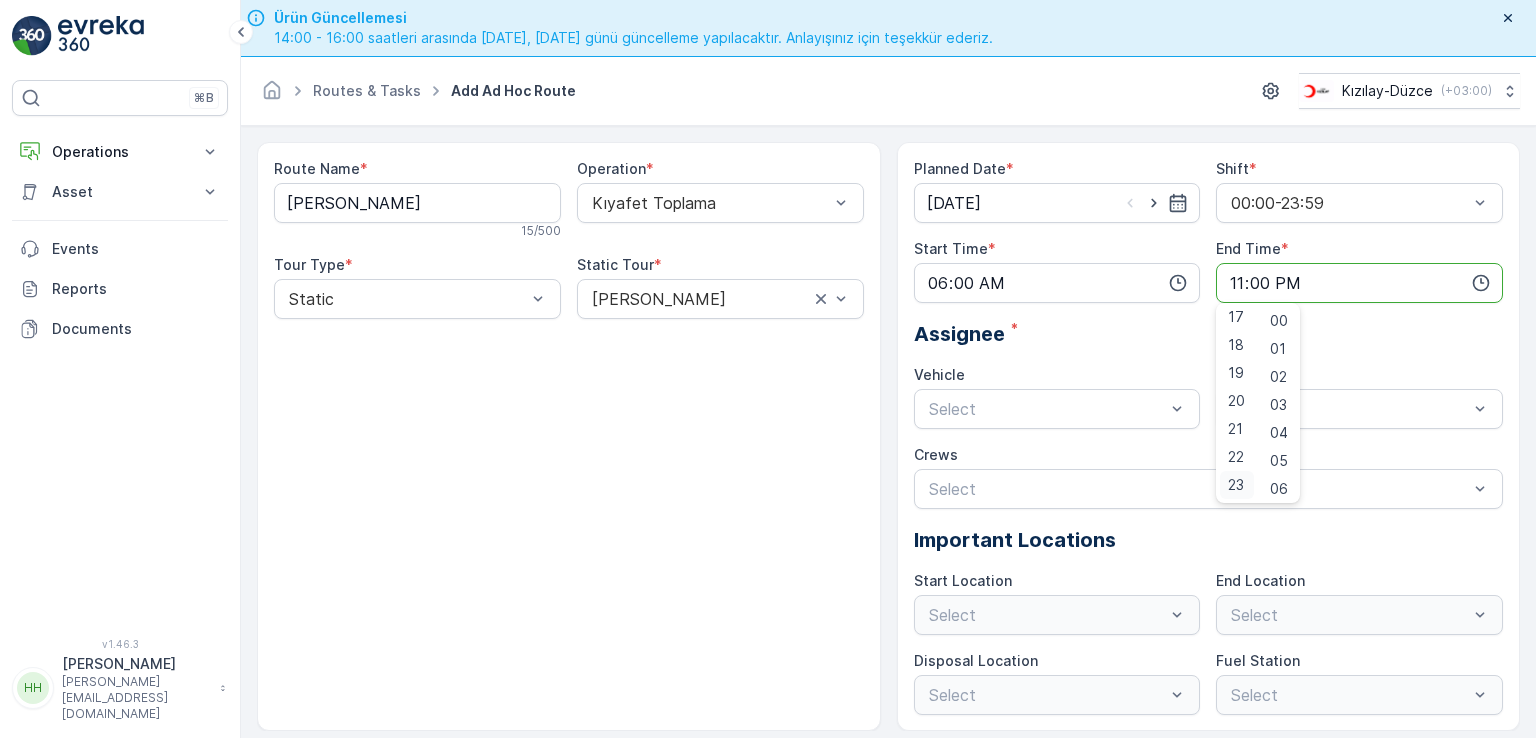 type on "23:00" 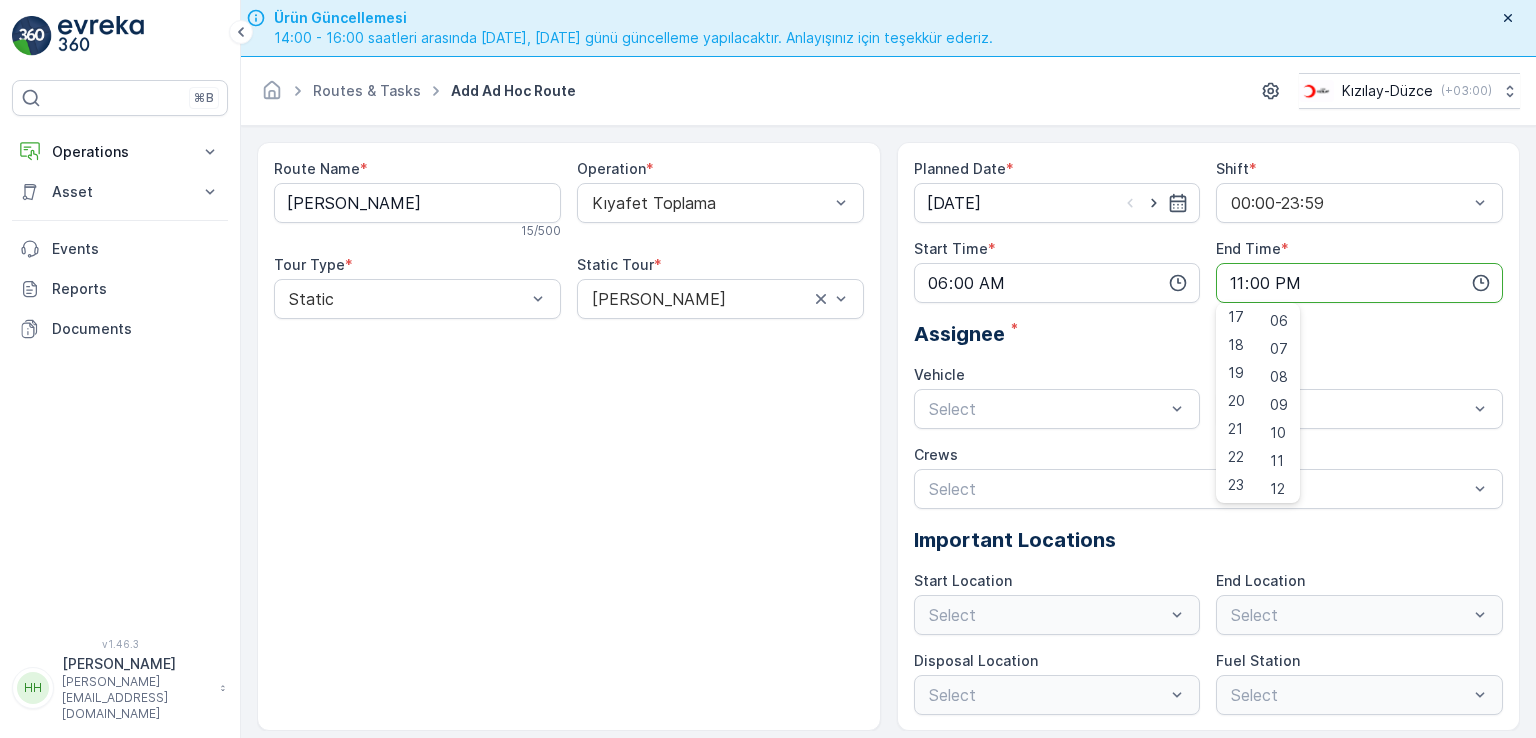 scroll, scrollTop: 336, scrollLeft: 0, axis: vertical 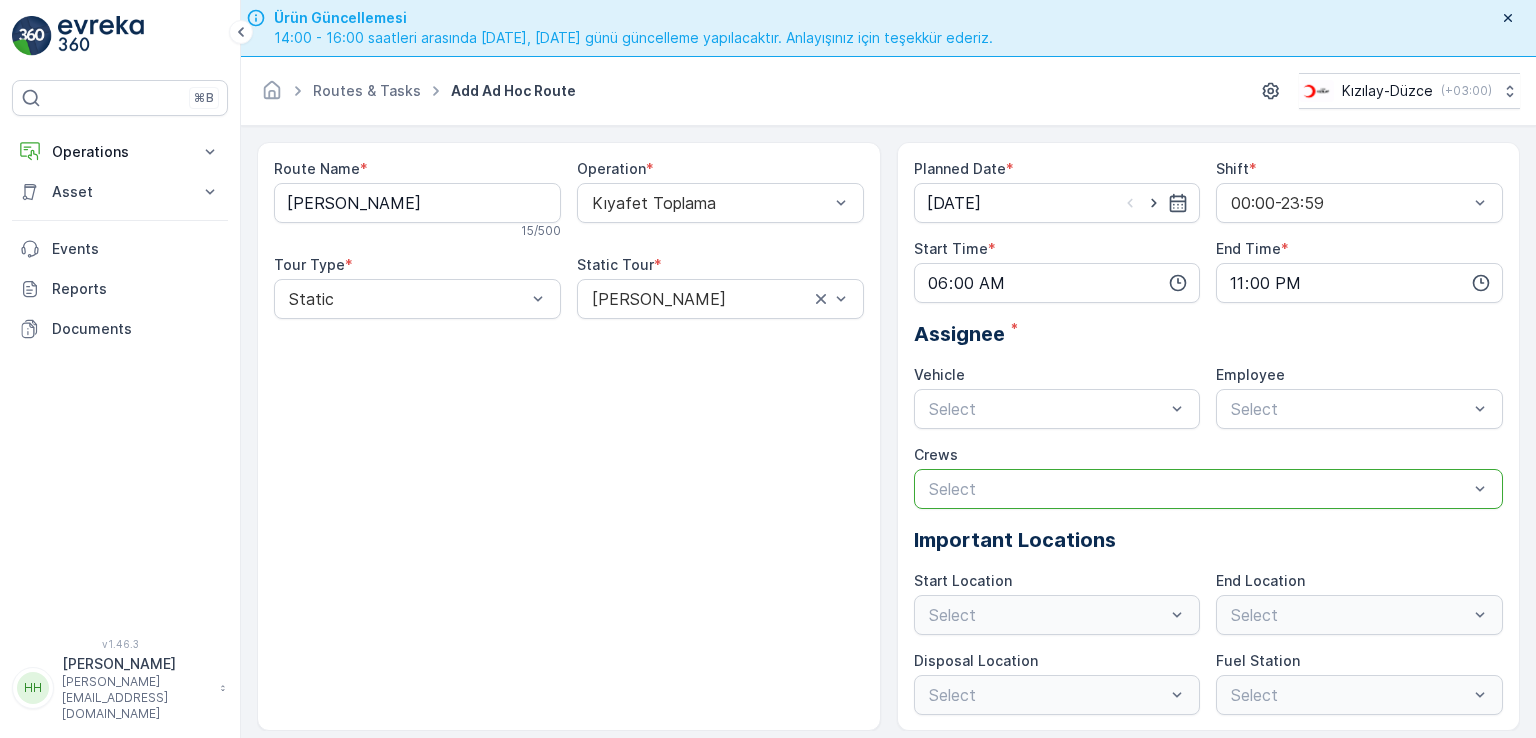 drag, startPoint x: 1310, startPoint y: 477, endPoint x: 1365, endPoint y: 338, distance: 149.48578 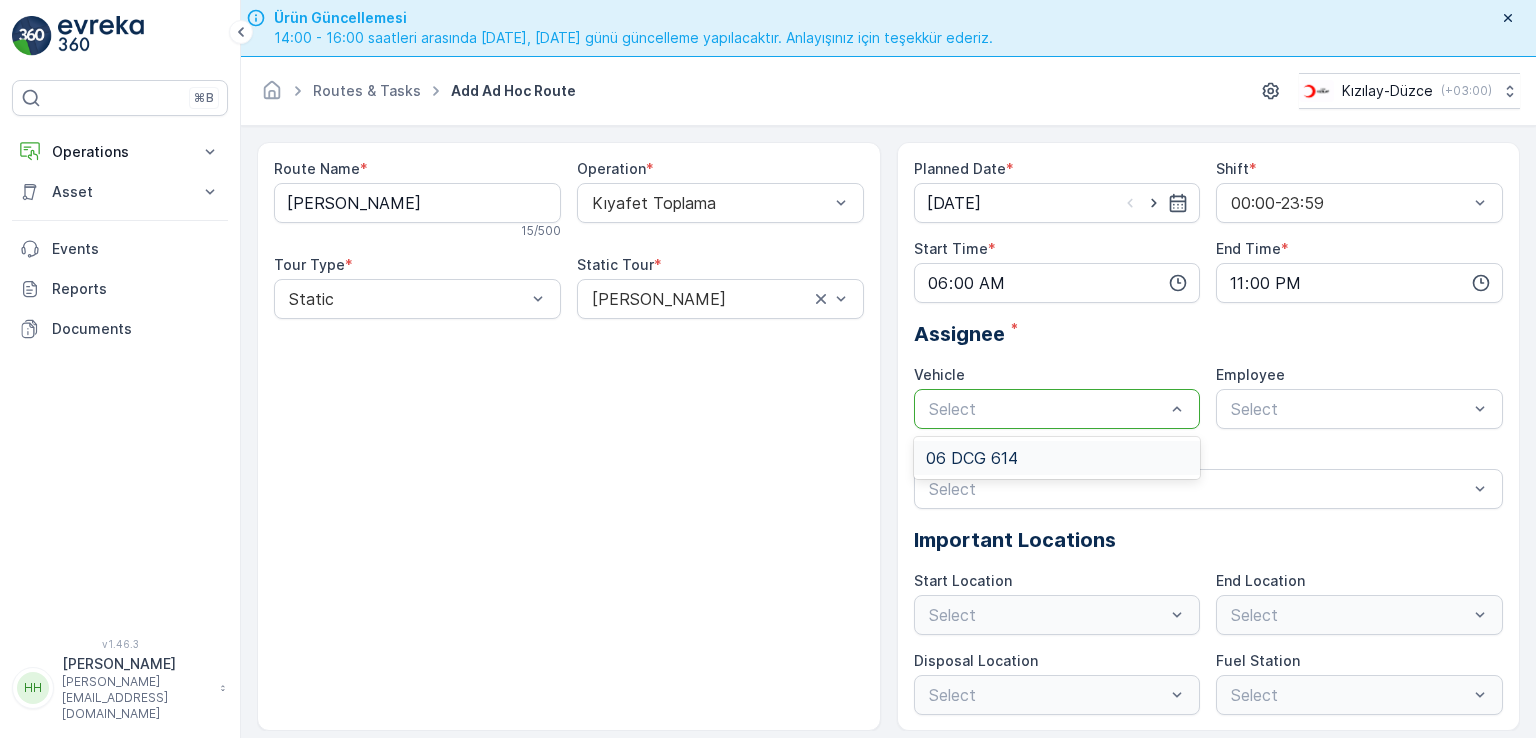 click at bounding box center (1047, 409) 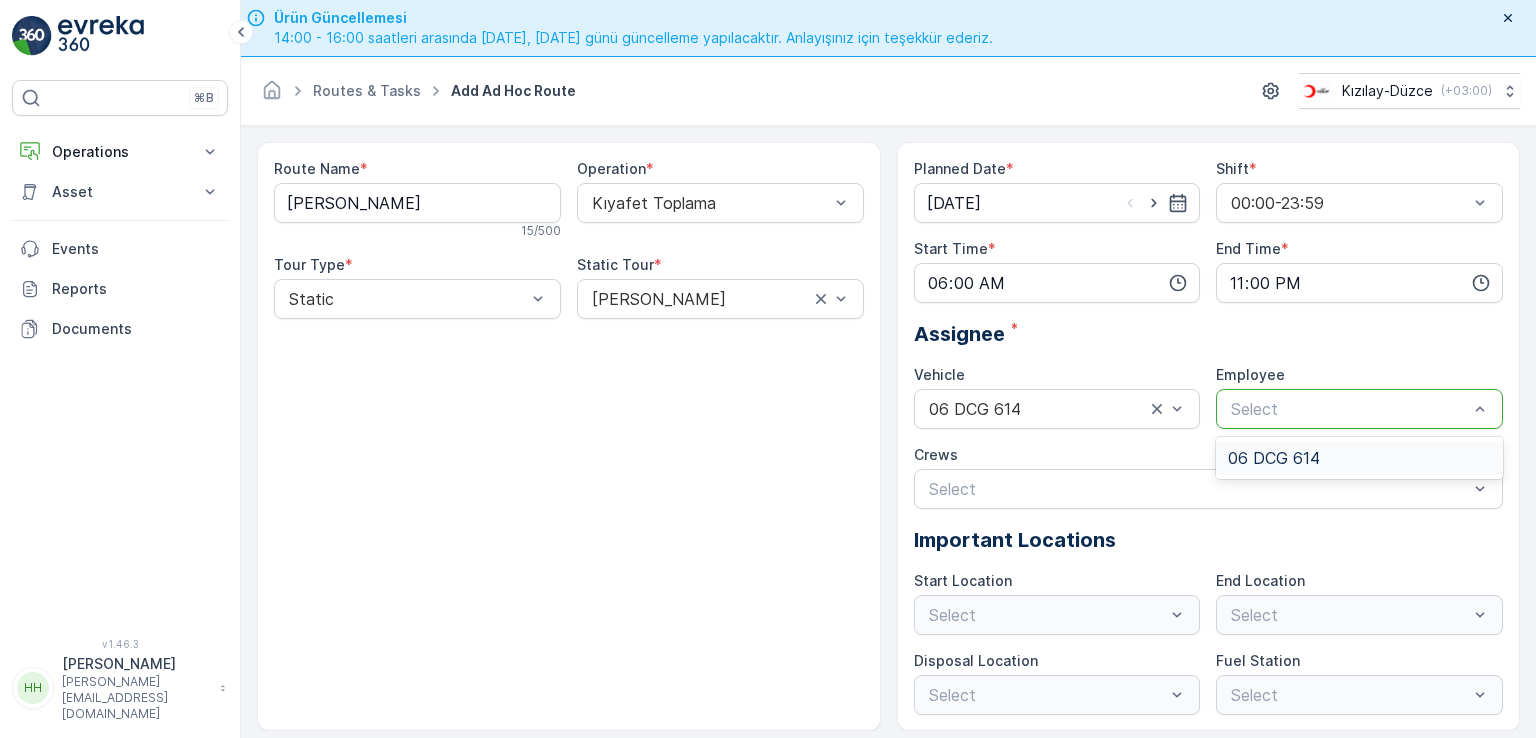 click on "Select" at bounding box center [1359, 409] 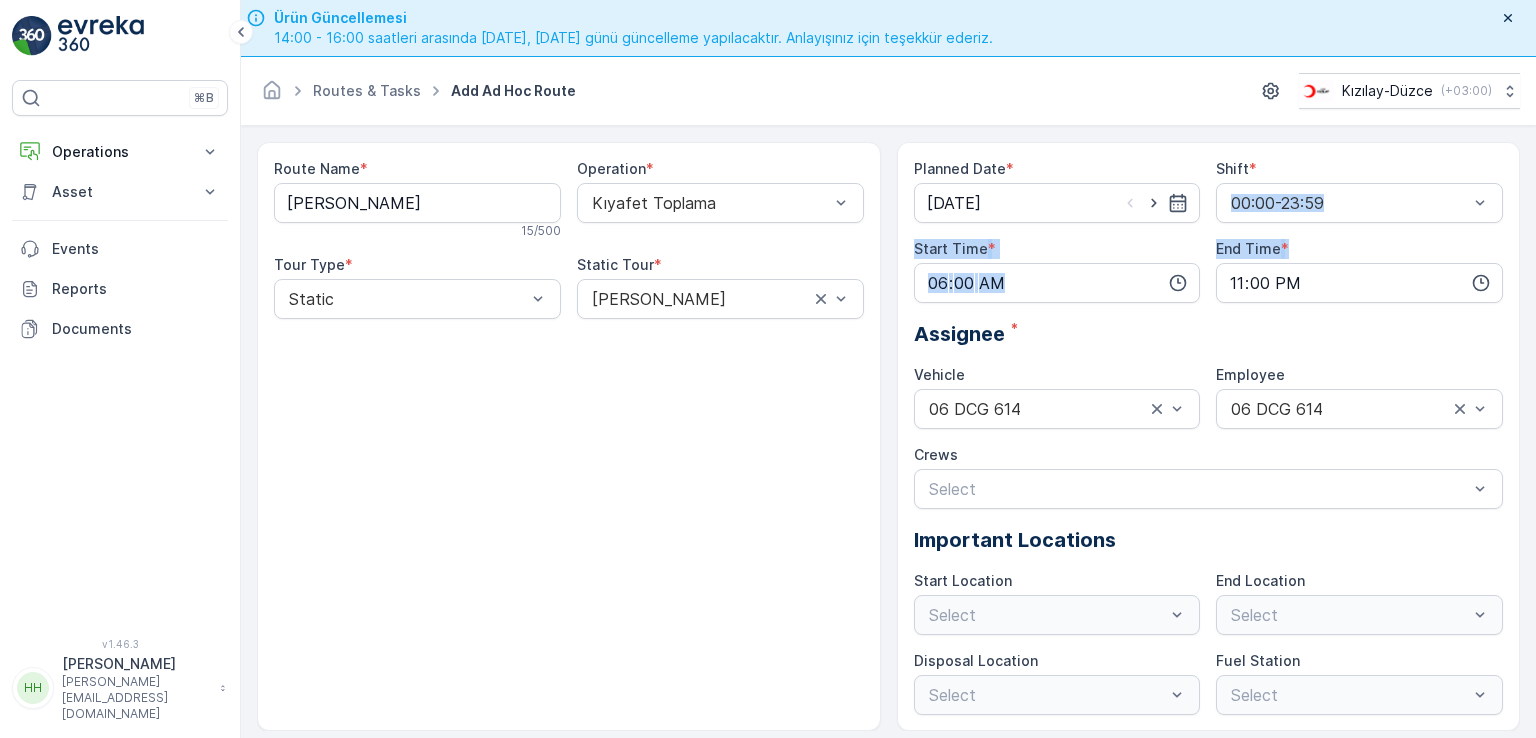 drag, startPoint x: 1519, startPoint y: 132, endPoint x: 1530, endPoint y: 237, distance: 105.574615 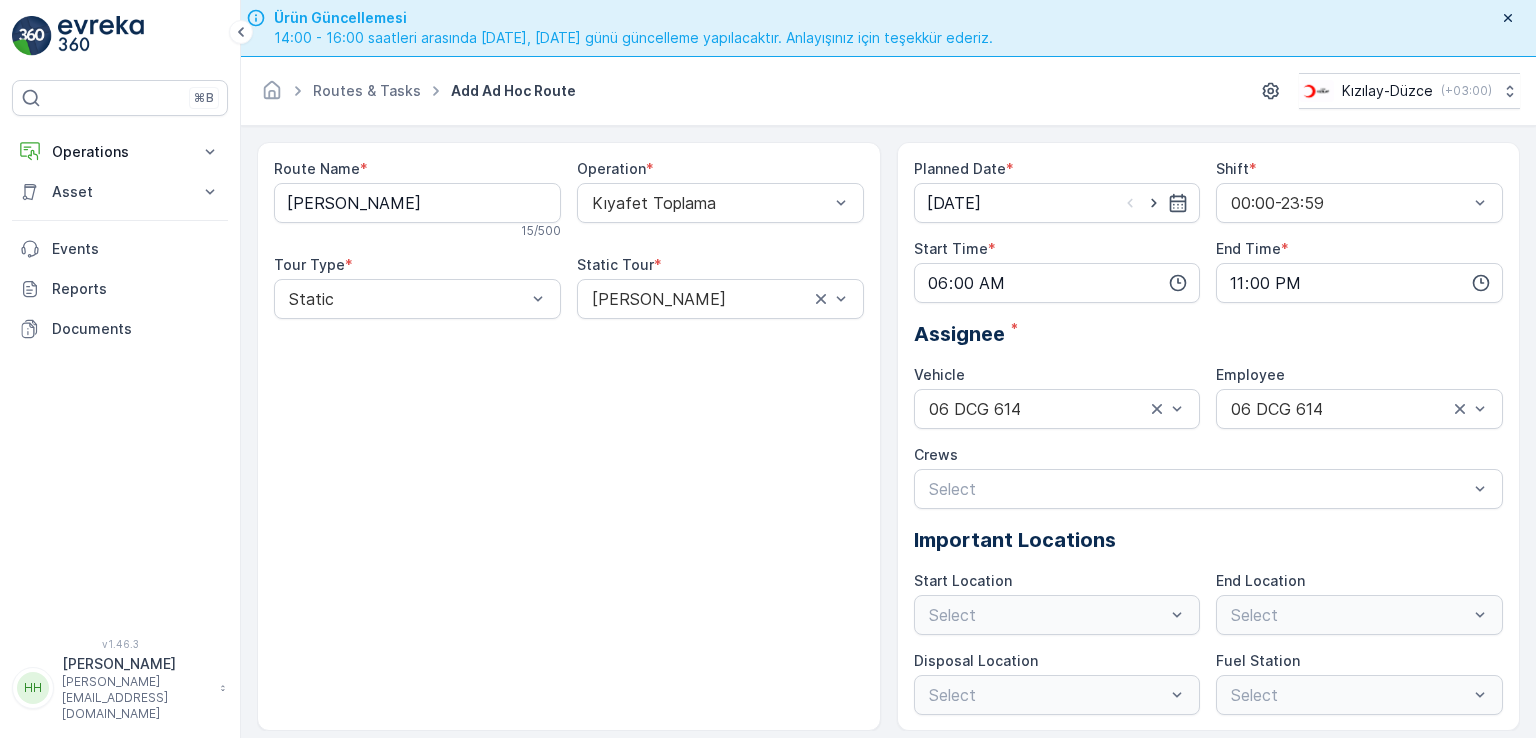 click on "Route Name * SAKARYA -HENDEK 15  /  500 Operation * Kıyafet Toplama Tour Type * Static Static Tour * SAKARYA -HENDEK Planned Date * 22.07.2025 Shift * 00:00-23:59 Start Time * 06:00 End Time * 23:00 Assignee   * Vehicle 06 DCG 614 Employee 06 DCG 614 Crews Select Important Locations Start Location Select End Location Select Disposal Location Select Fuel Station Select Cancel Submit" at bounding box center (888, 460) 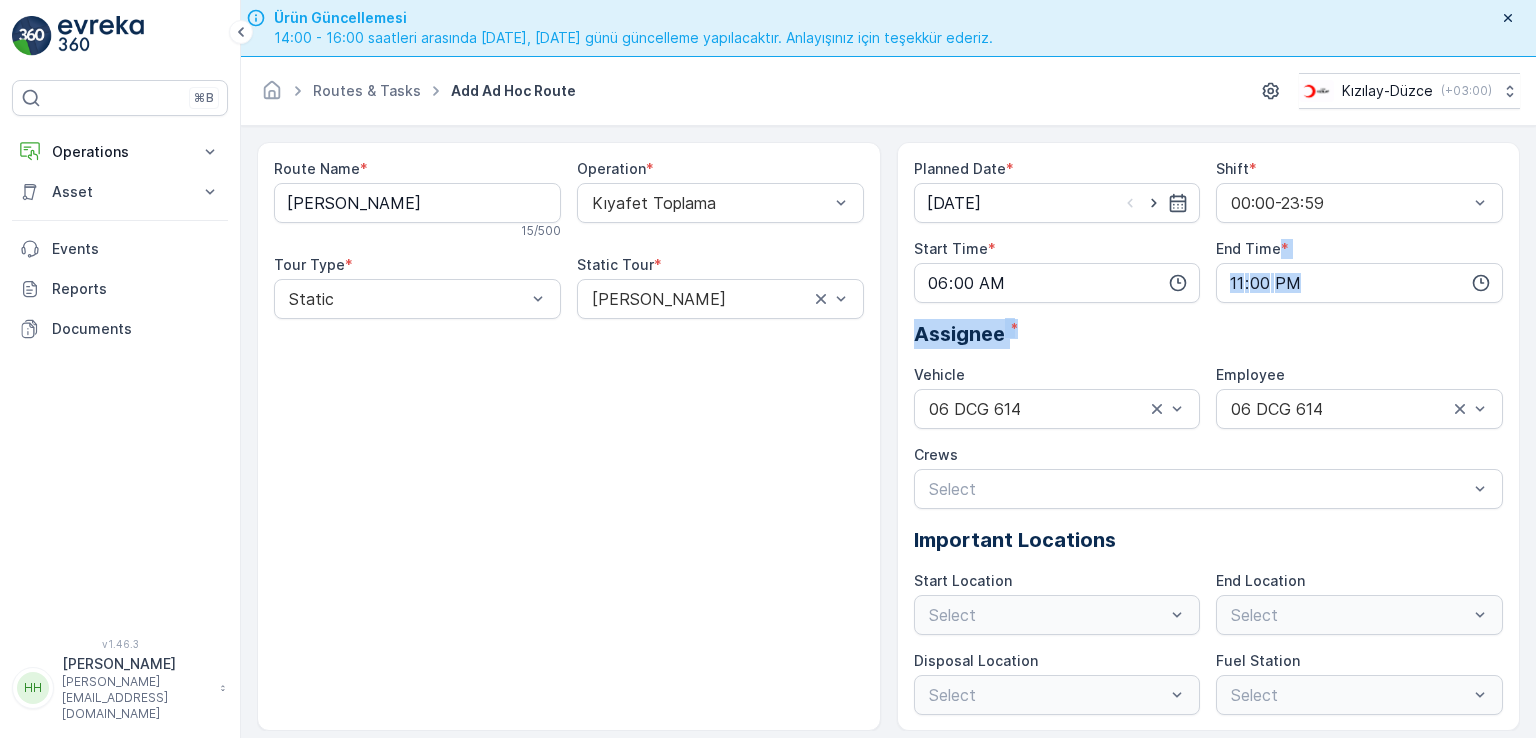 drag, startPoint x: 1530, startPoint y: 237, endPoint x: 1527, endPoint y: 347, distance: 110.0409 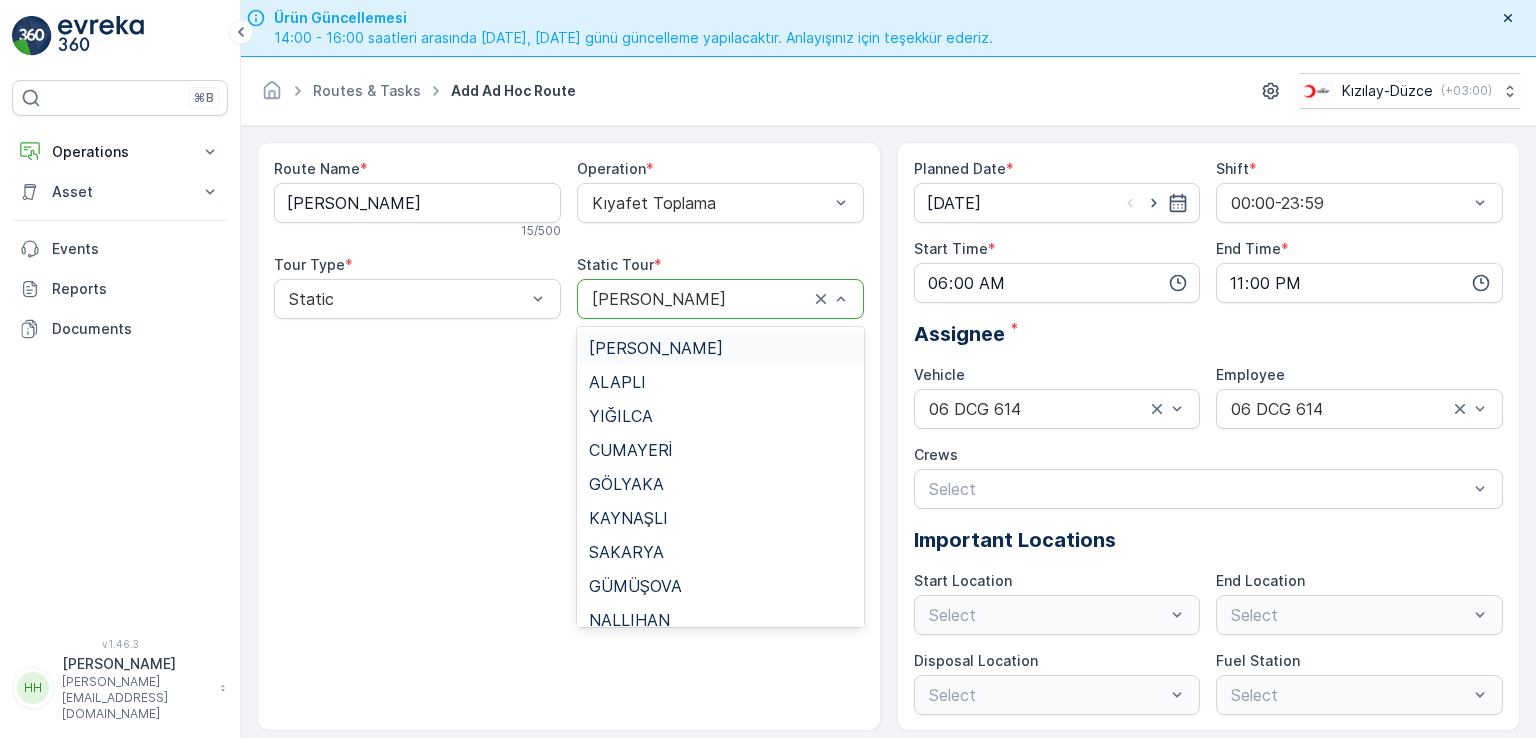 drag, startPoint x: 732, startPoint y: 302, endPoint x: 710, endPoint y: 341, distance: 44.777225 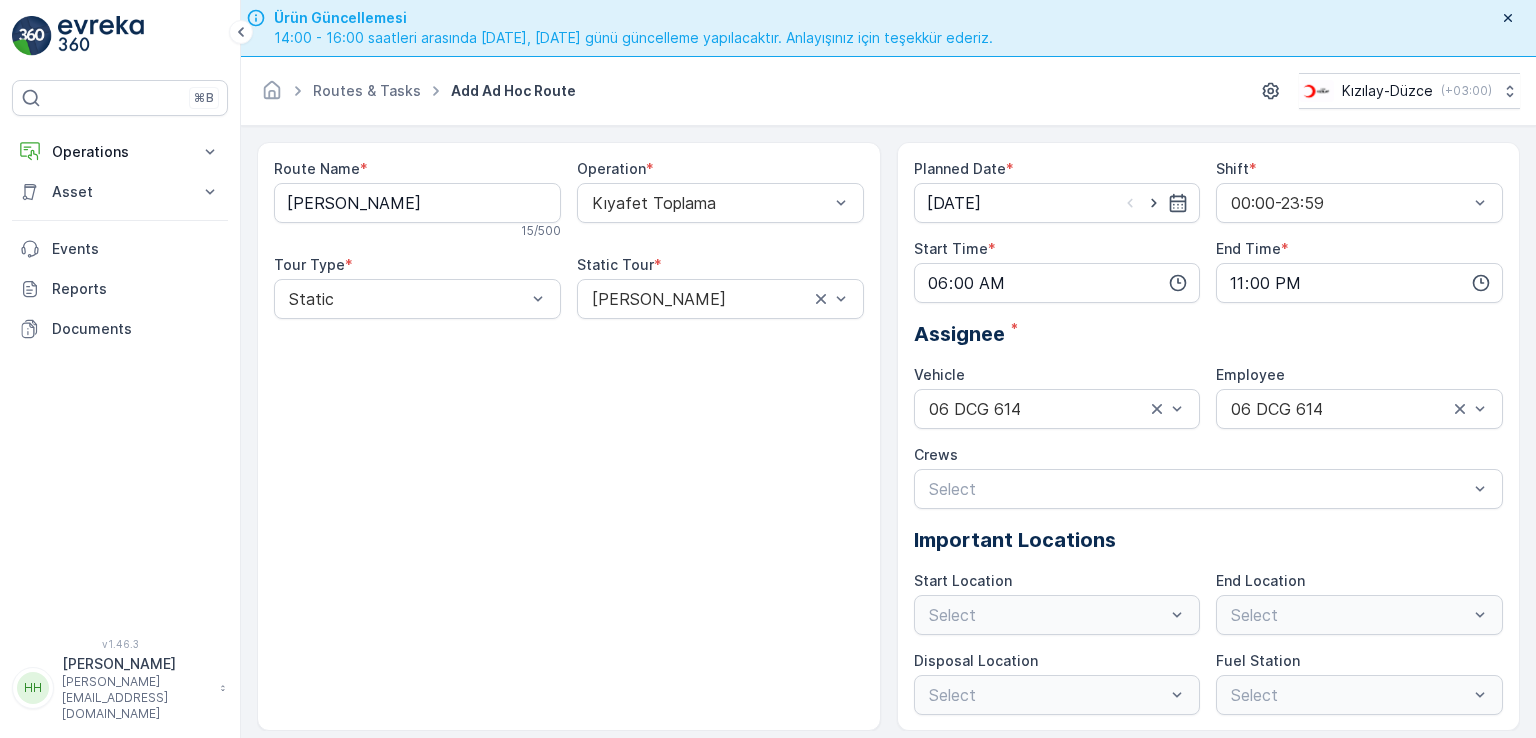 click on "Route Name * SAKARYA -HENDEK 15  /  500 Operation * Kıyafet Toplama Tour Type * Static Static Tour * SAKARYA -HENDEK" at bounding box center [569, 436] 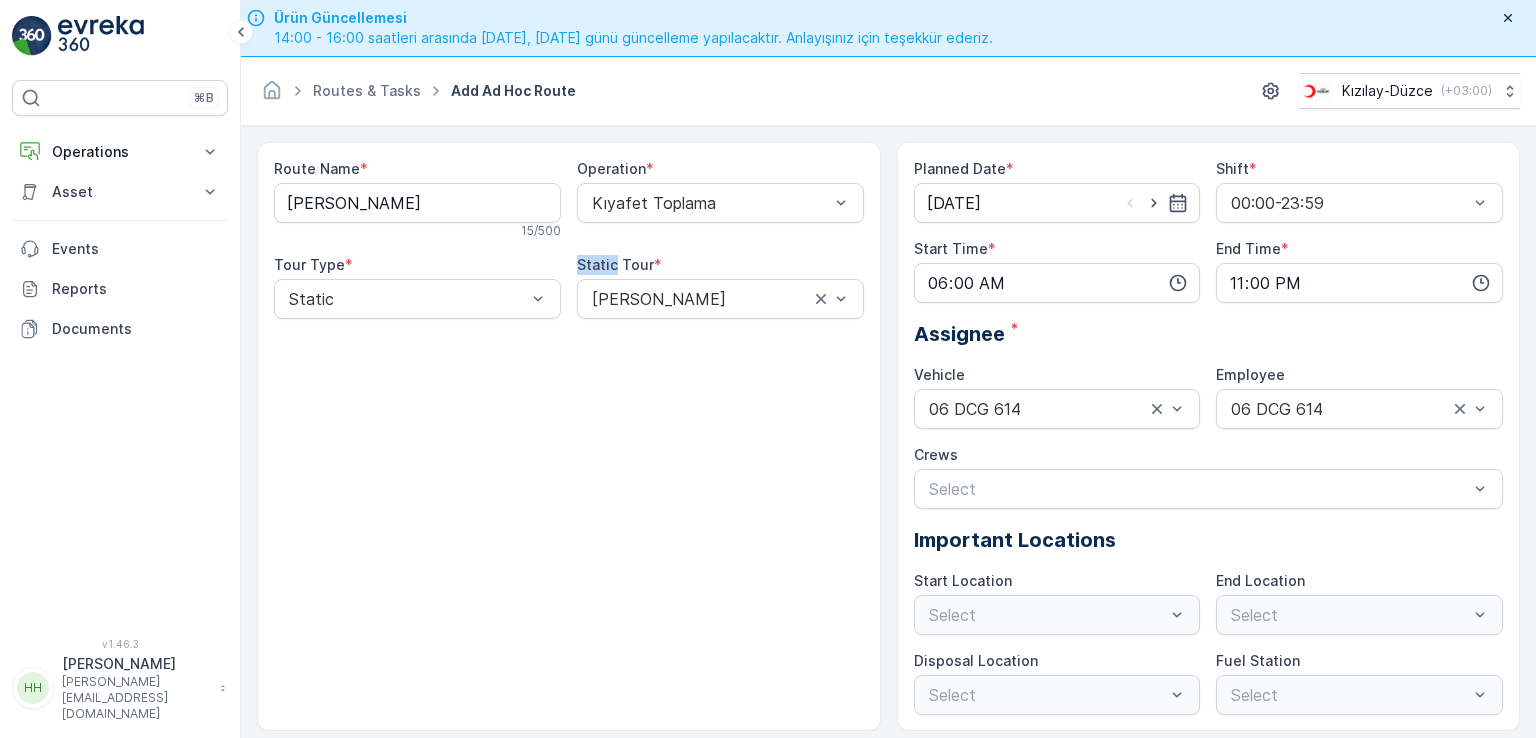 click on "Route Name * SAKARYA -HENDEK 15  /  500 Operation * Kıyafet Toplama Tour Type * Static Static Tour * SAKARYA -HENDEK" at bounding box center [569, 436] 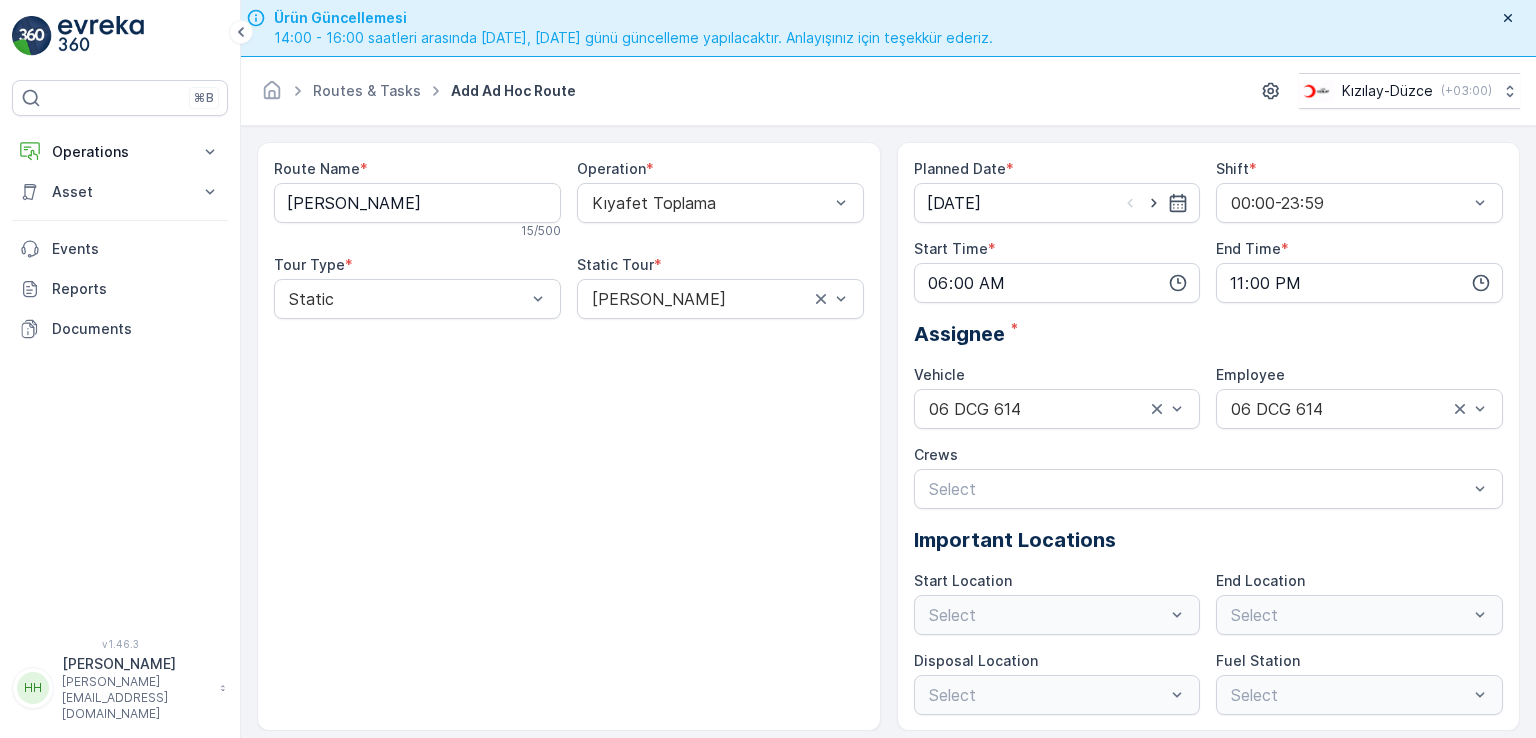 drag, startPoint x: 1519, startPoint y: 695, endPoint x: 1531, endPoint y: 723, distance: 30.463093 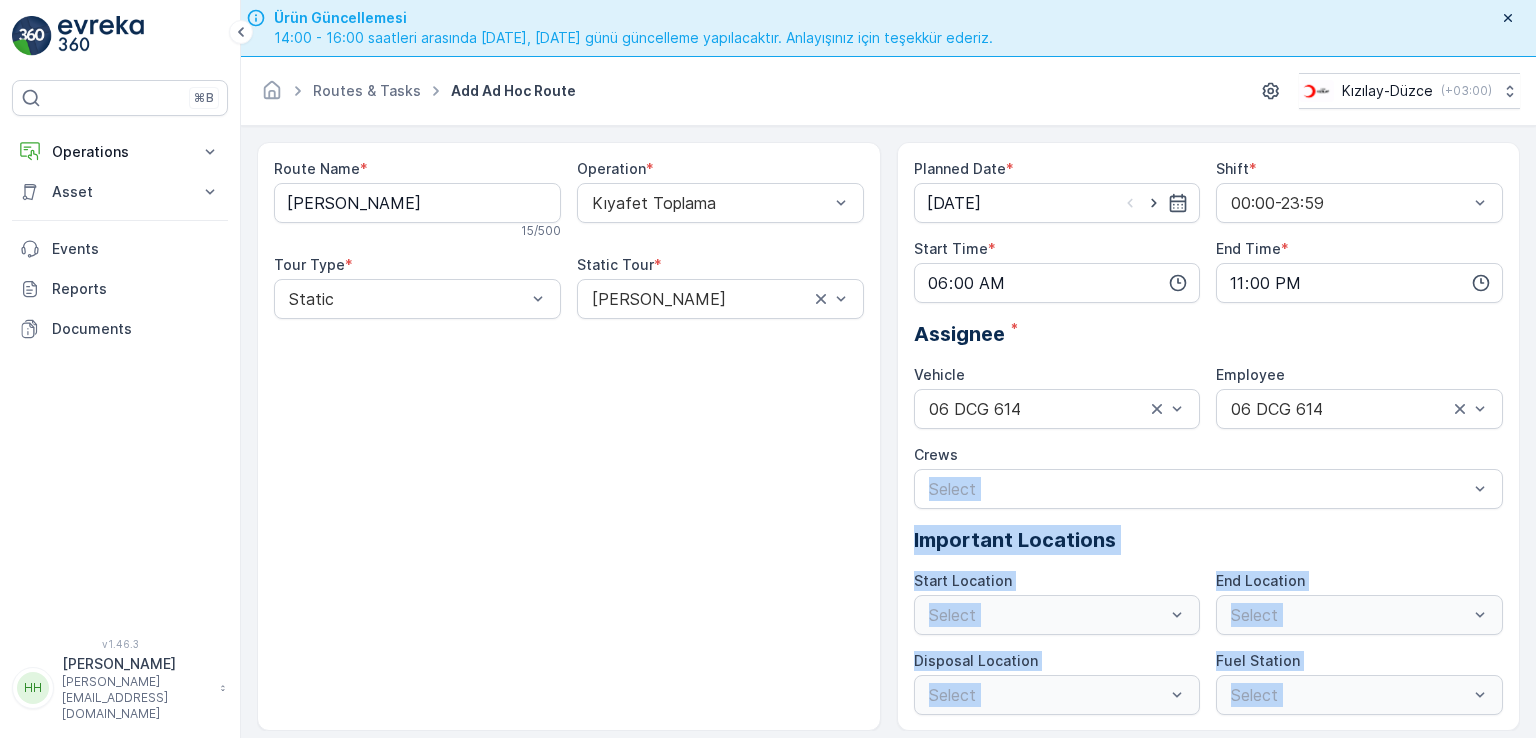 drag, startPoint x: 1531, startPoint y: 723, endPoint x: 1535, endPoint y: 423, distance: 300.02667 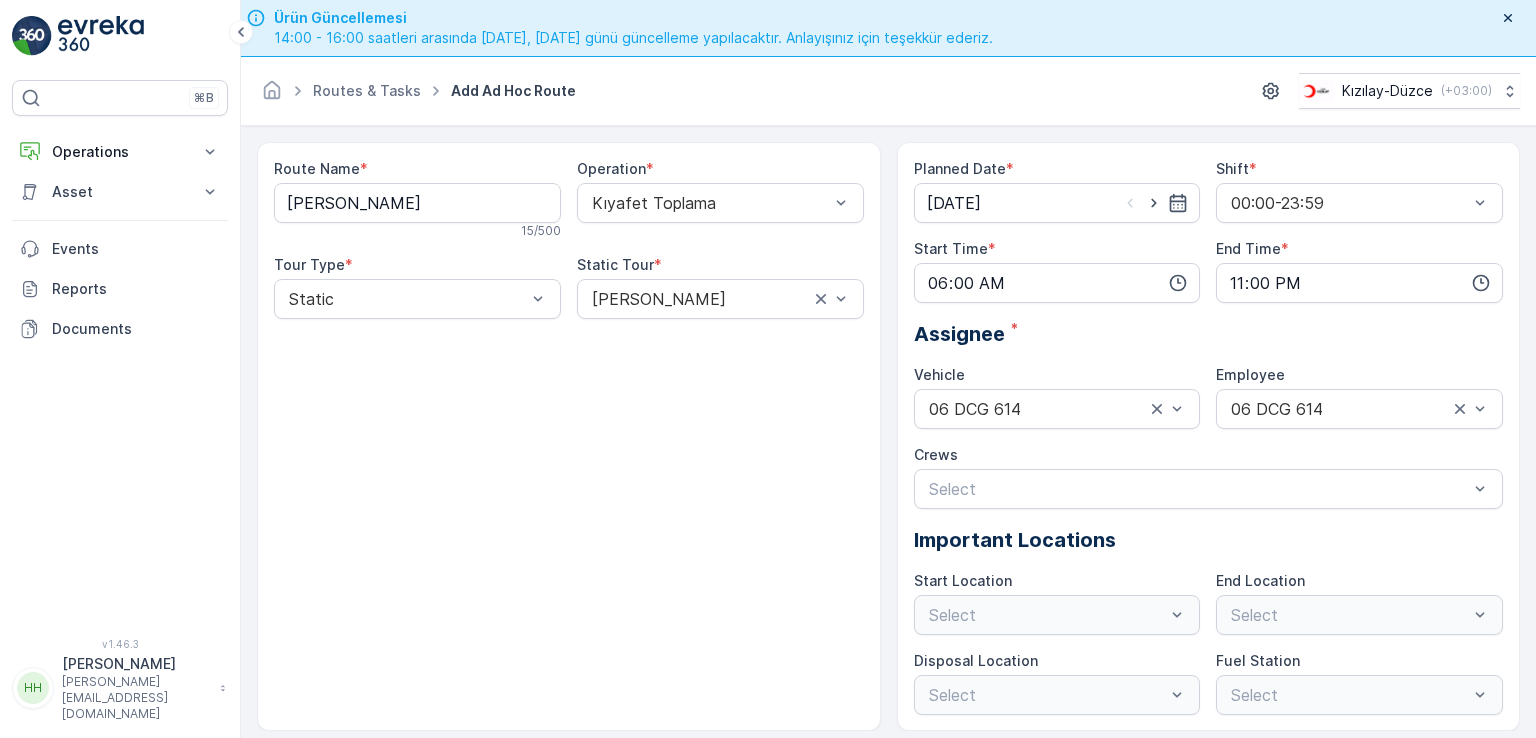 click on "Route Name * SAKARYA -HENDEK 15  /  500 Operation * Kıyafet Toplama Tour Type * Static Static Tour * SAKARYA -HENDEK Planned Date * 22.07.2025 Shift * 00:00-23:59 Start Time * 06:00 End Time * 23:00 Assignee   * Vehicle 06 DCG 614 Employee 06 DCG 614 Crews Select Important Locations Start Location Select End Location Select Disposal Location Select Fuel Station Select Cancel Submit" at bounding box center (888, 460) 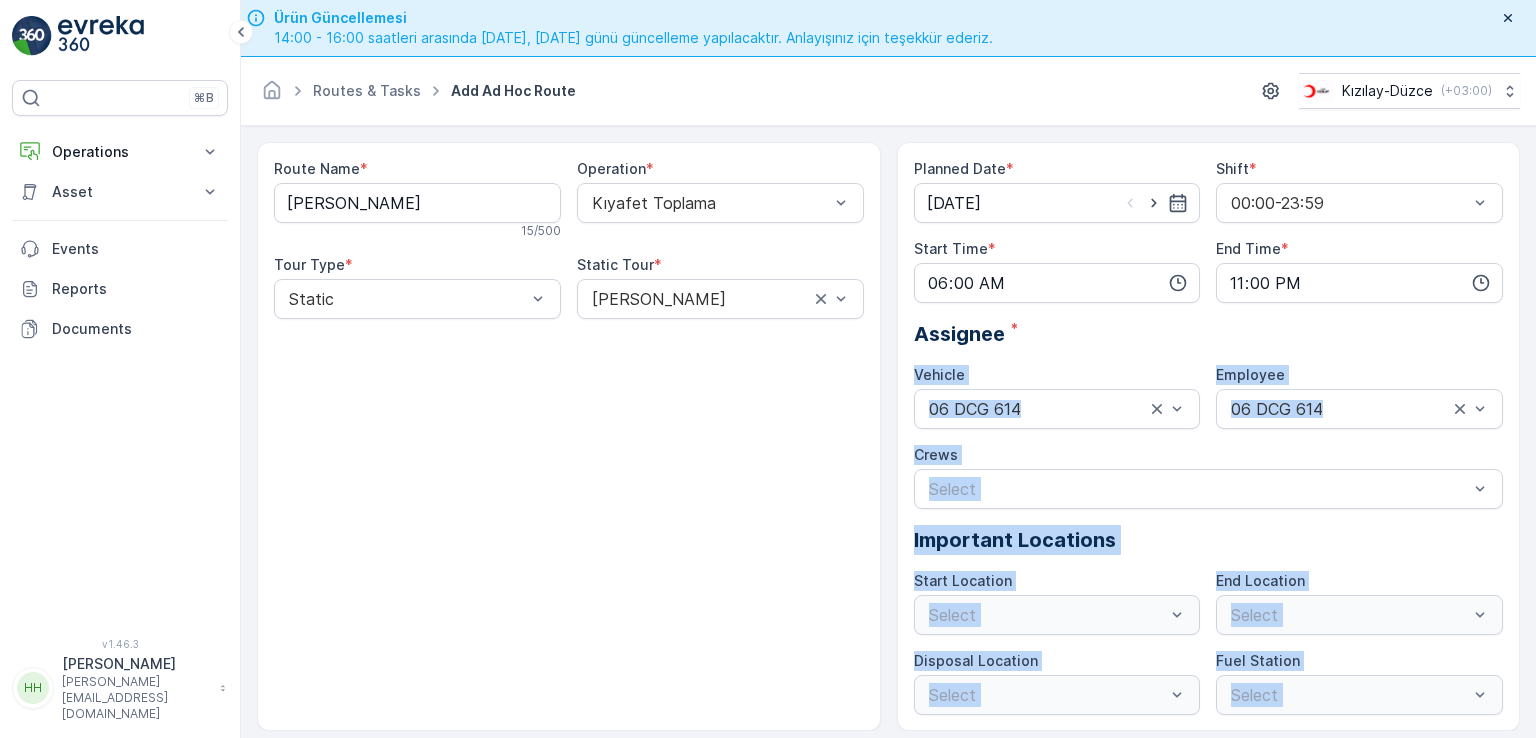 scroll, scrollTop: 56, scrollLeft: 0, axis: vertical 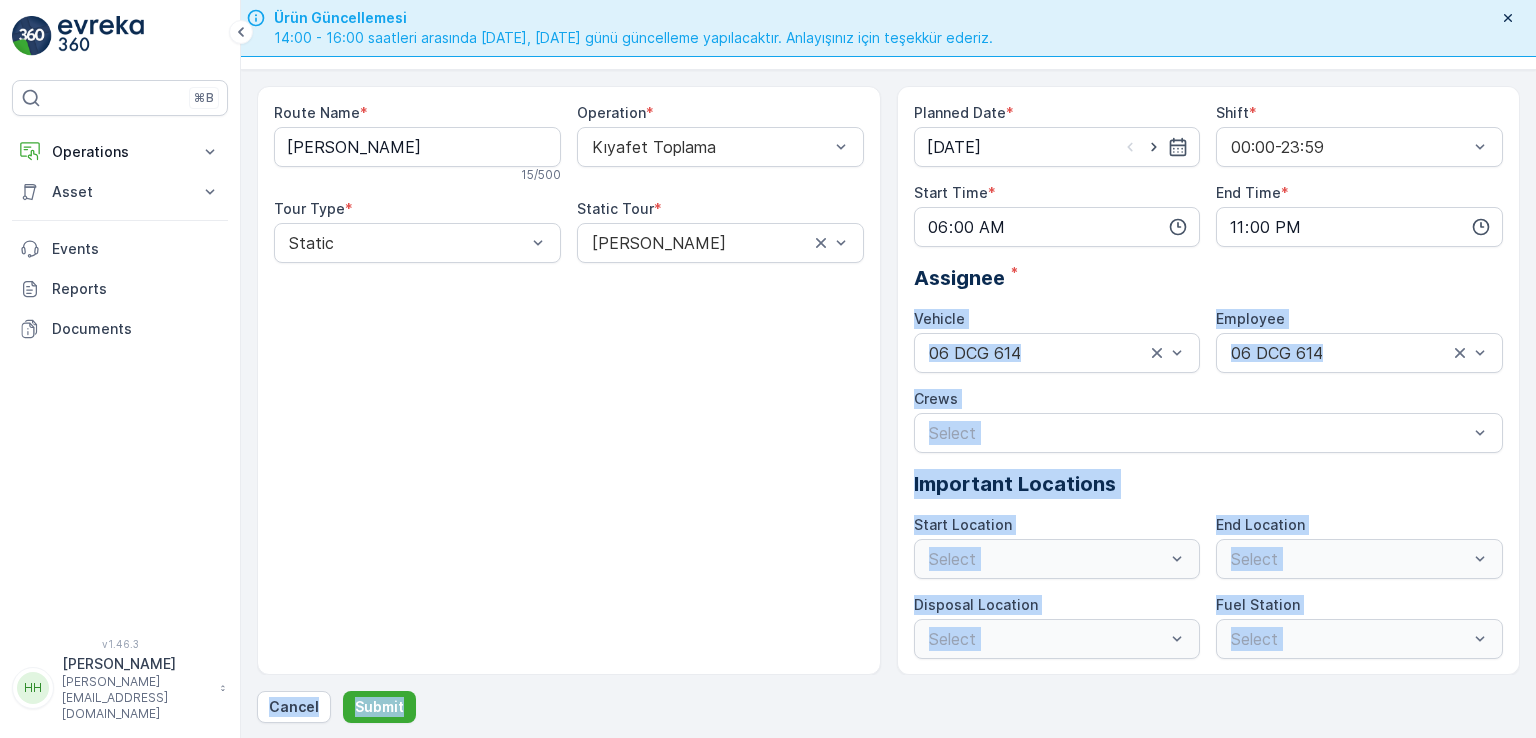 drag, startPoint x: 1535, startPoint y: 312, endPoint x: 1535, endPoint y: 776, distance: 464 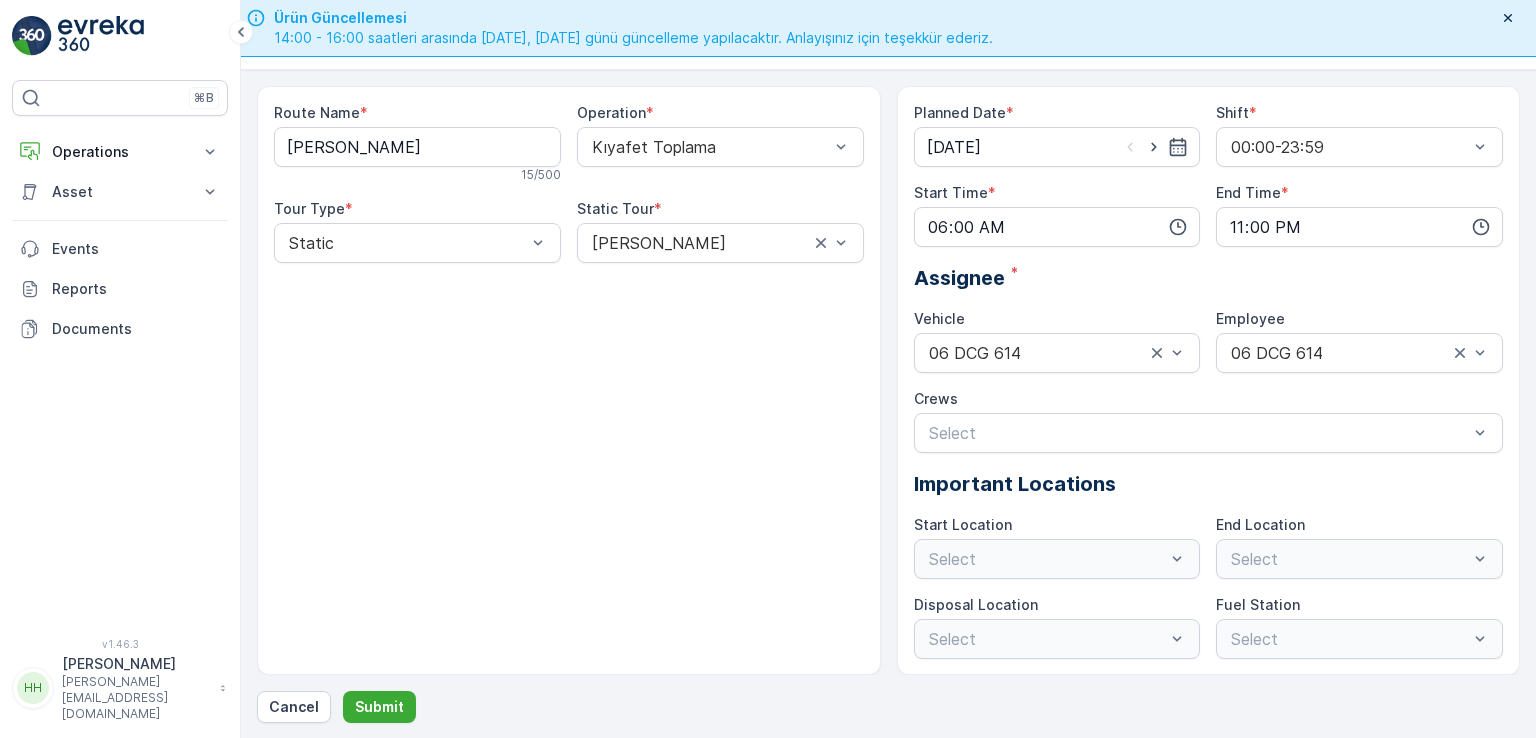 click on "Route Name * SAKARYA -HENDEK 15  /  500 Operation * Kıyafet Toplama Tour Type * Static Static Tour * SAKARYA -HENDEK" at bounding box center [569, 380] 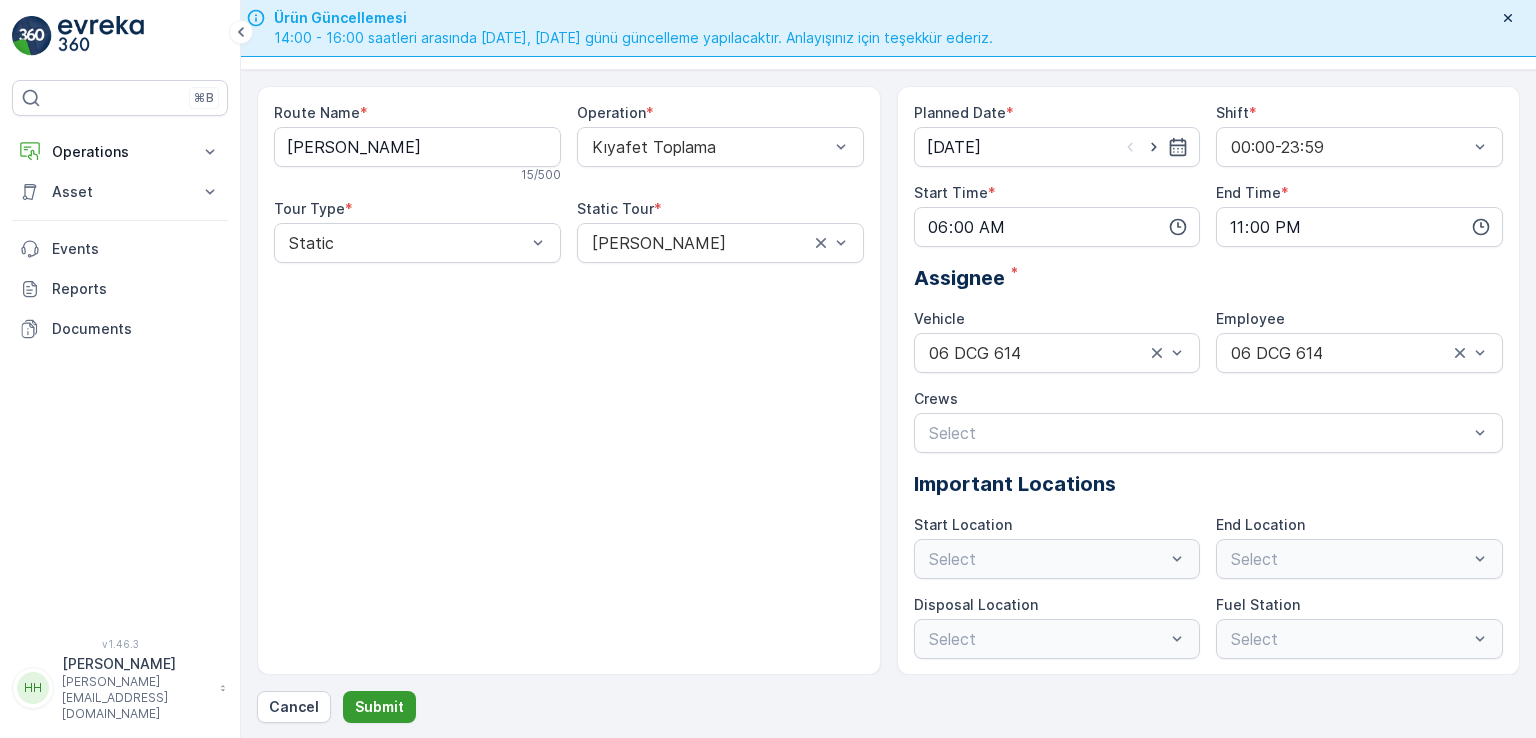 click on "Submit" at bounding box center (379, 707) 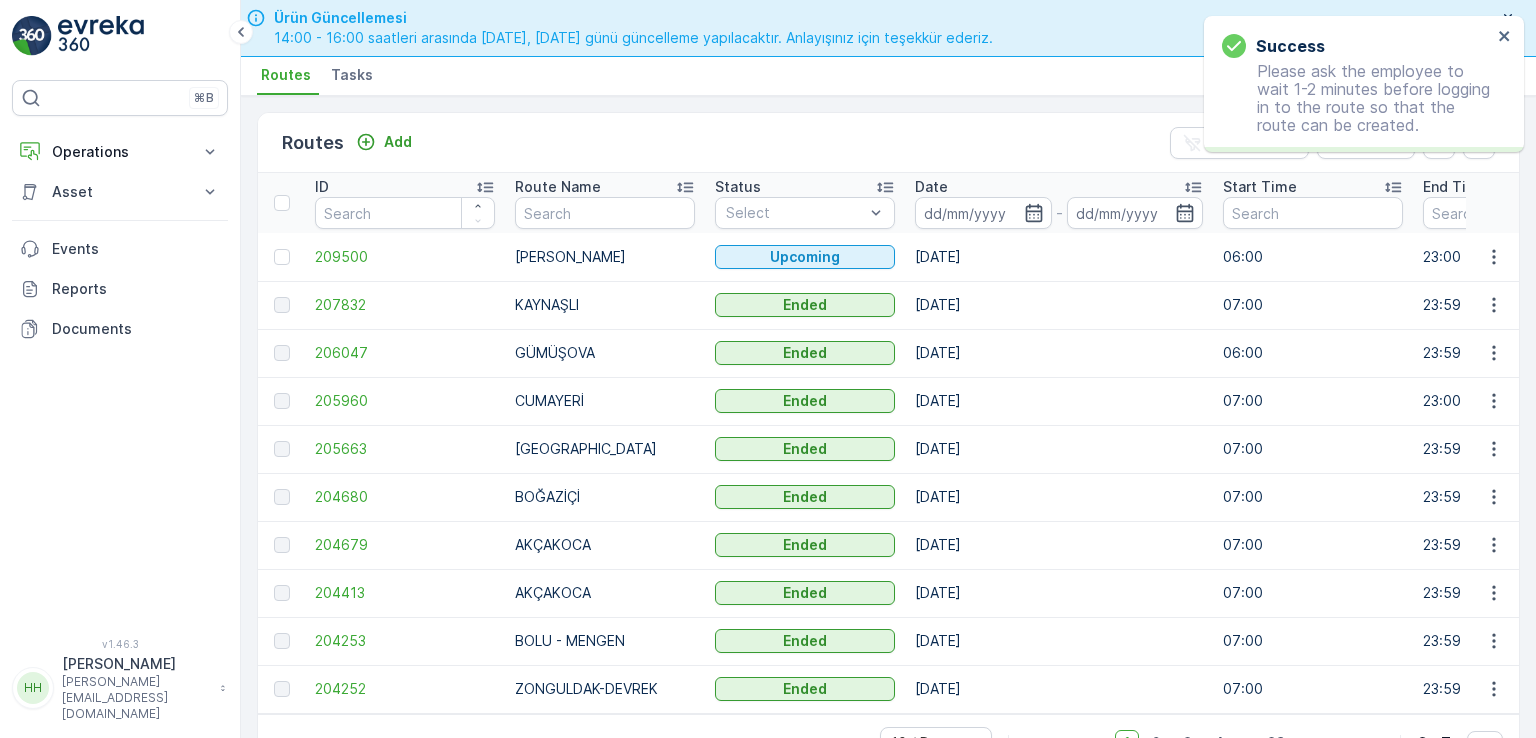 click on "hasan.vural" at bounding box center (136, 664) 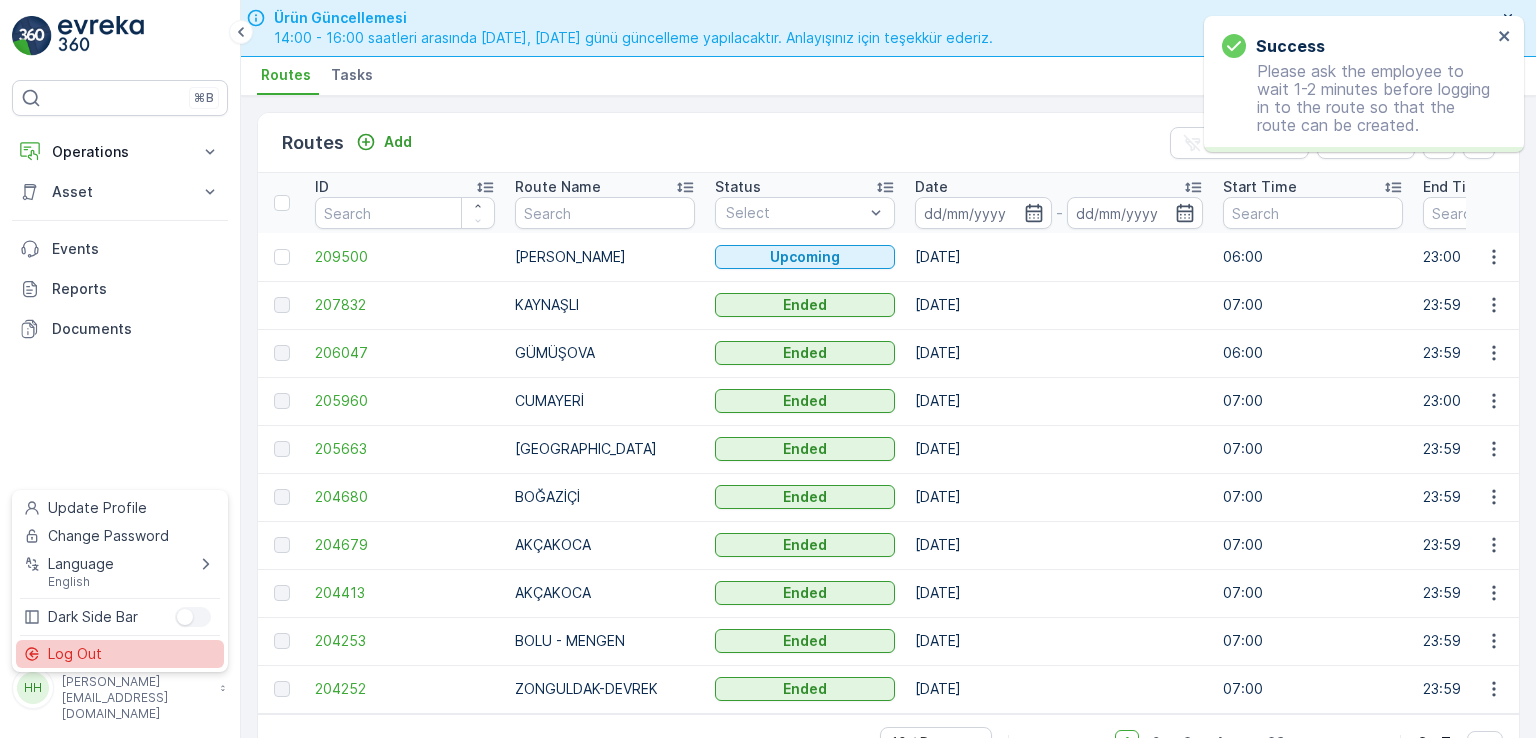 click on "Log Out" at bounding box center (120, 654) 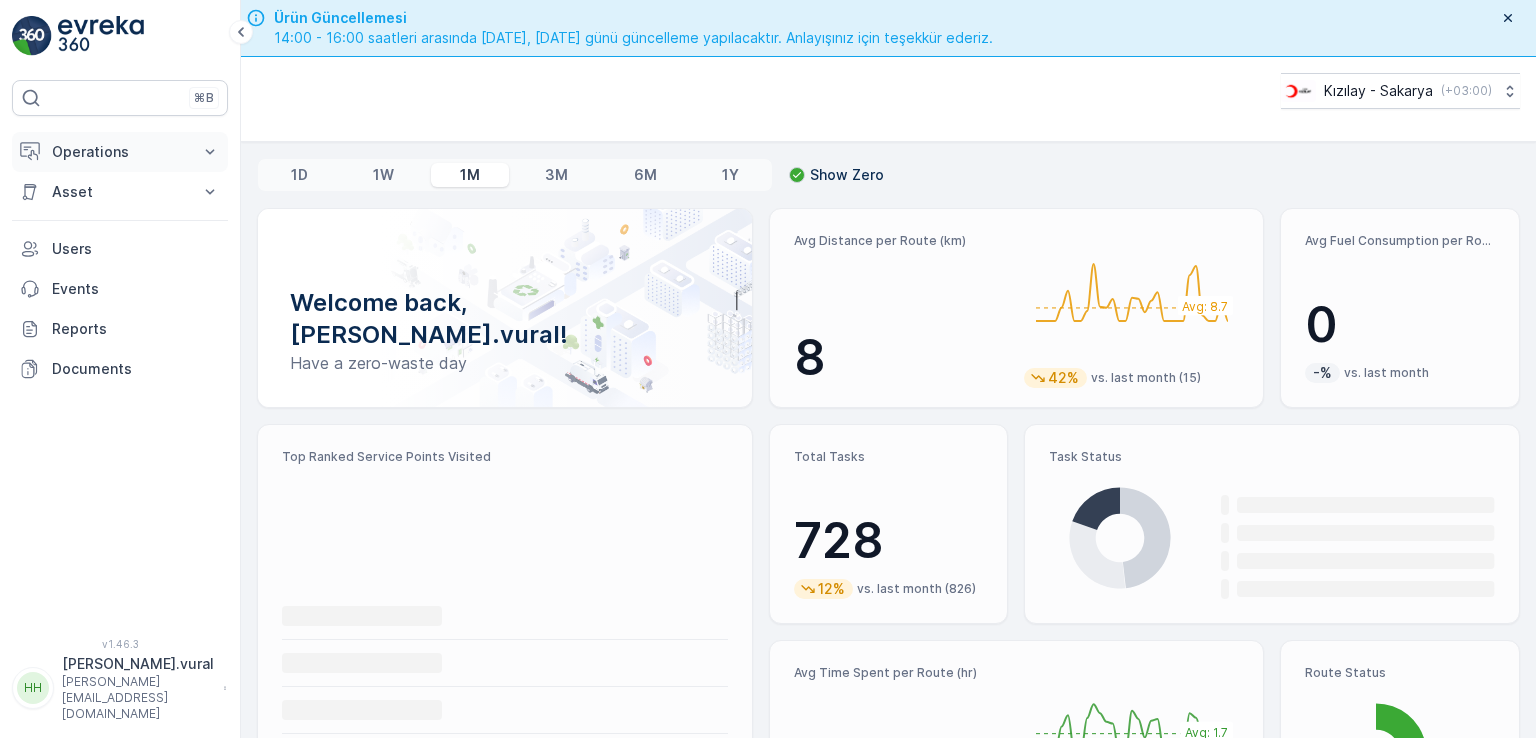scroll, scrollTop: 0, scrollLeft: 0, axis: both 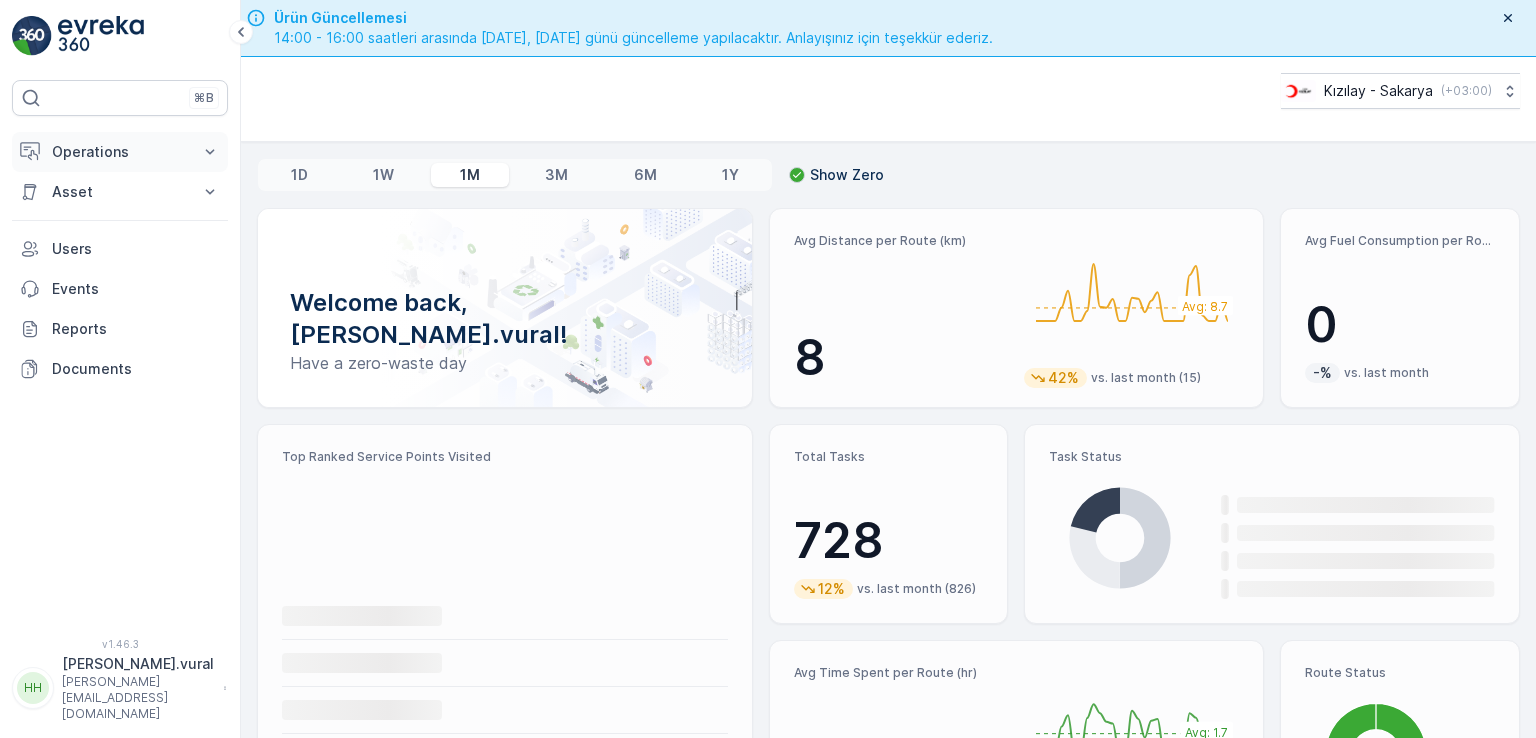 click on "Operations" at bounding box center [120, 152] 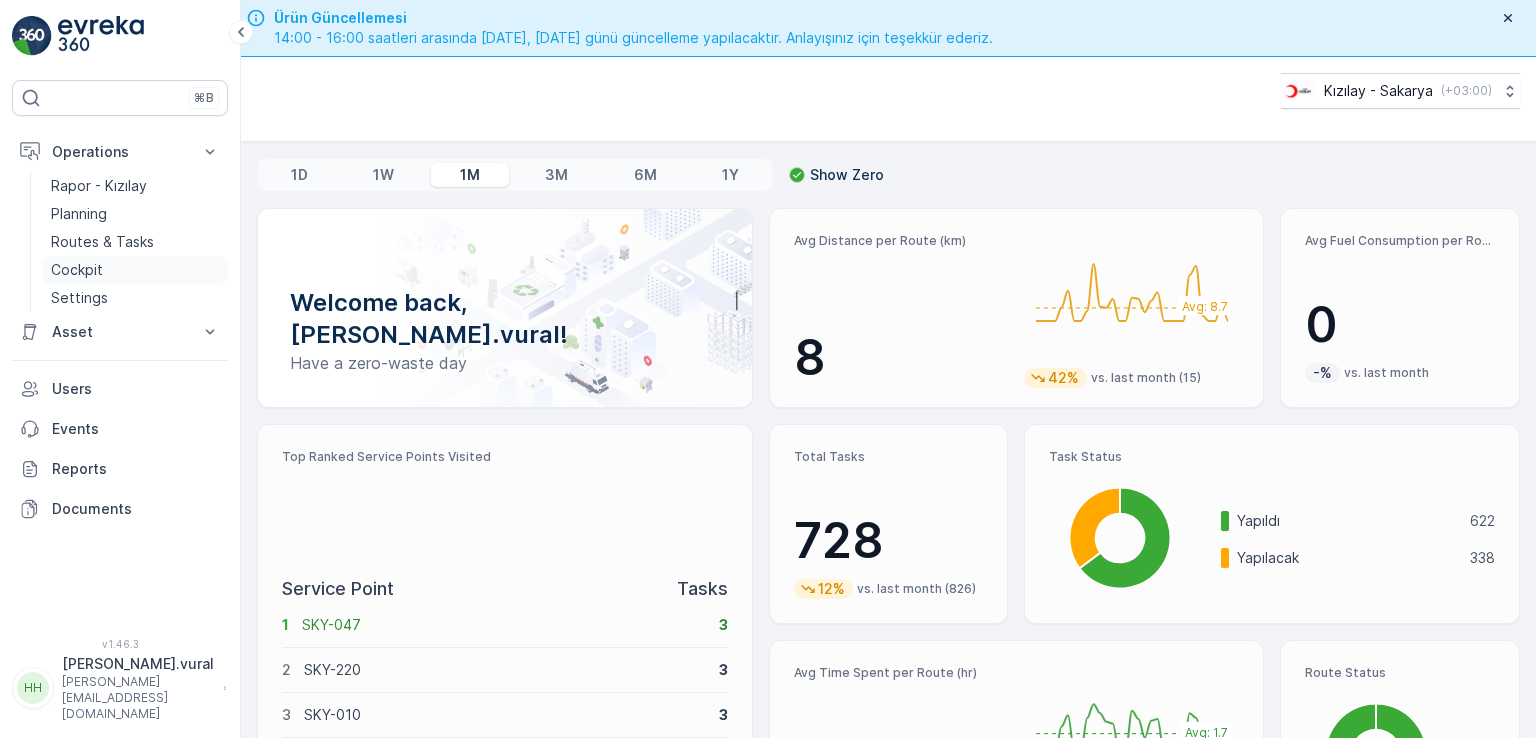 click on "Cockpit" at bounding box center [77, 270] 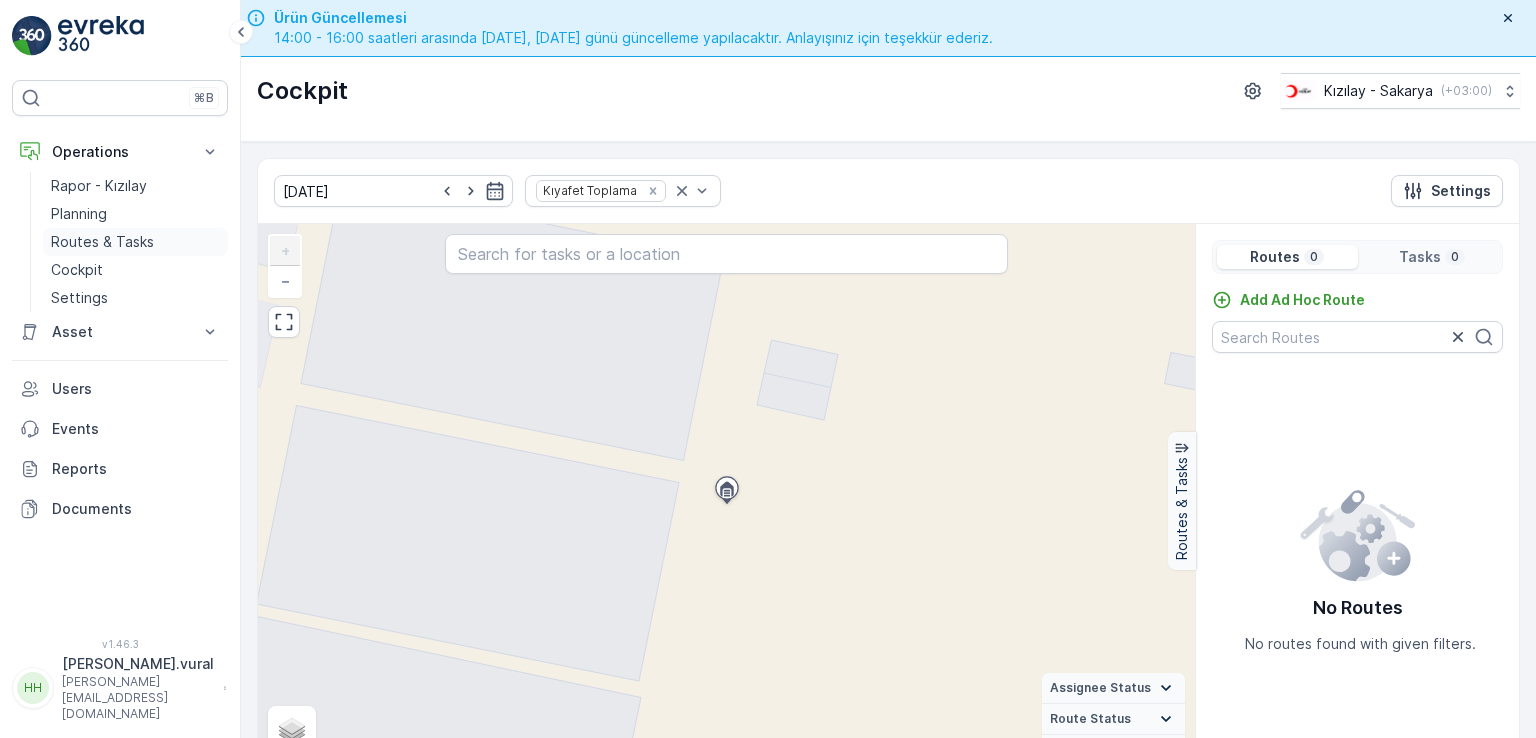 drag, startPoint x: 107, startPoint y: 263, endPoint x: 130, endPoint y: 240, distance: 32.526913 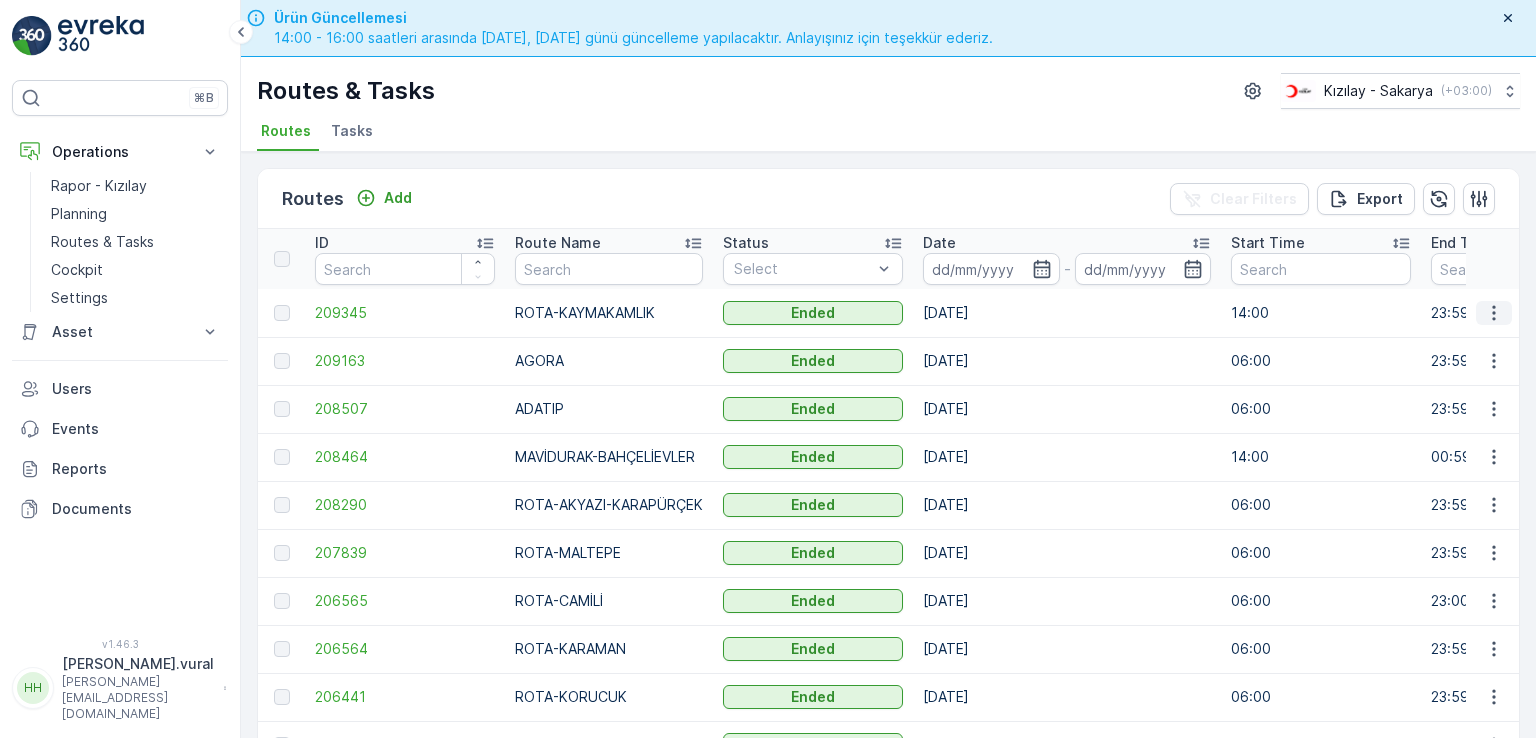 click 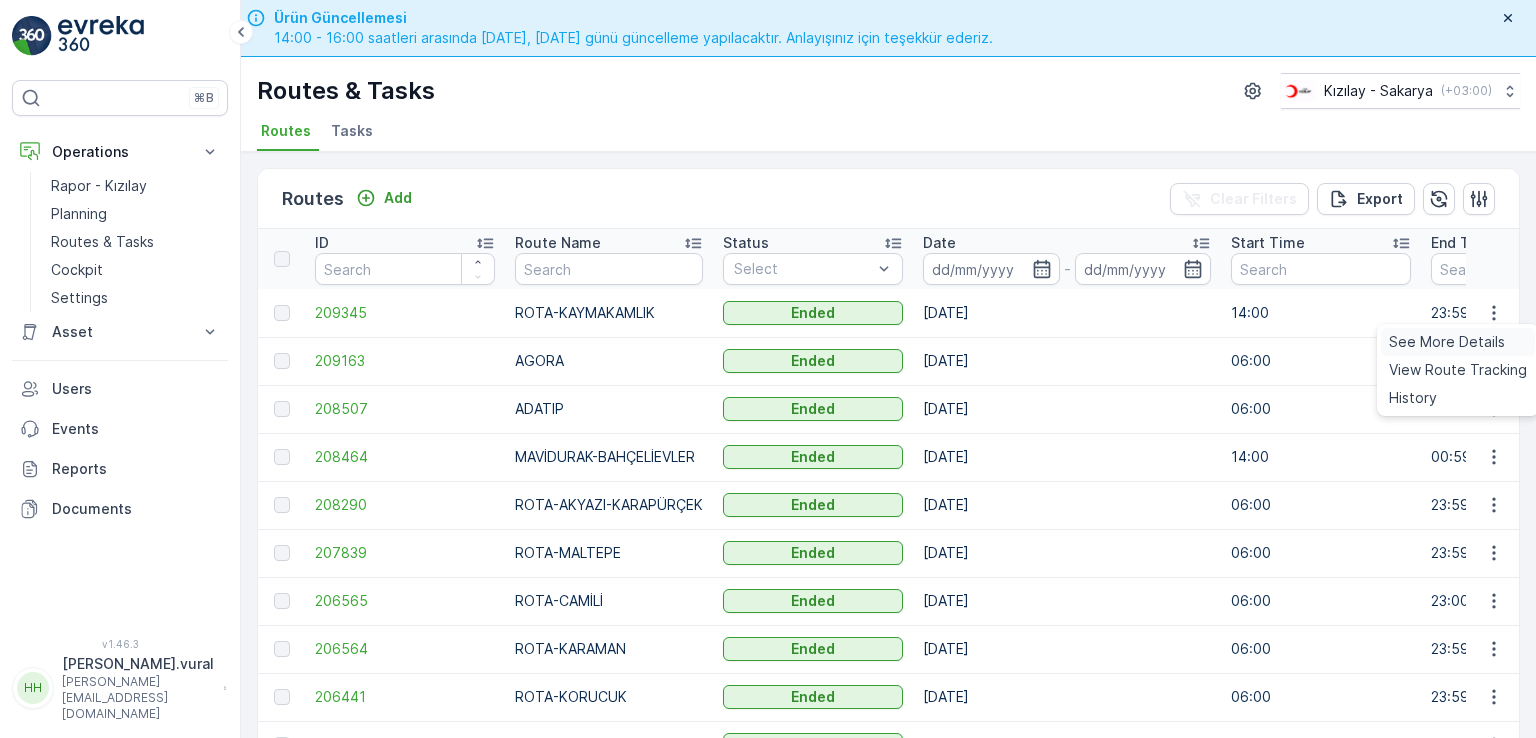 click on "See More Details" at bounding box center [1447, 342] 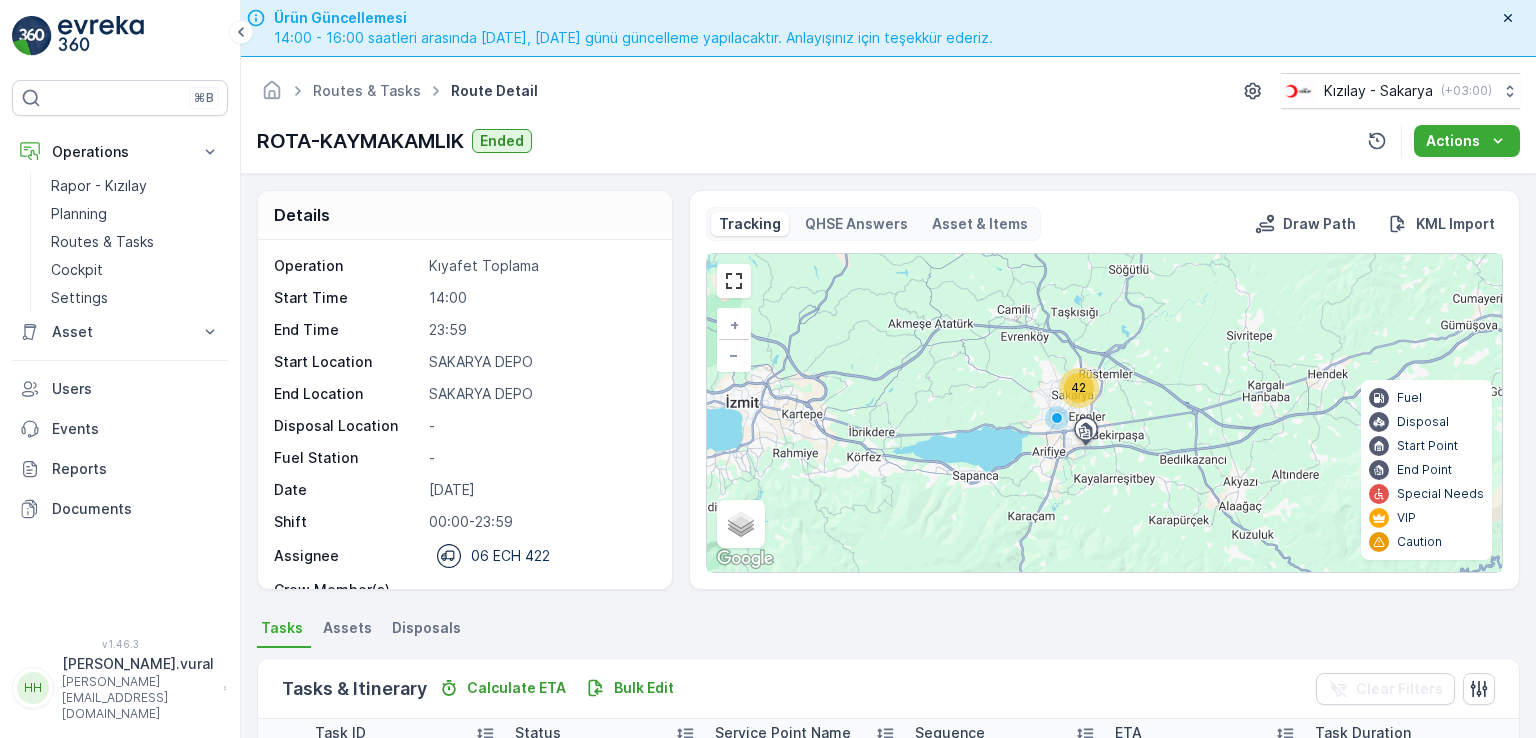 type 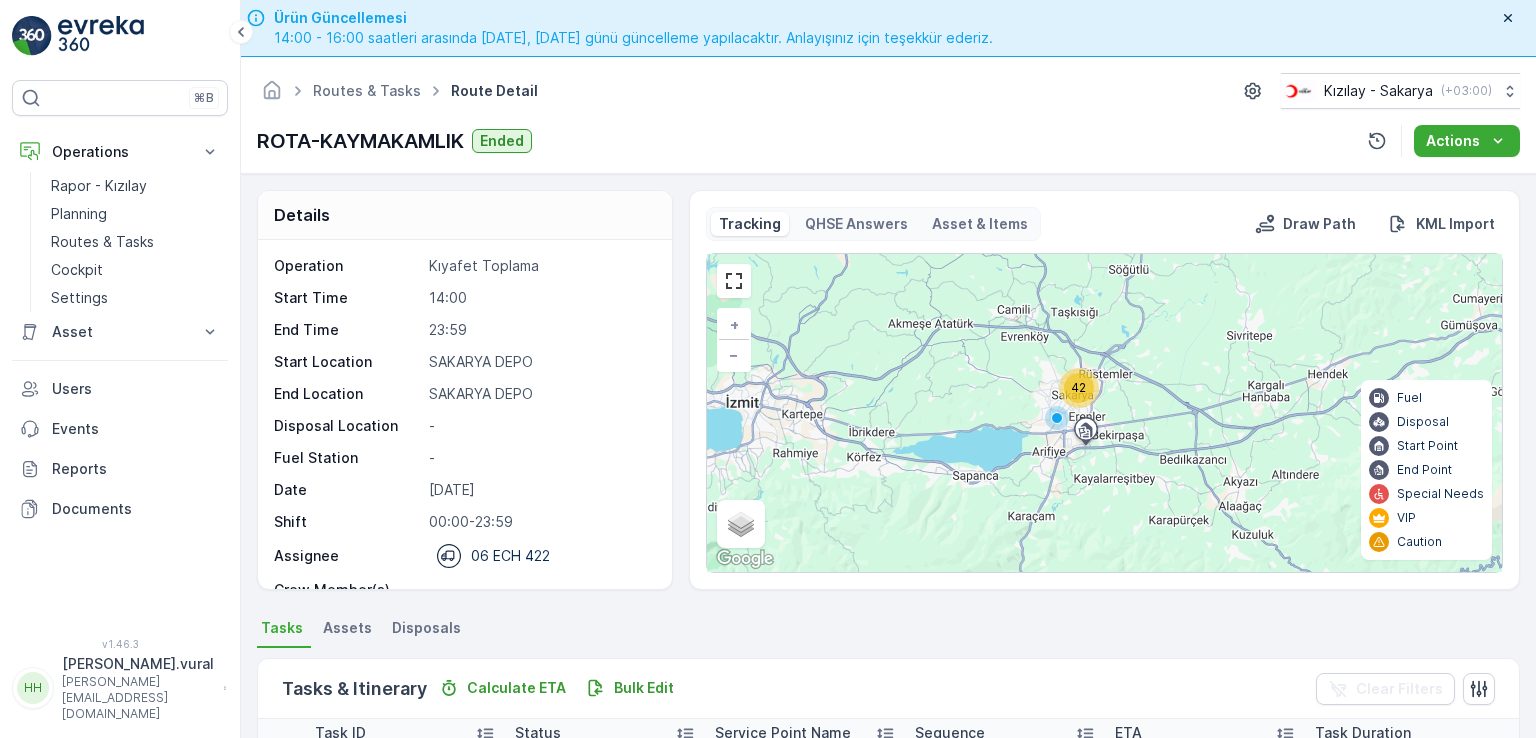 click on "Routes & Tasks Route Detail Kızılay - Sakarya ( +03:00 ) ROTA-KAYMAKAMLIK Ended Actions" at bounding box center [888, 115] 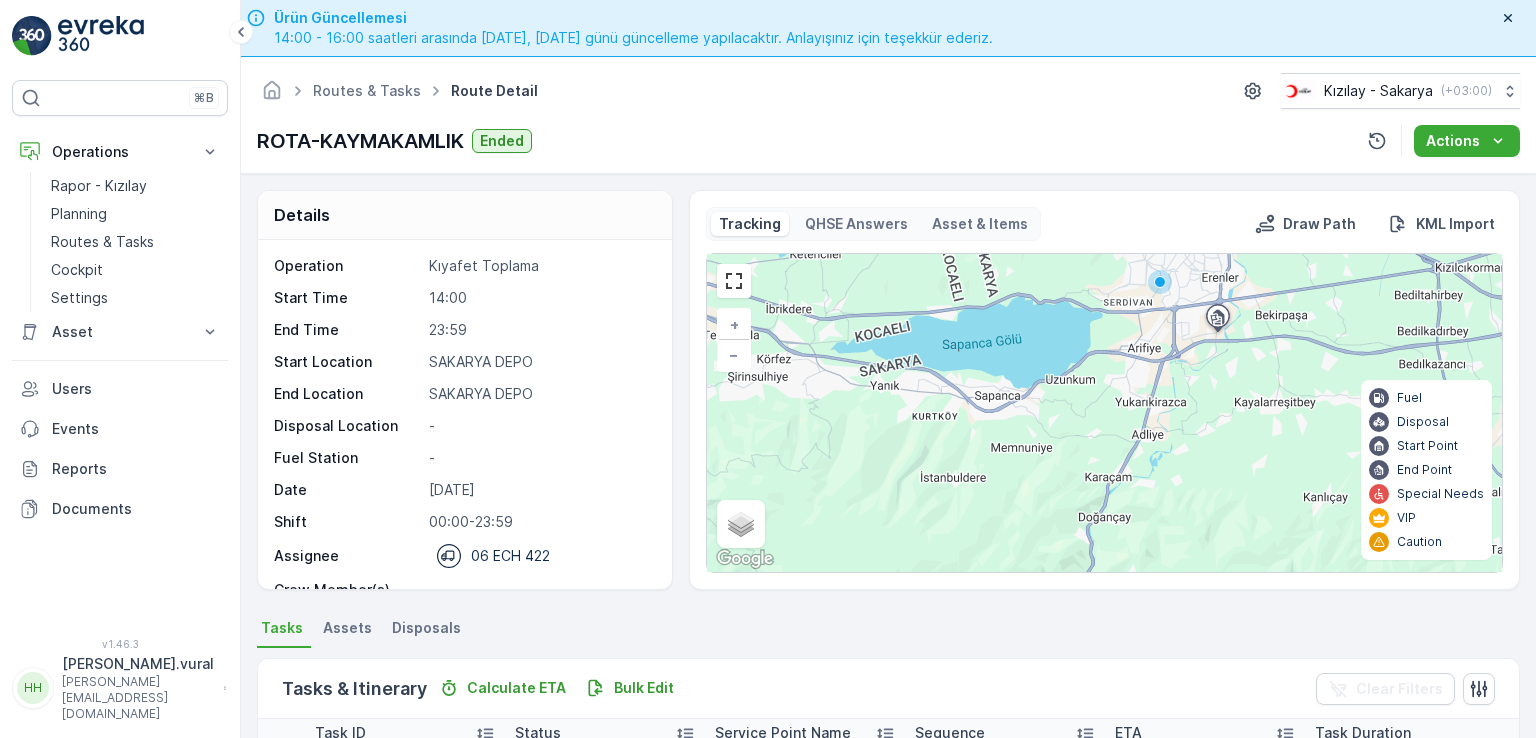 drag, startPoint x: 937, startPoint y: 605, endPoint x: 998, endPoint y: 776, distance: 181.5544 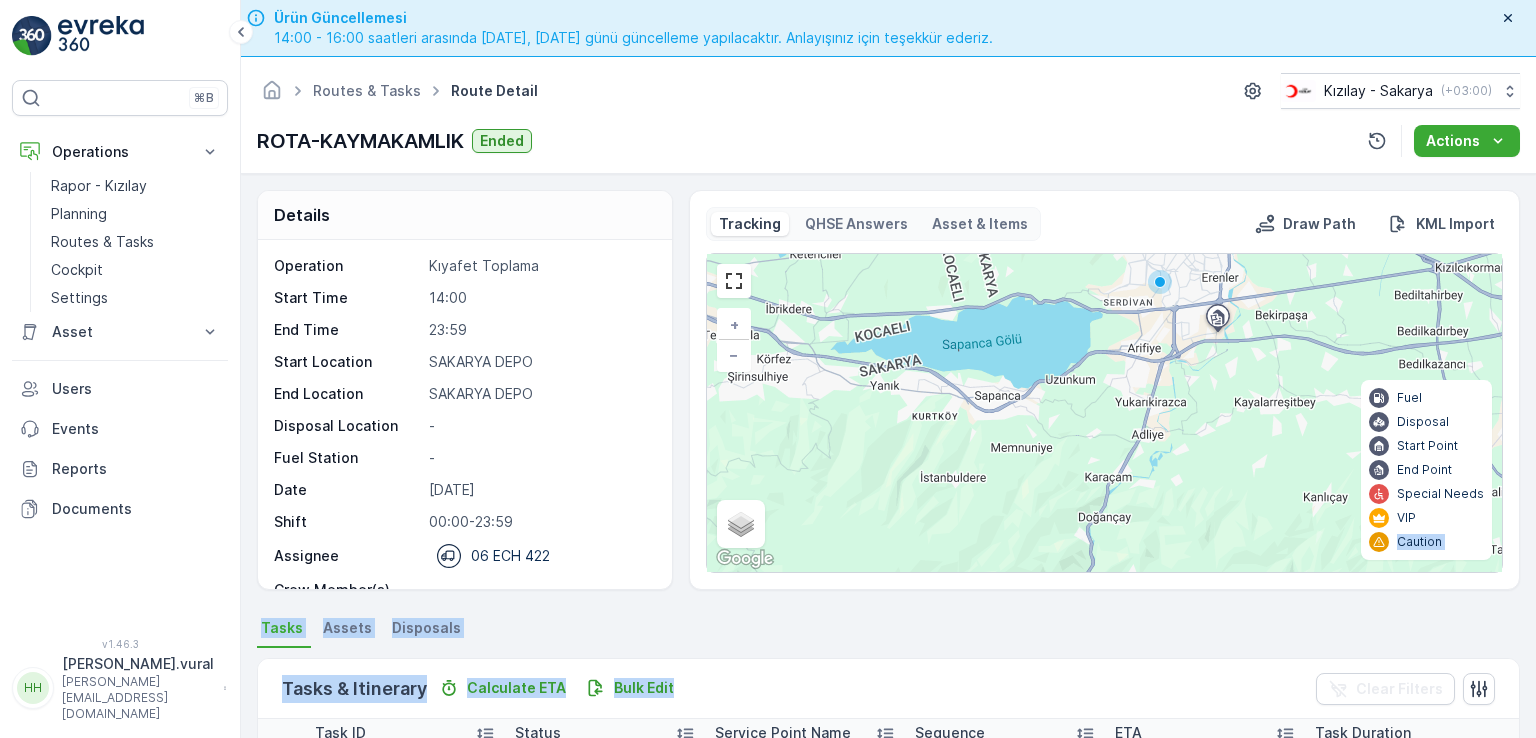 drag, startPoint x: 937, startPoint y: 713, endPoint x: 1415, endPoint y: 496, distance: 524.9505 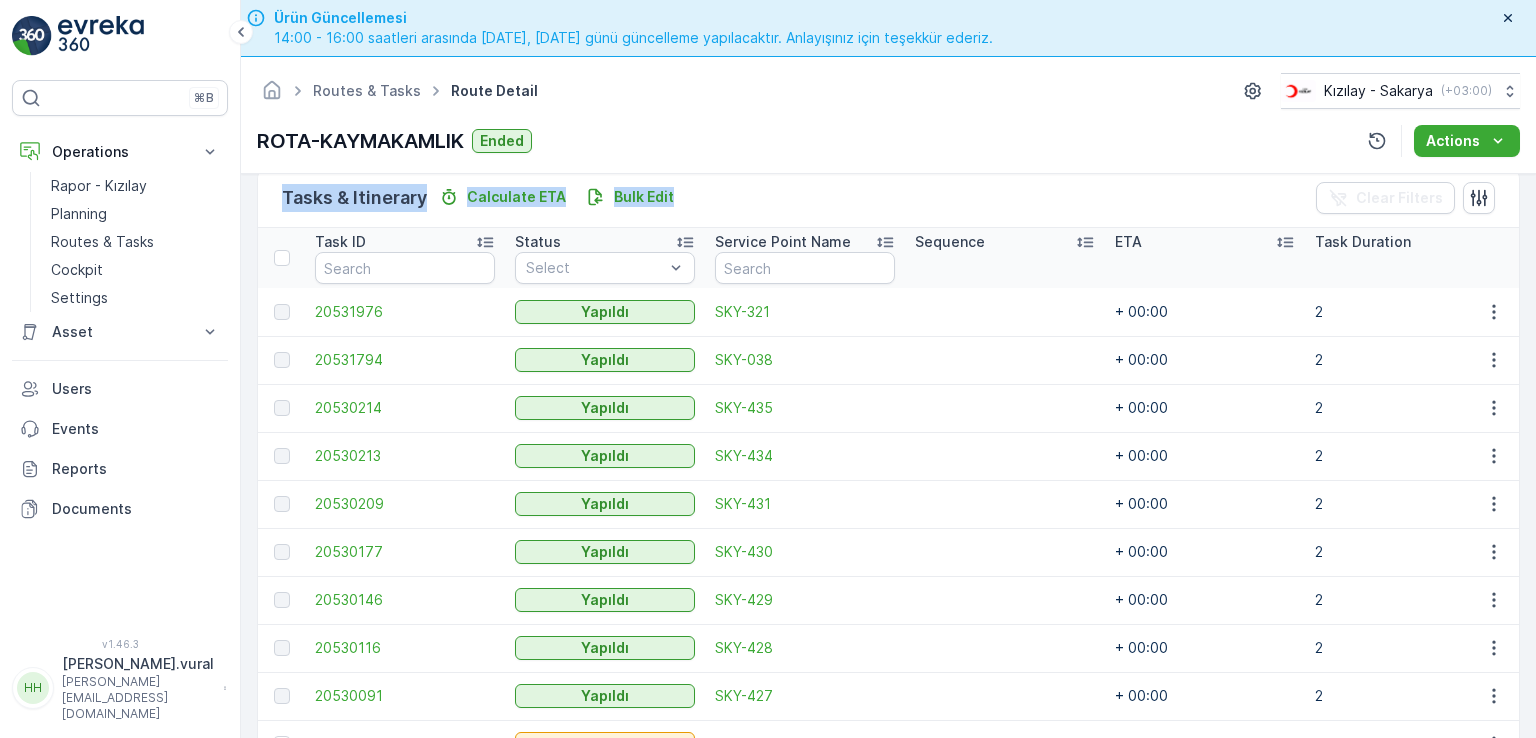 scroll, scrollTop: 556, scrollLeft: 0, axis: vertical 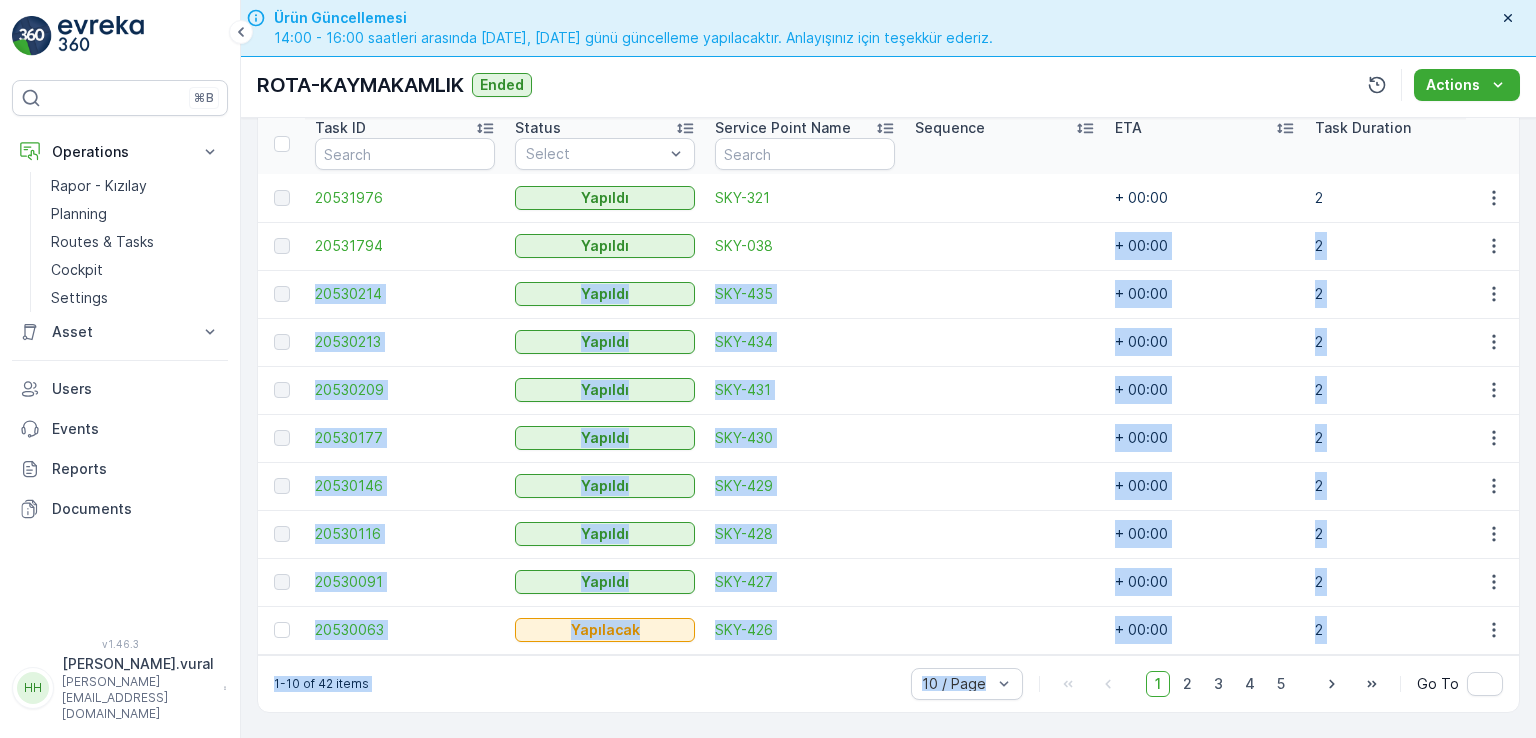 drag, startPoint x: 1058, startPoint y: 559, endPoint x: 1053, endPoint y: 776, distance: 217.0576 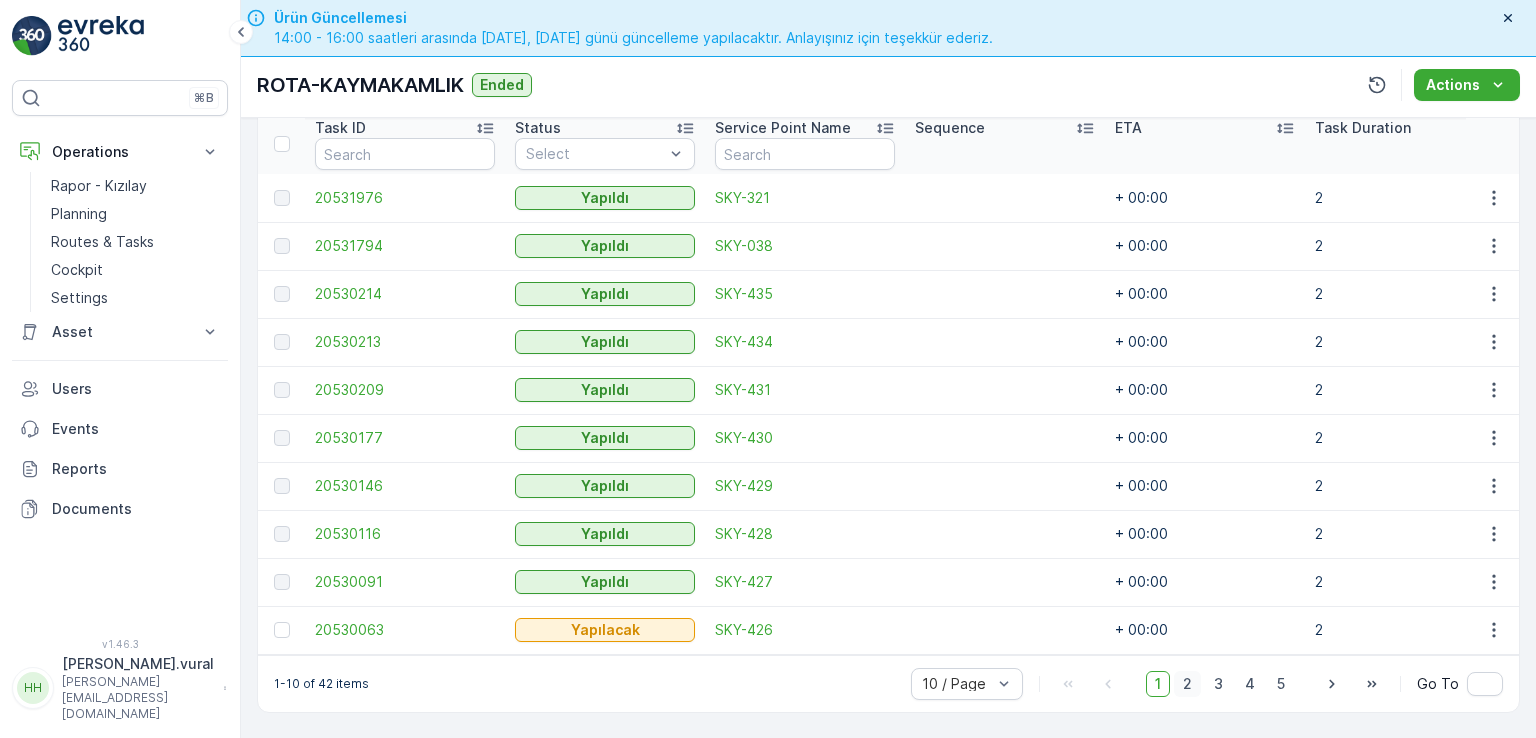 click on "2" at bounding box center (1187, 684) 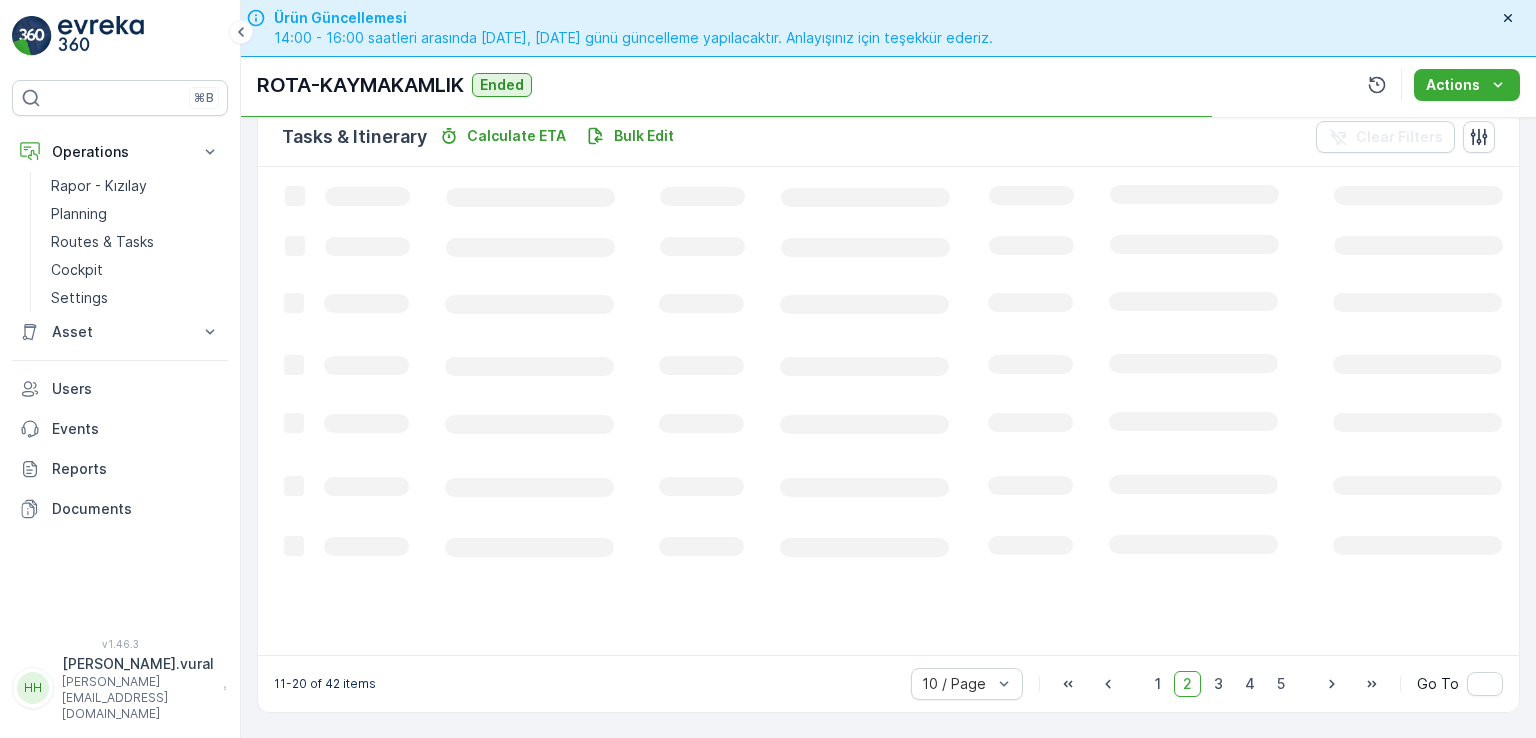 scroll, scrollTop: 495, scrollLeft: 0, axis: vertical 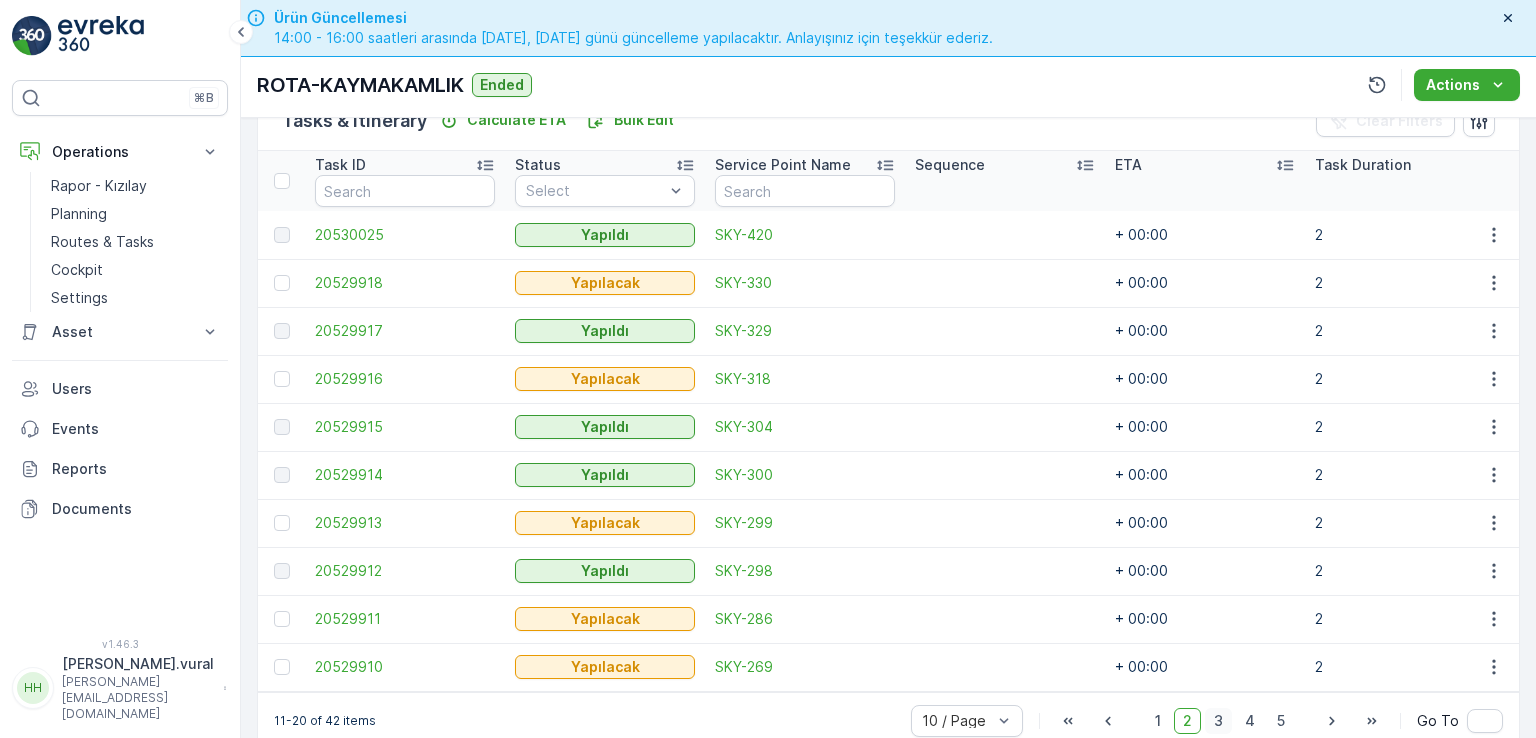 click on "3" at bounding box center (1218, 721) 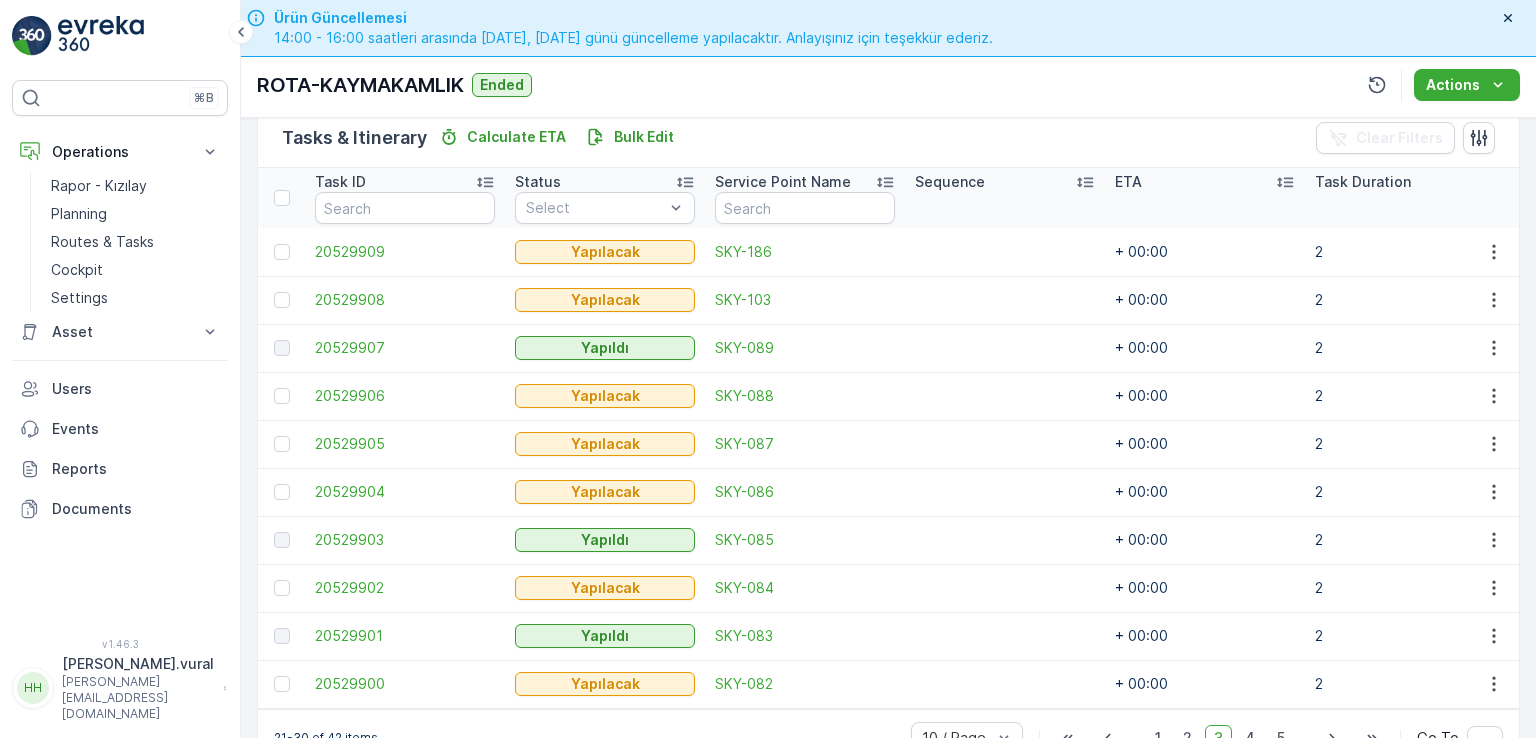 scroll, scrollTop: 512, scrollLeft: 0, axis: vertical 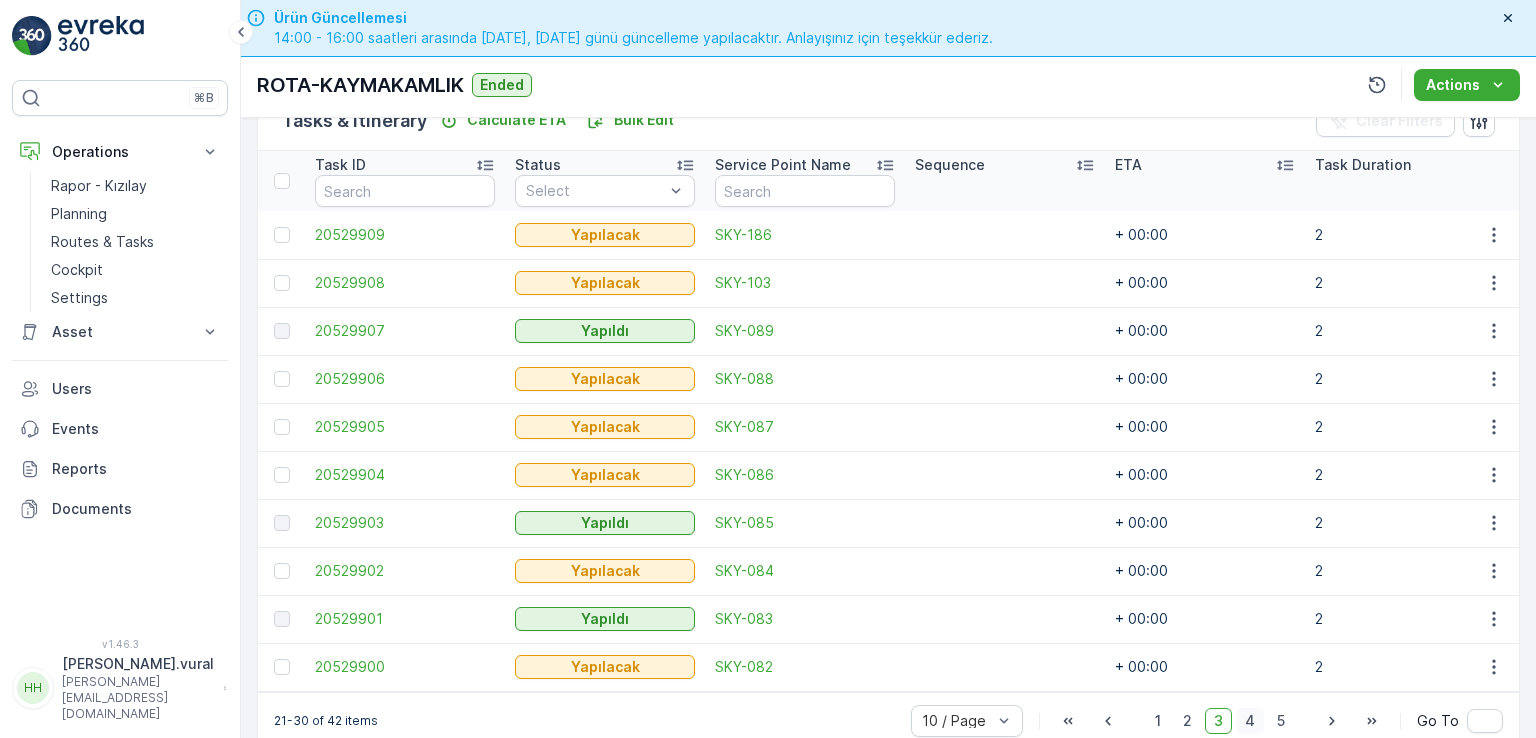 click on "4" at bounding box center [1250, 721] 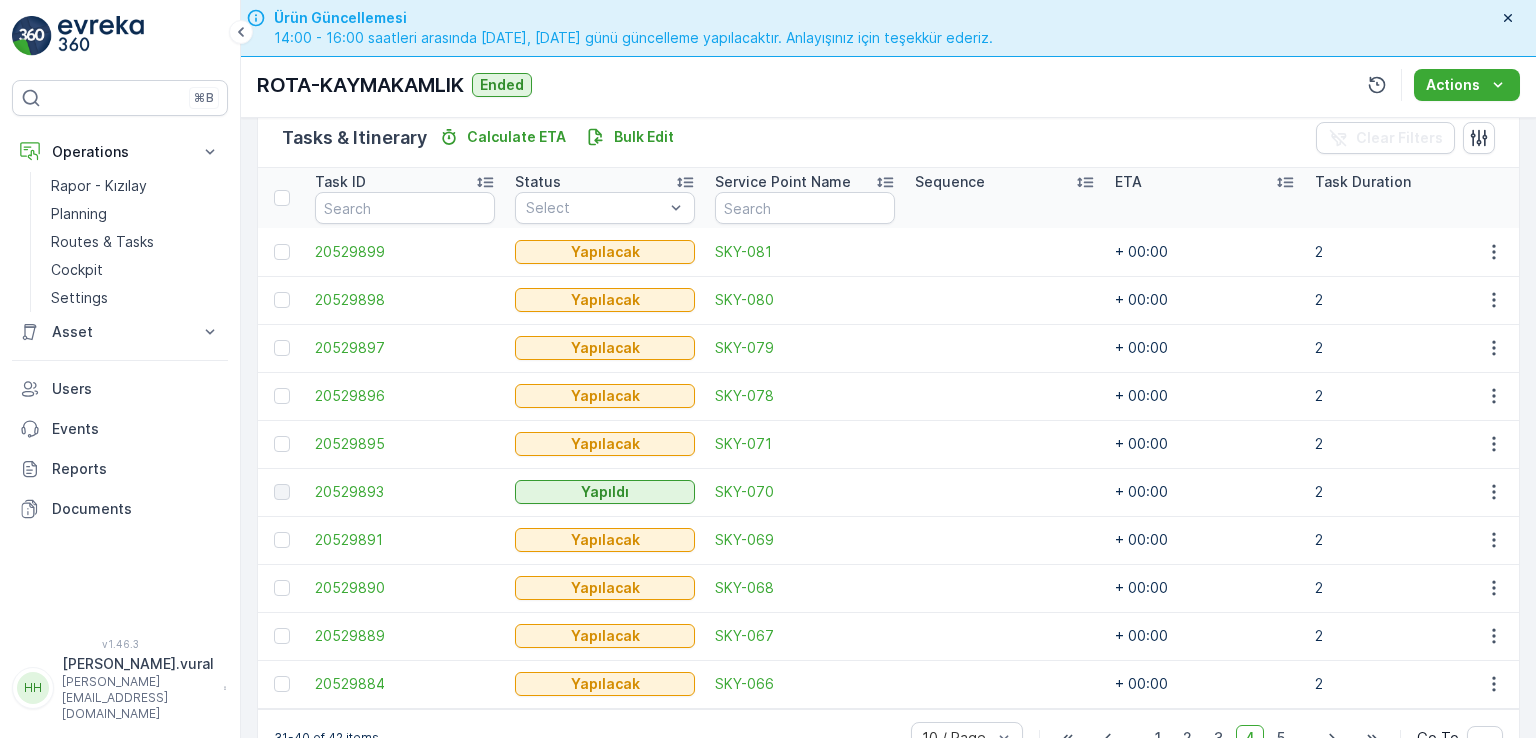 scroll, scrollTop: 512, scrollLeft: 0, axis: vertical 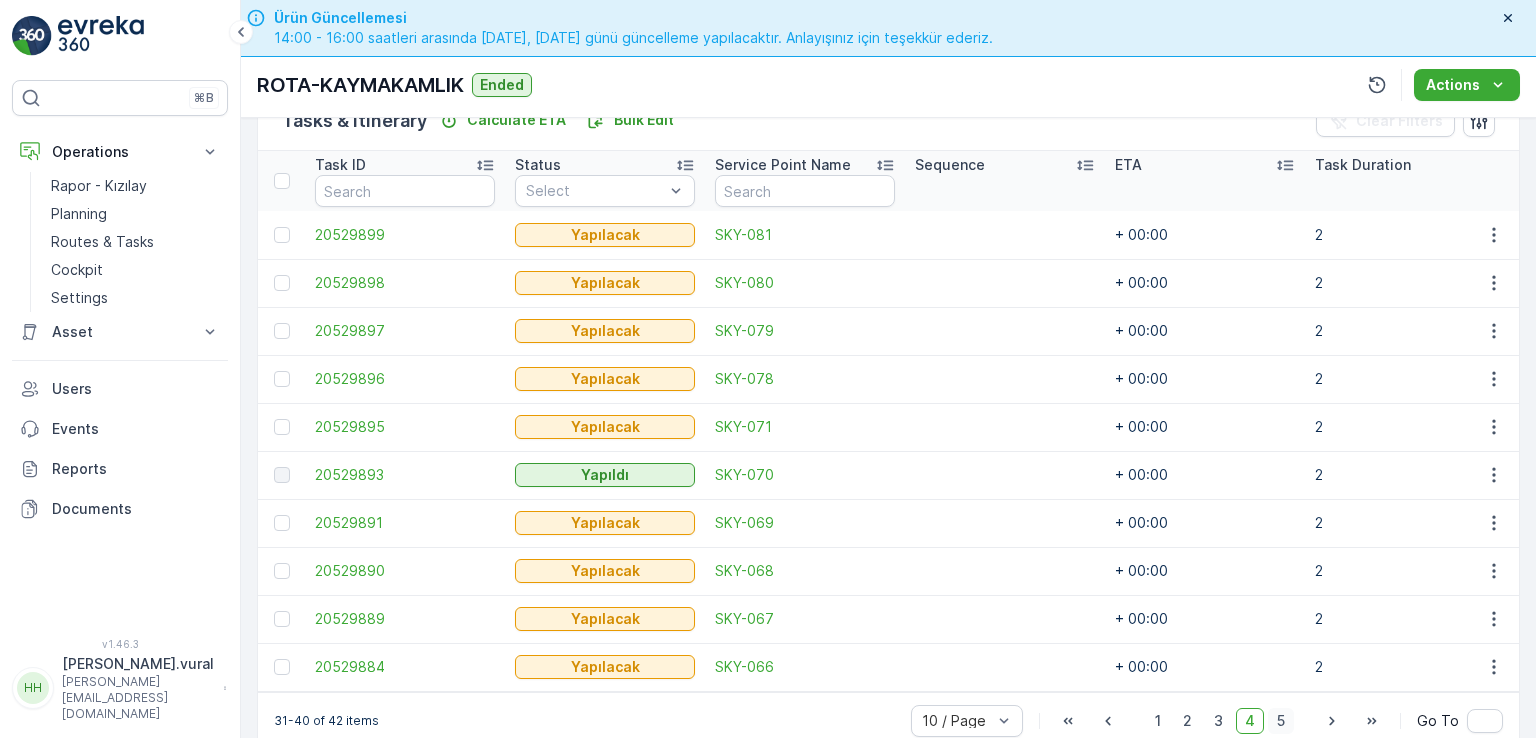 click on "5" at bounding box center [1281, 721] 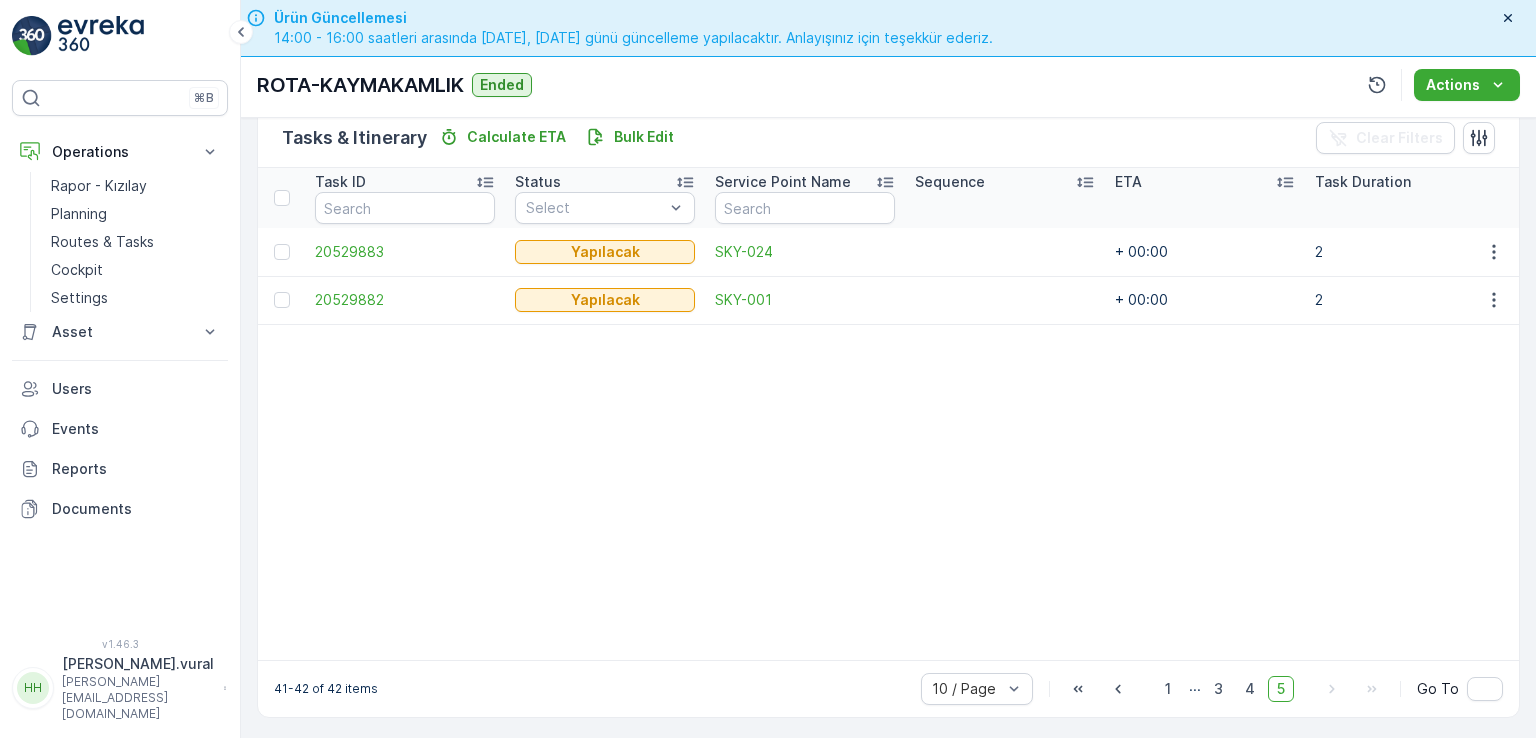 scroll, scrollTop: 508, scrollLeft: 0, axis: vertical 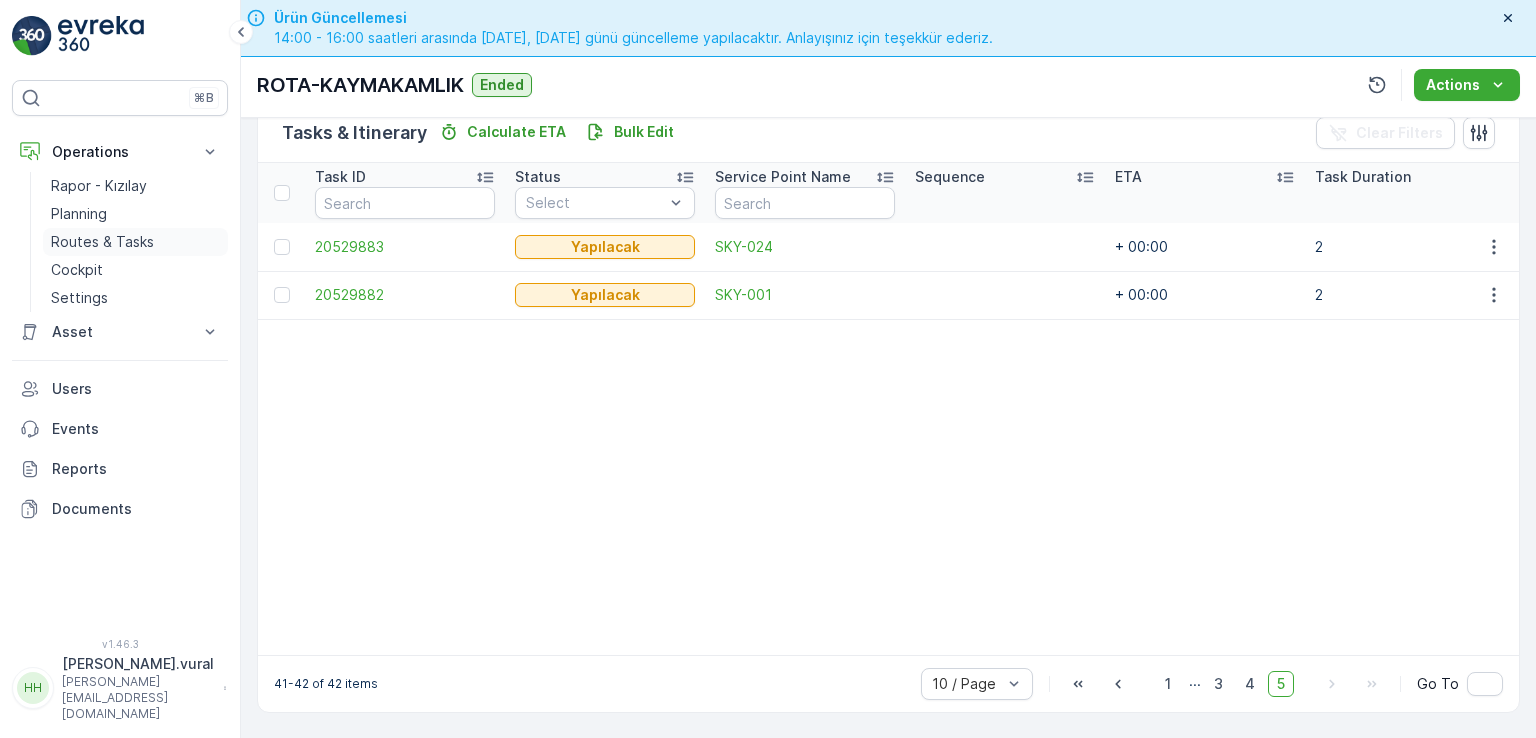 click on "Routes & Tasks" at bounding box center [102, 242] 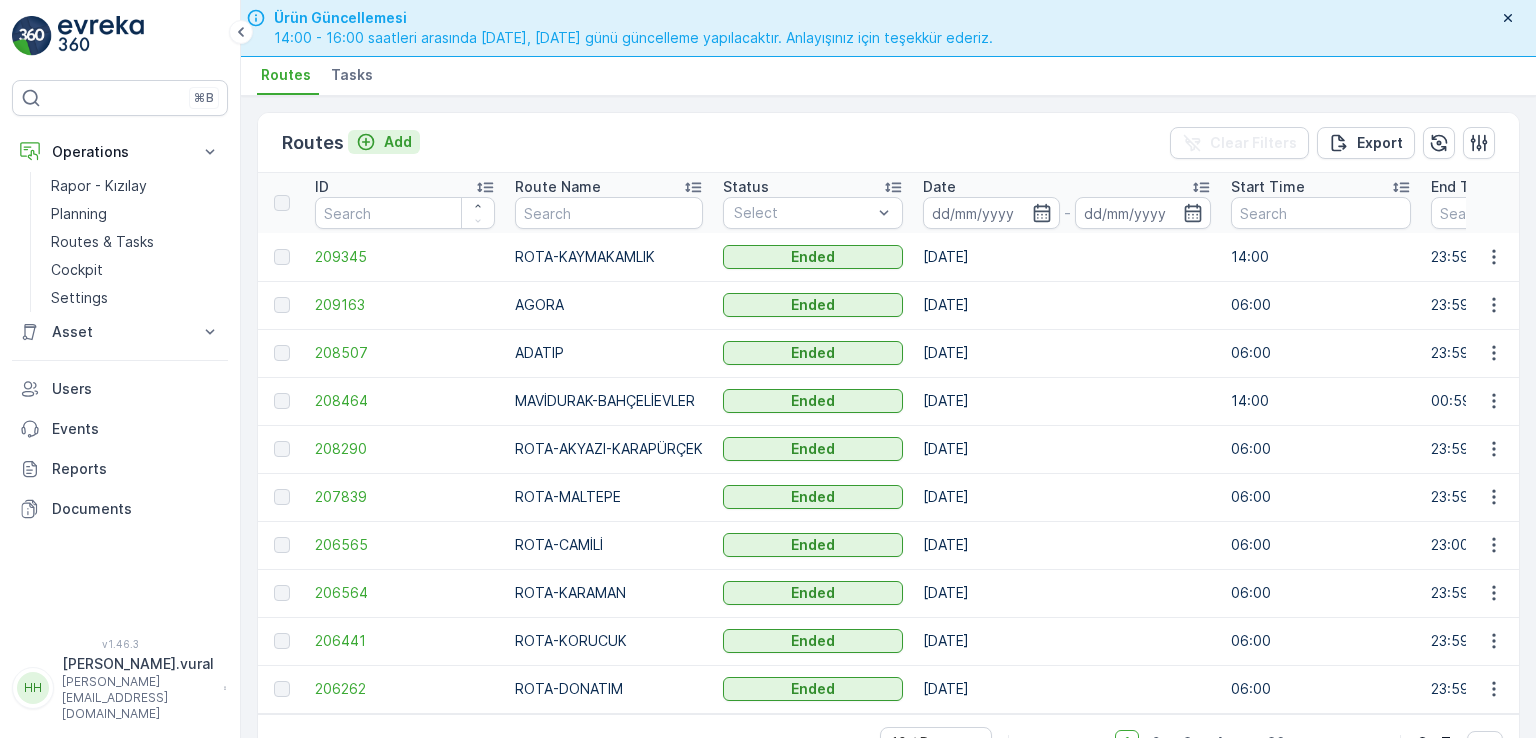 click on "Add" at bounding box center (398, 142) 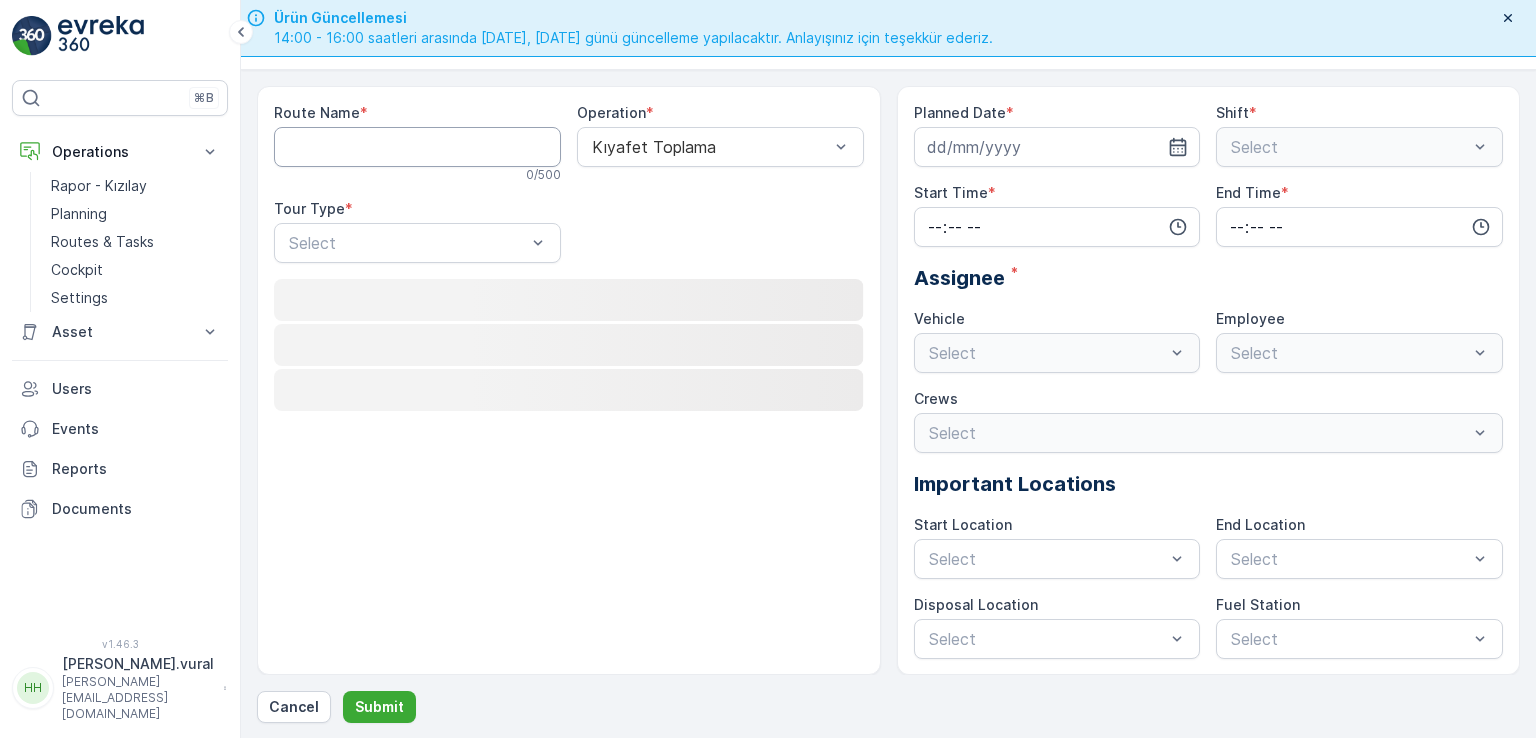 click on "Route Name" at bounding box center (417, 147) 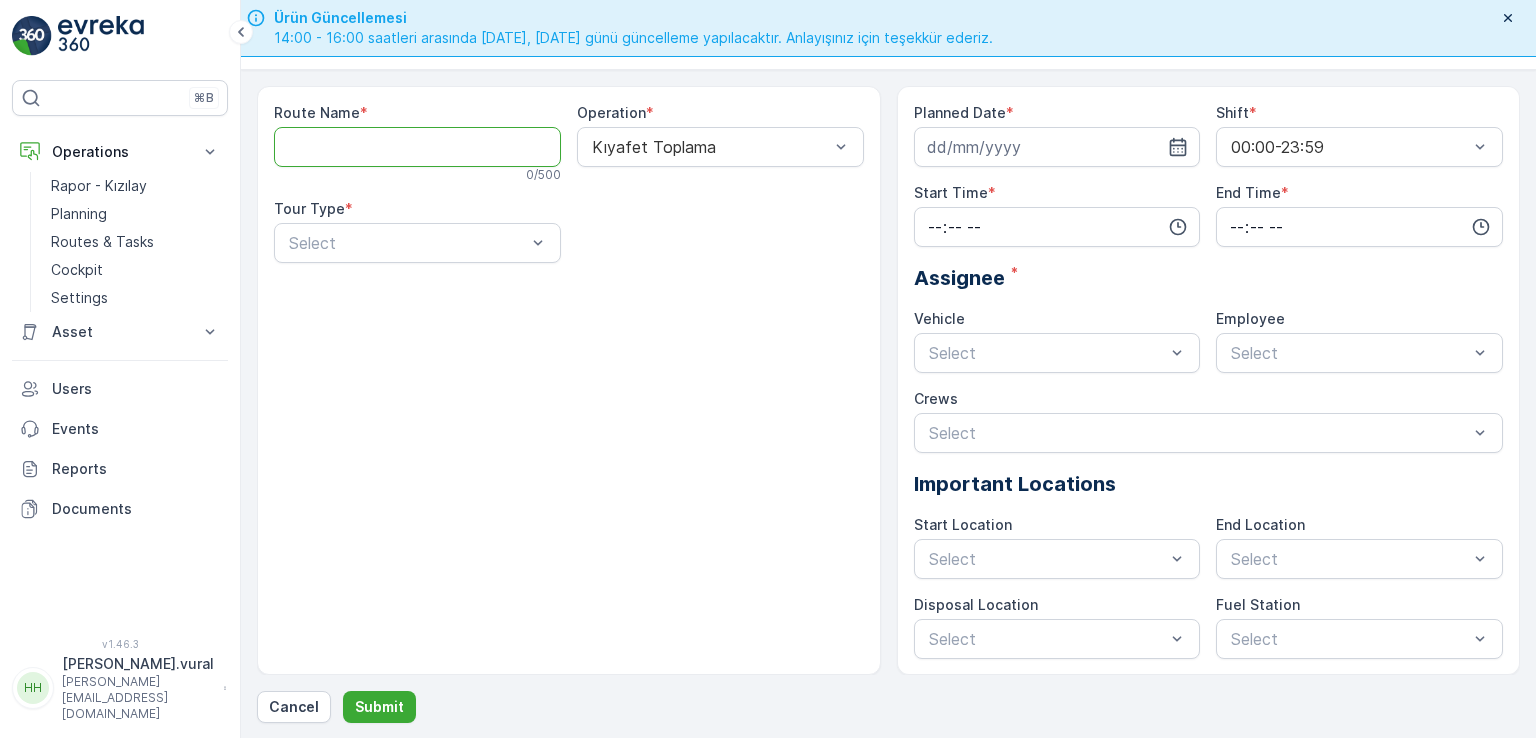 click on "Route Name" at bounding box center [417, 147] 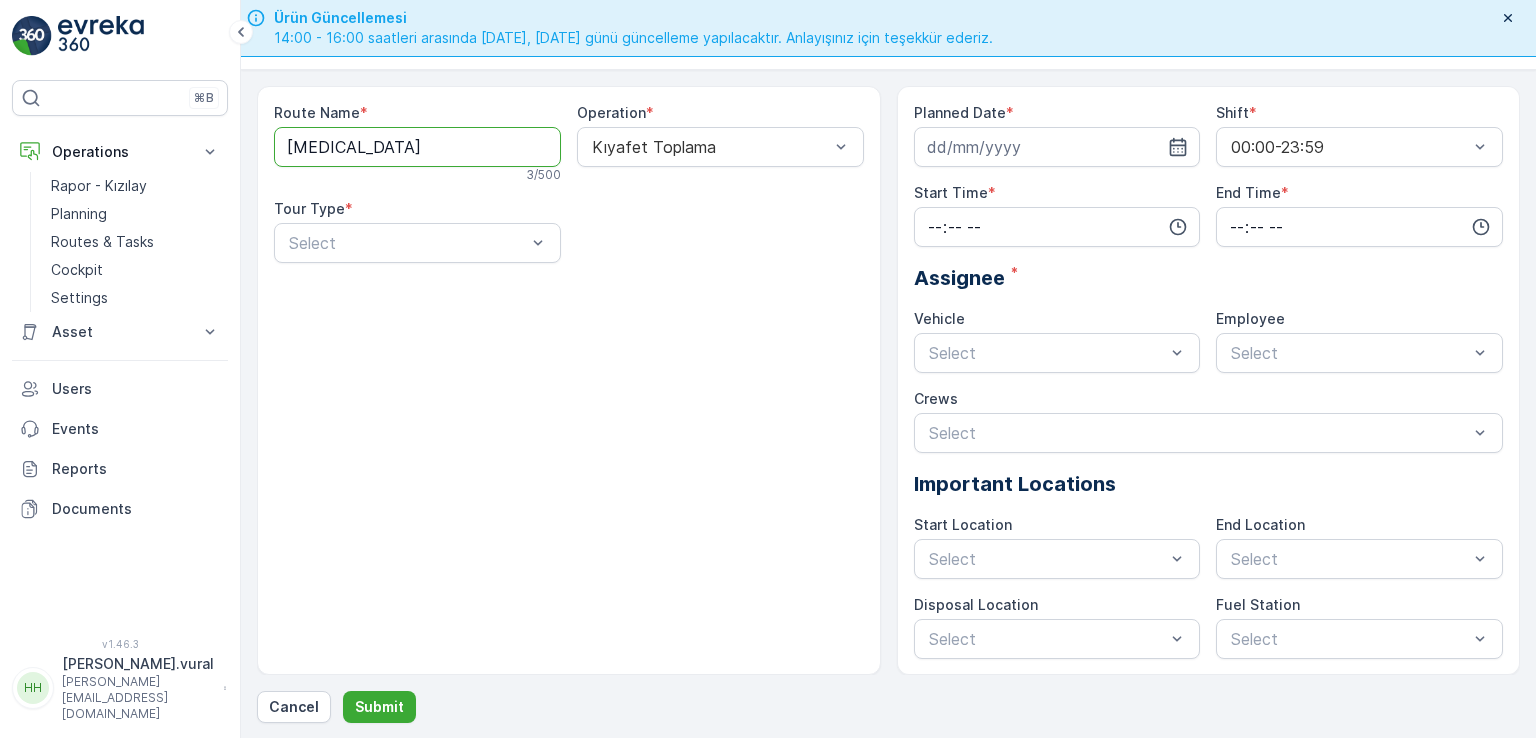 type on "YAZLIK-1" 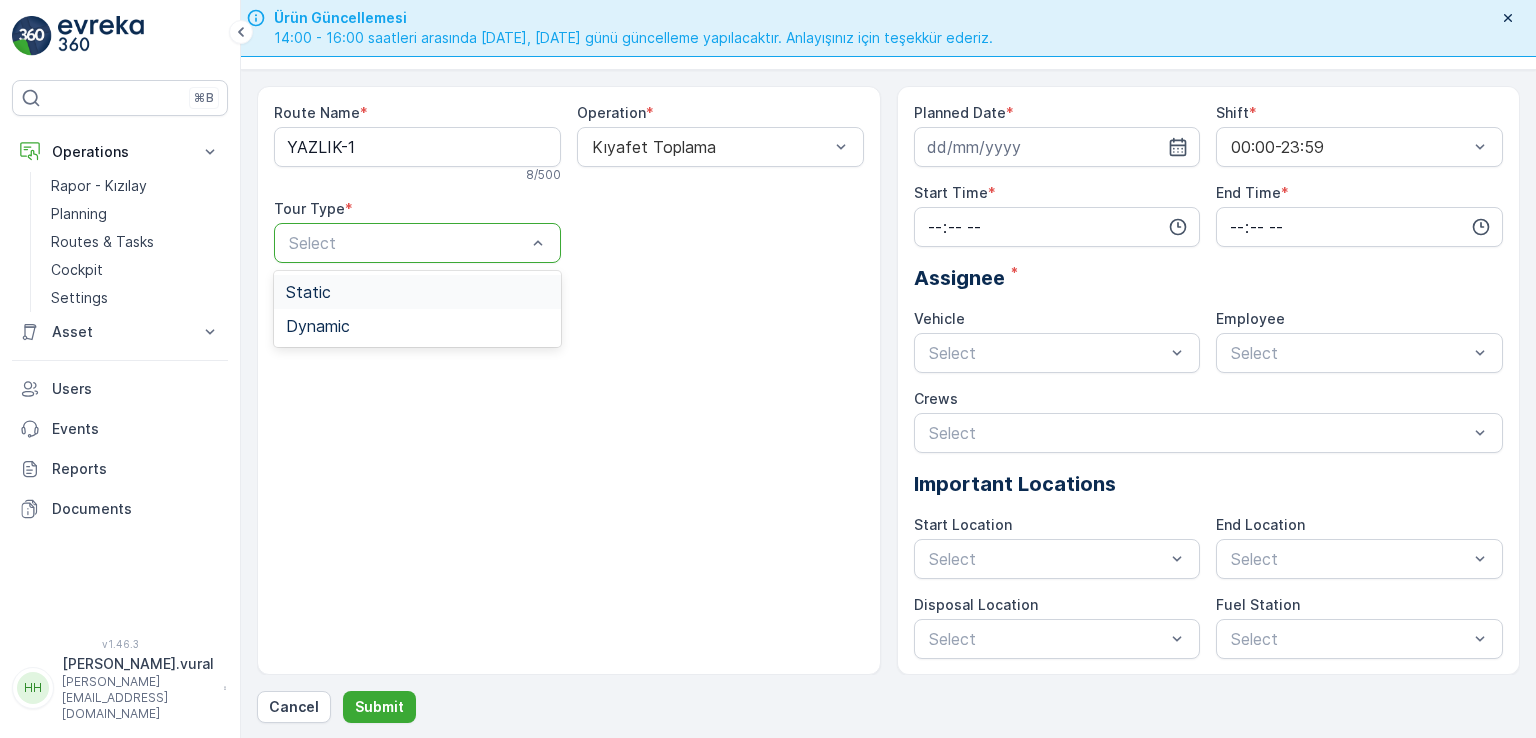 click on "Static" at bounding box center [417, 292] 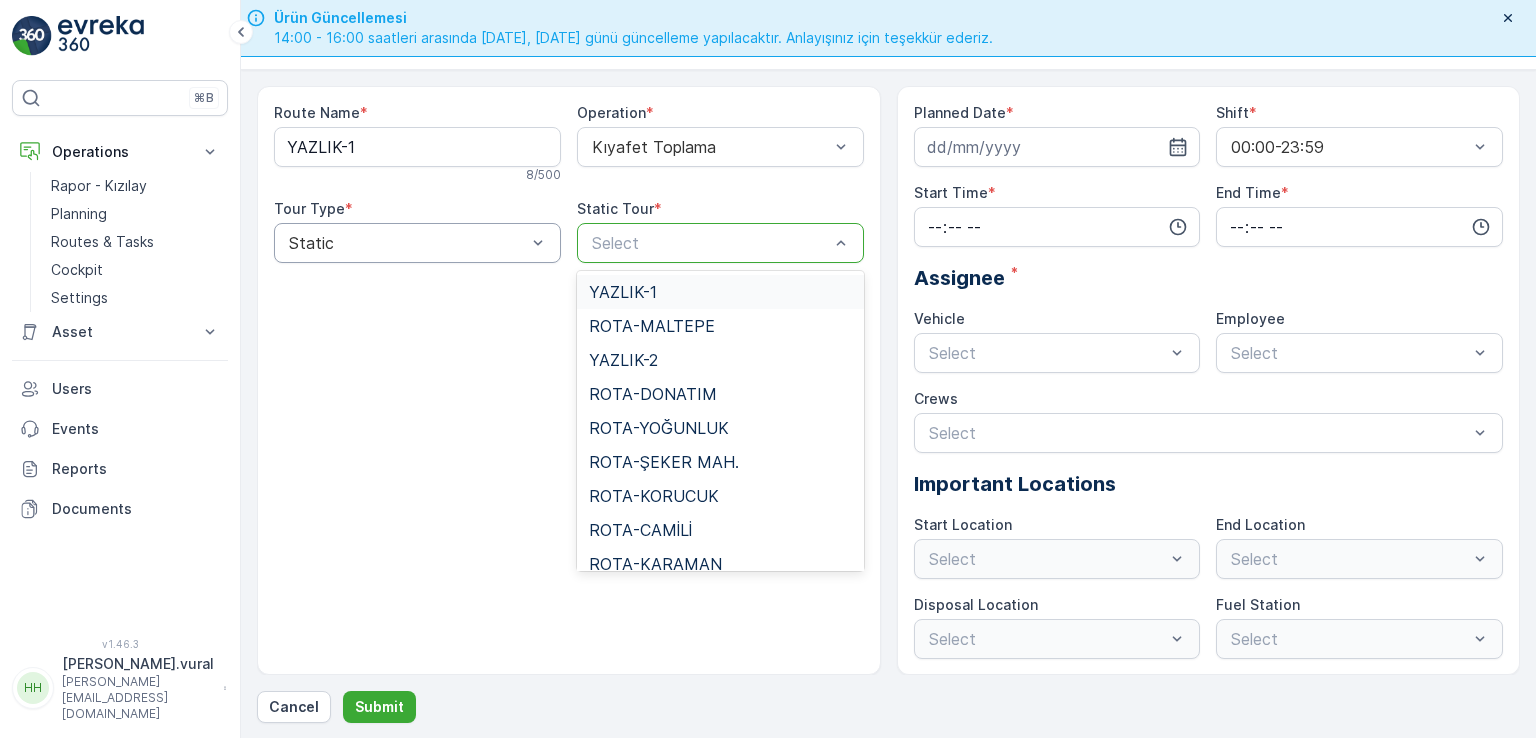 click at bounding box center (710, 243) 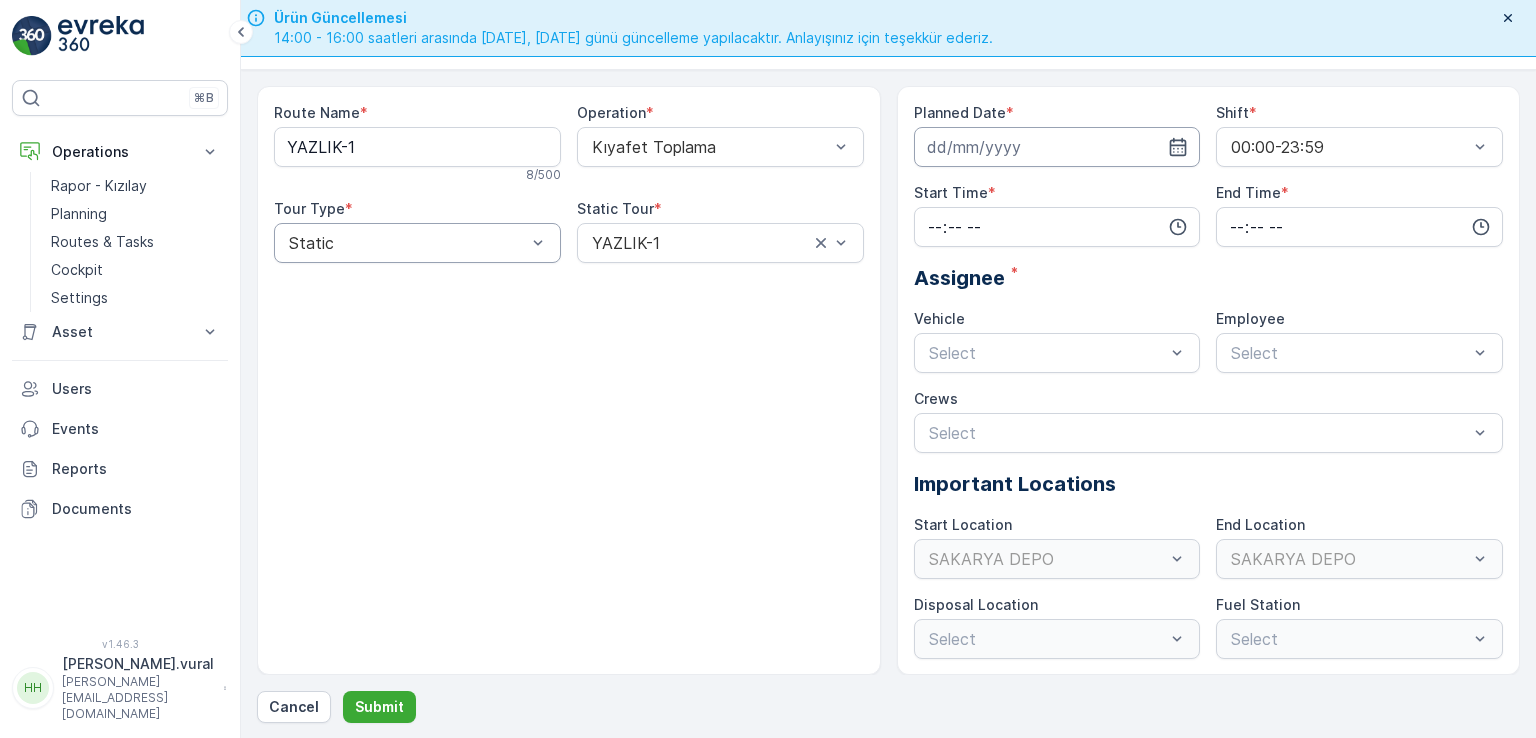 click at bounding box center [1057, 147] 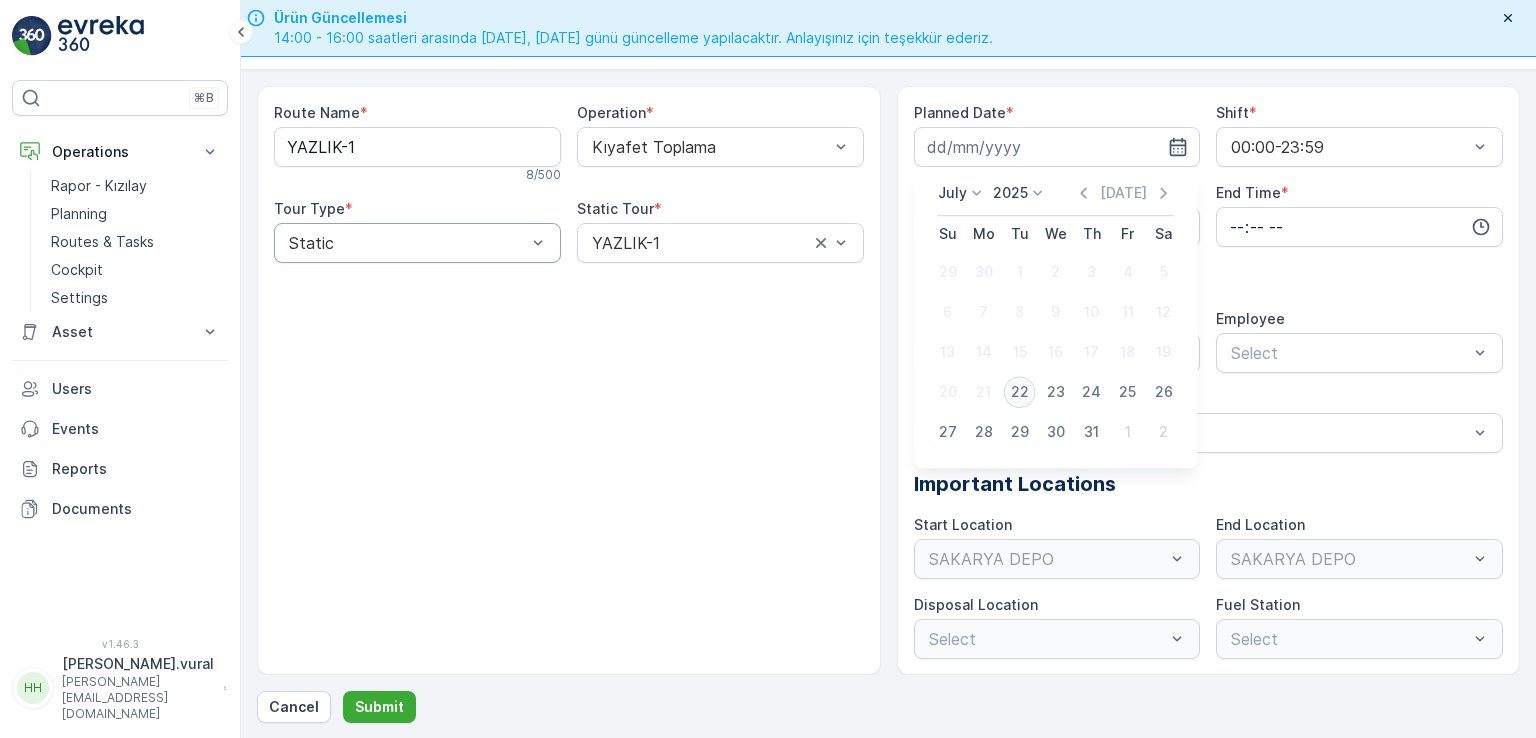 click on "22" at bounding box center [1020, 392] 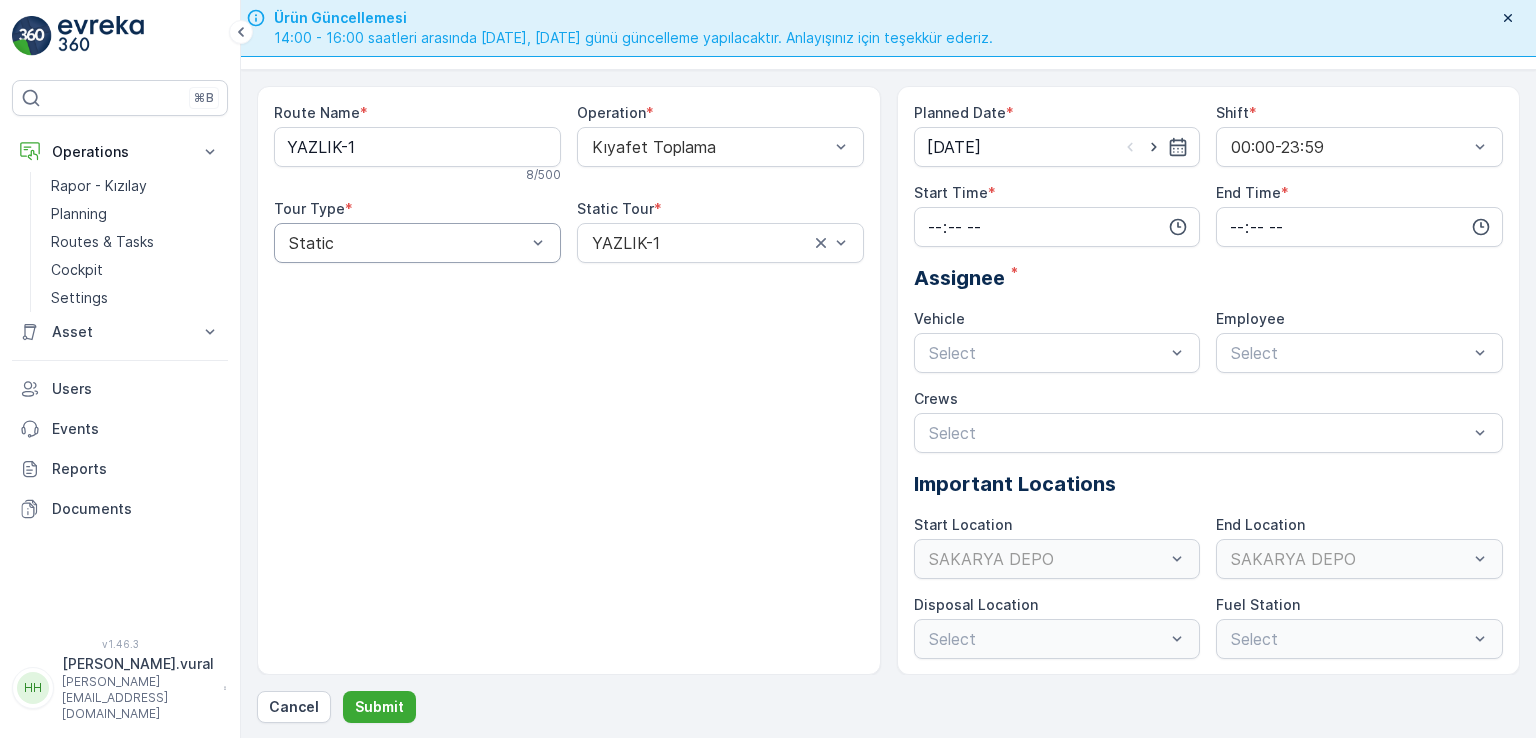 click on "Start Time *" at bounding box center [1057, 193] 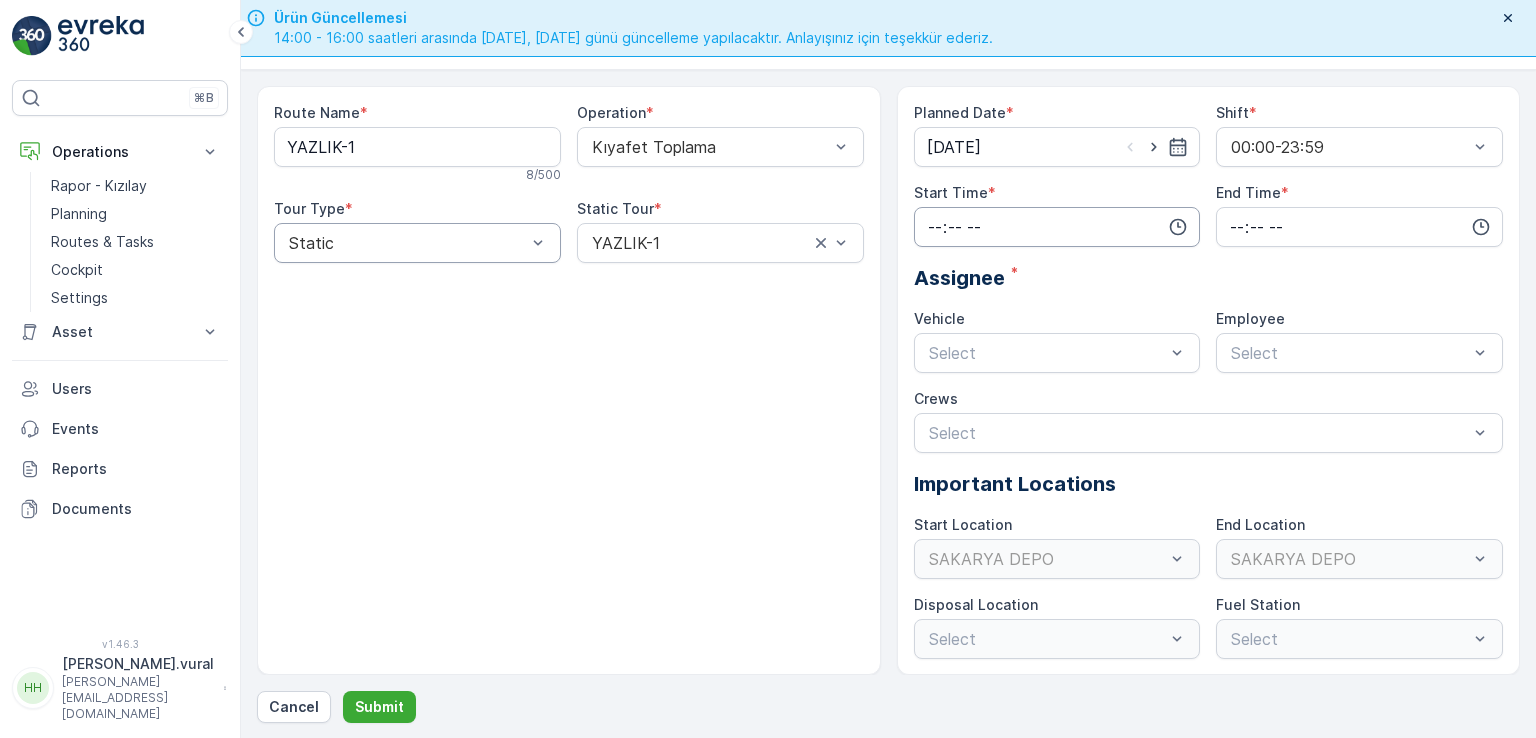 click at bounding box center (1057, 227) 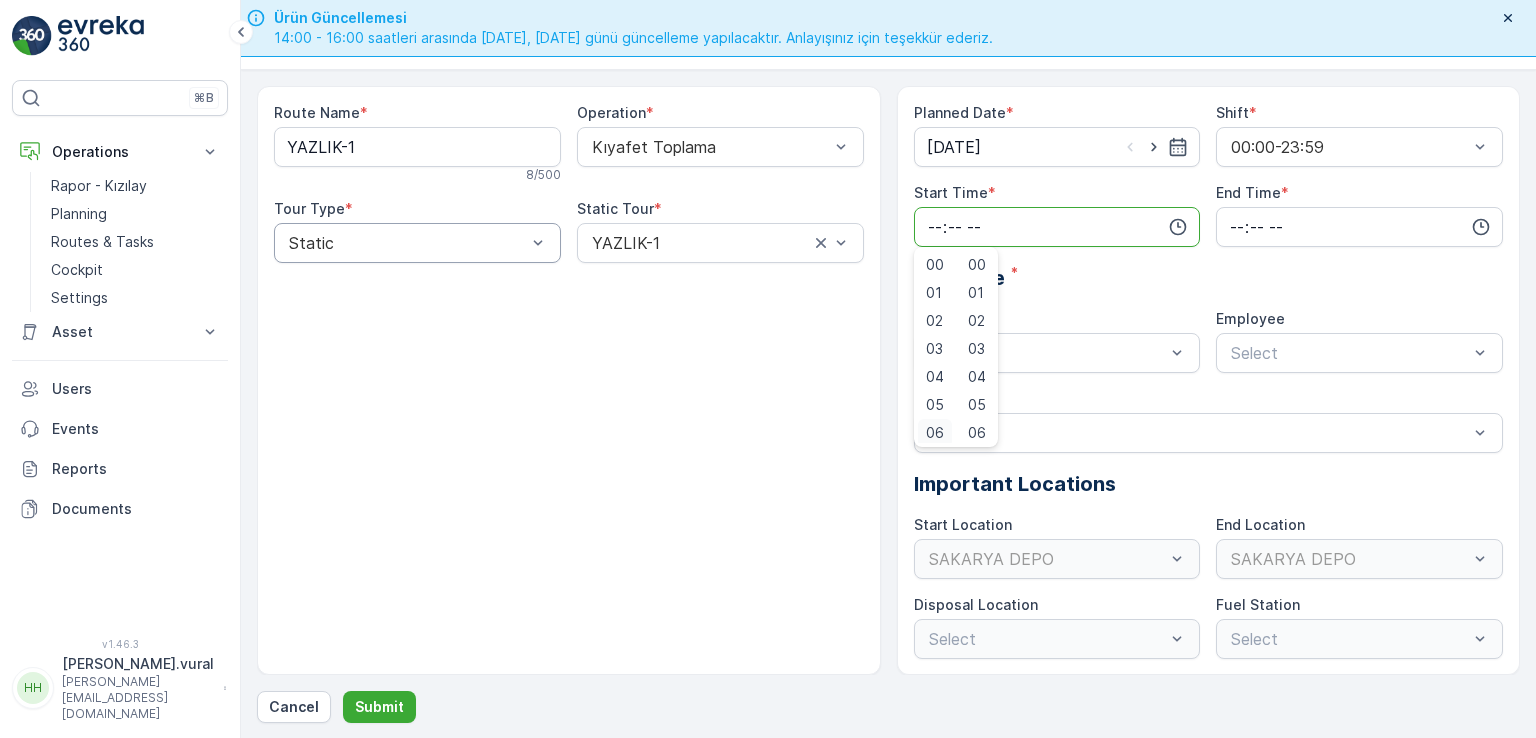 scroll, scrollTop: 4, scrollLeft: 0, axis: vertical 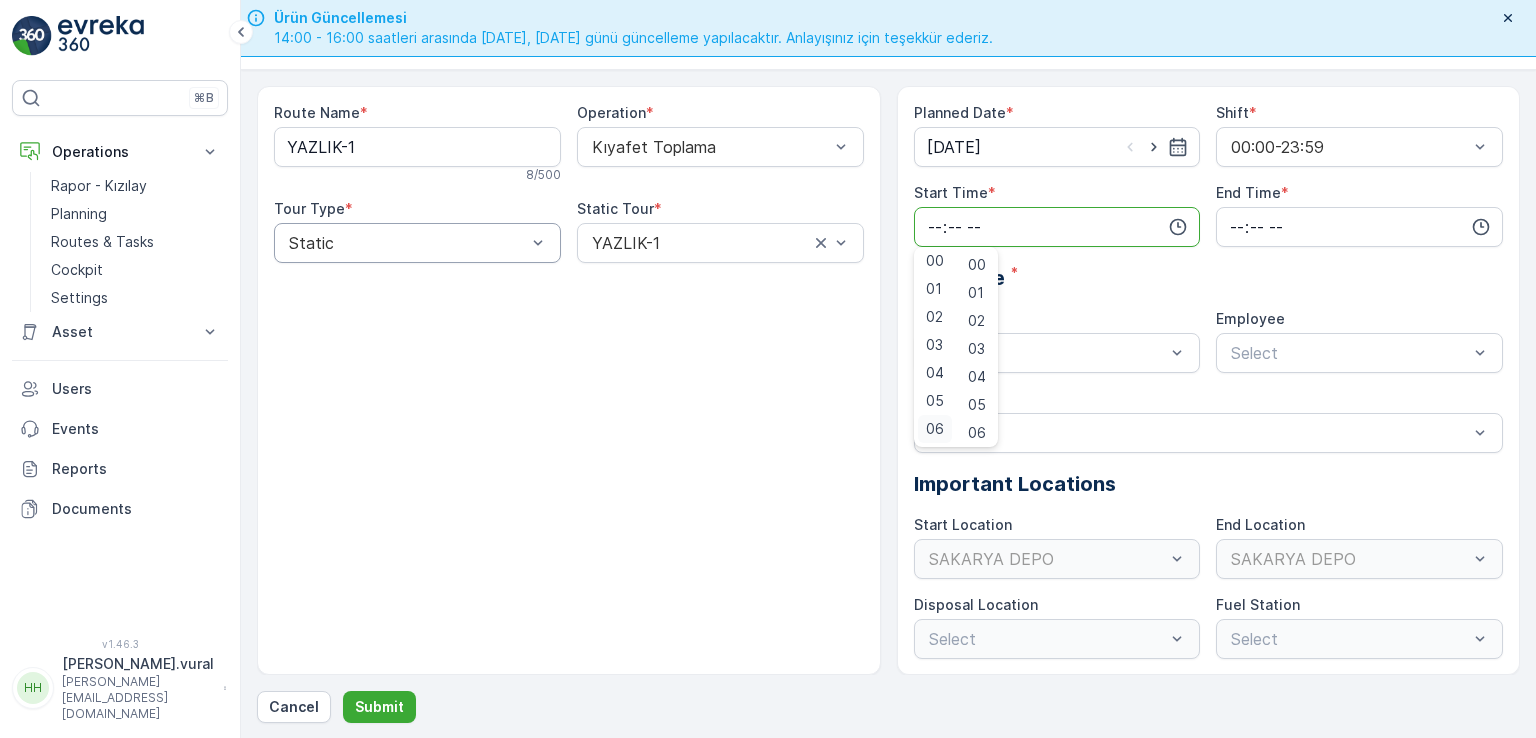 click on "06" at bounding box center (935, 429) 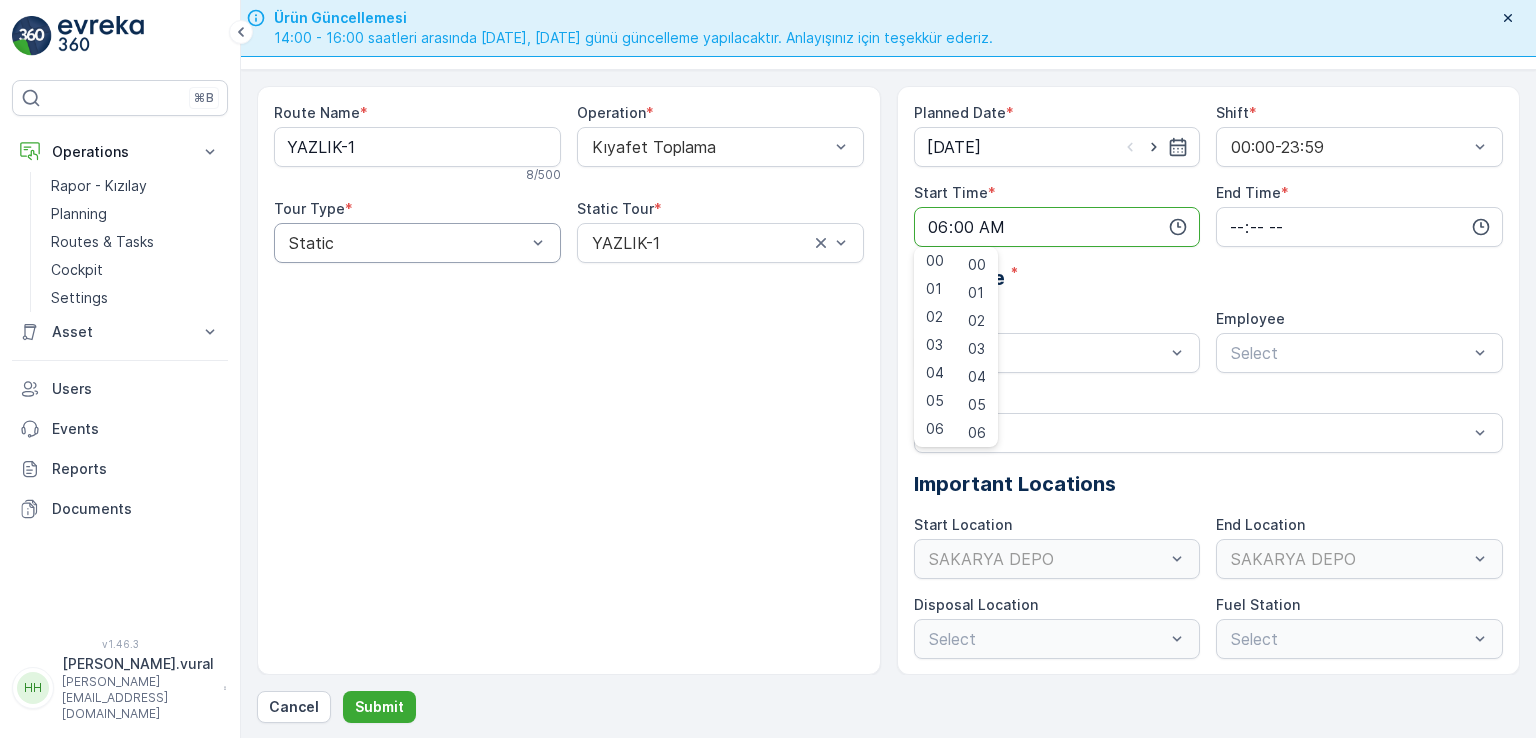 scroll, scrollTop: 4, scrollLeft: 0, axis: vertical 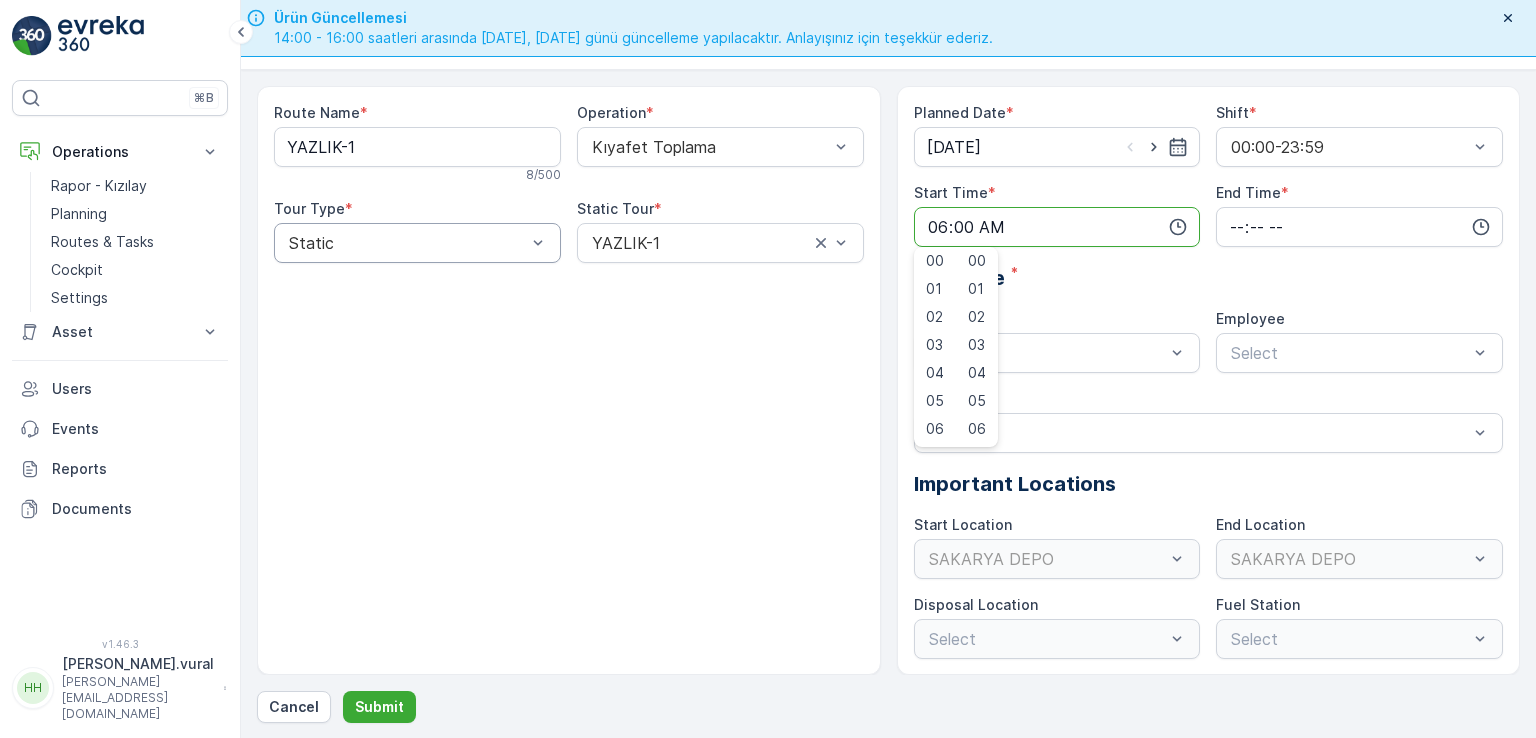 drag, startPoint x: 1006, startPoint y: 346, endPoint x: 1000, endPoint y: 356, distance: 11.661903 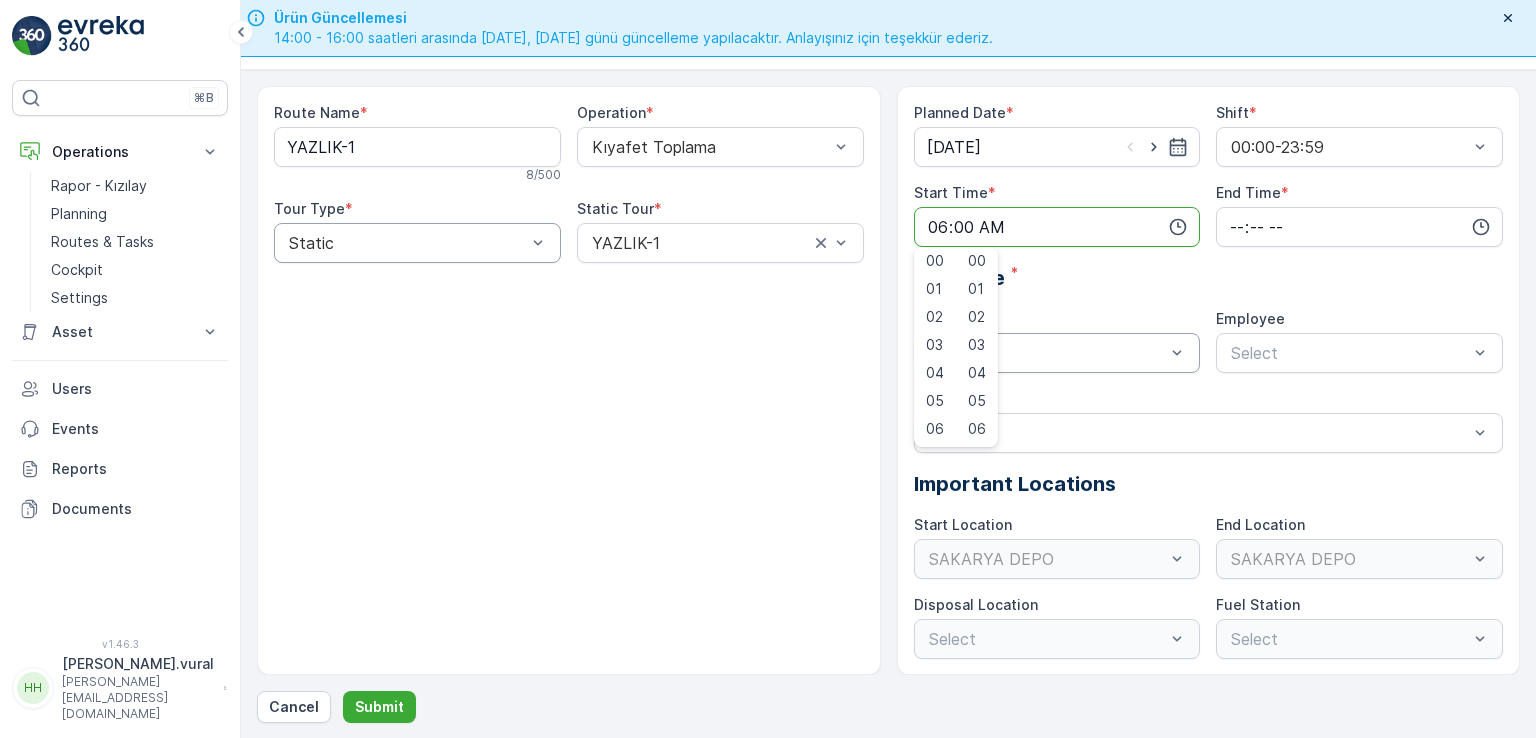 drag, startPoint x: 1000, startPoint y: 357, endPoint x: 1008, endPoint y: 369, distance: 14.422205 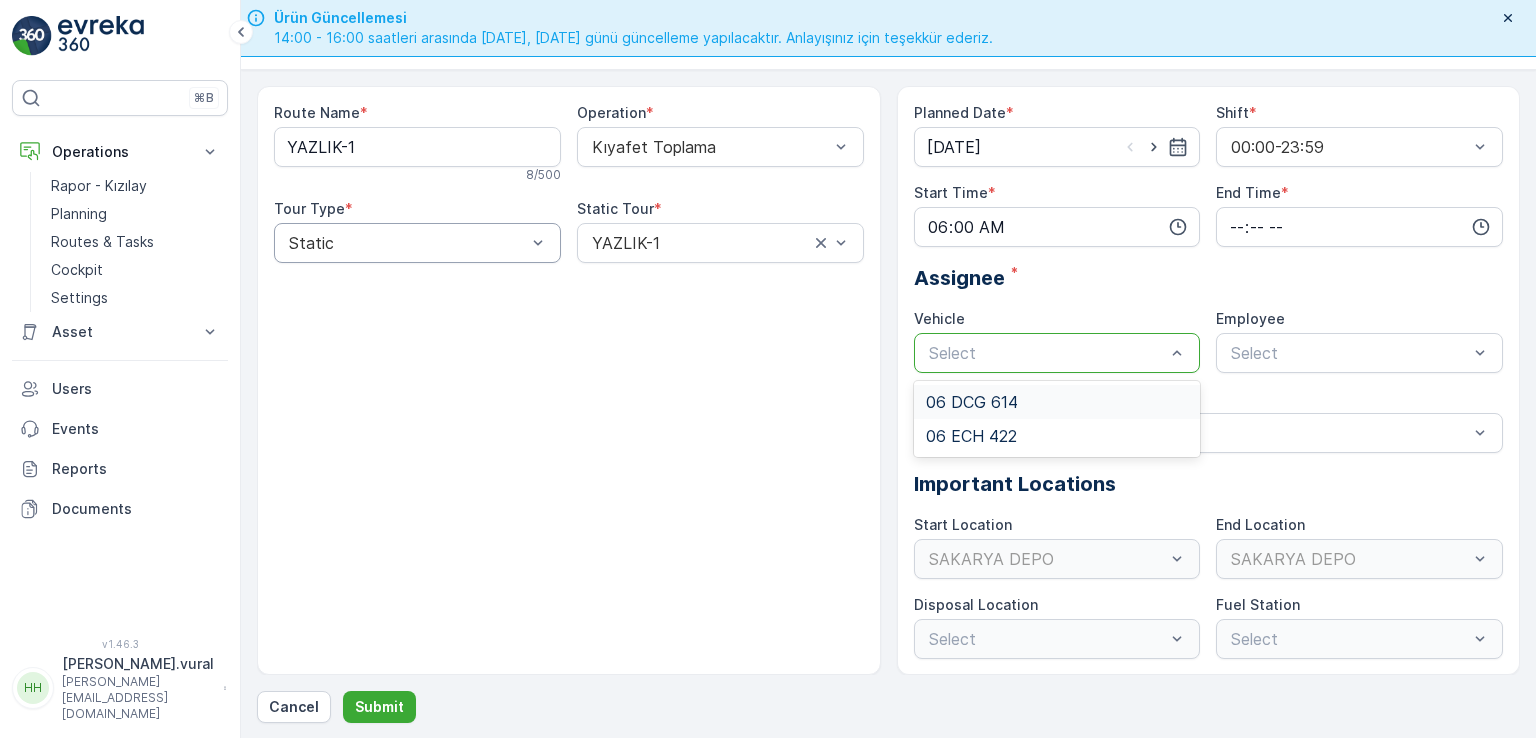 drag, startPoint x: 1008, startPoint y: 369, endPoint x: 1024, endPoint y: 335, distance: 37.576588 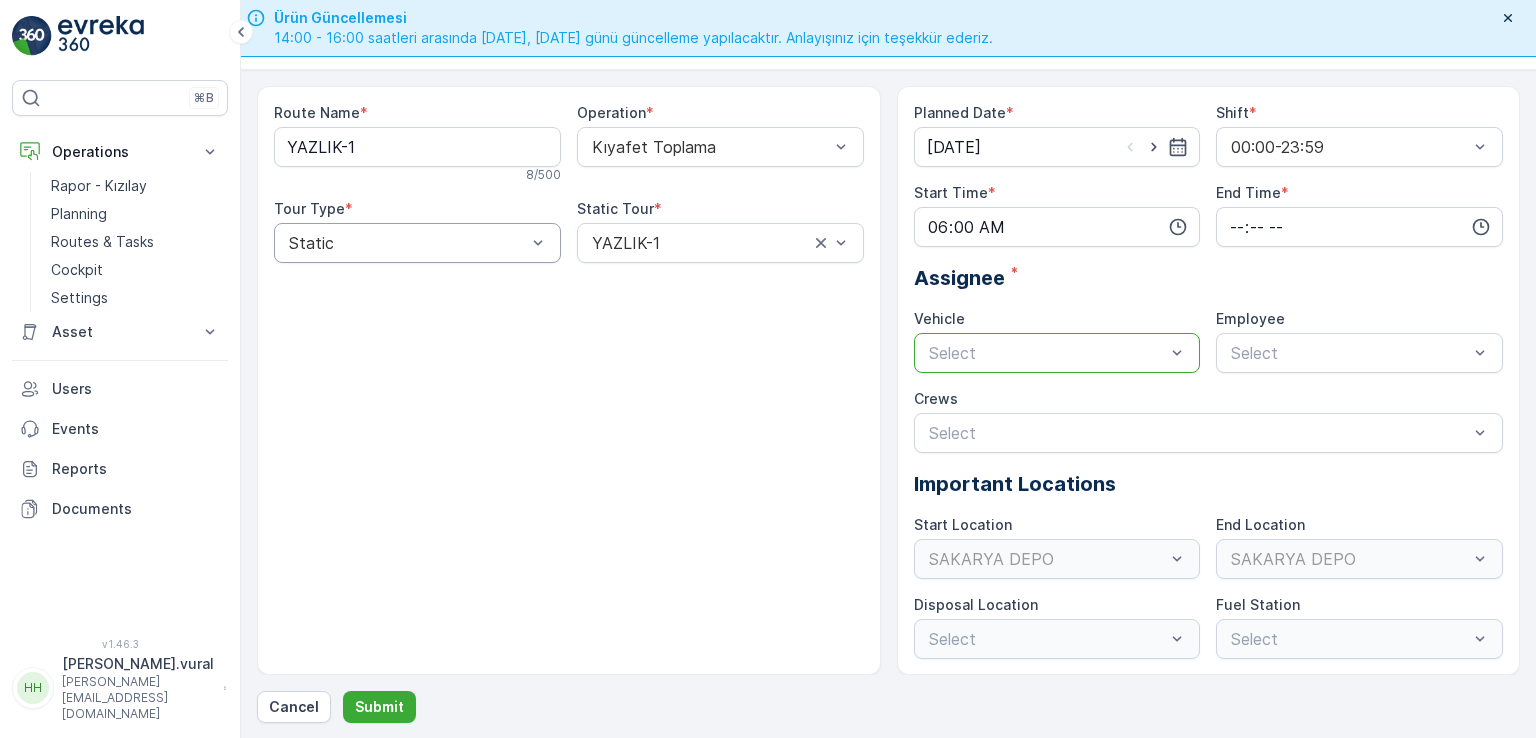 click on "Select" at bounding box center (1057, 353) 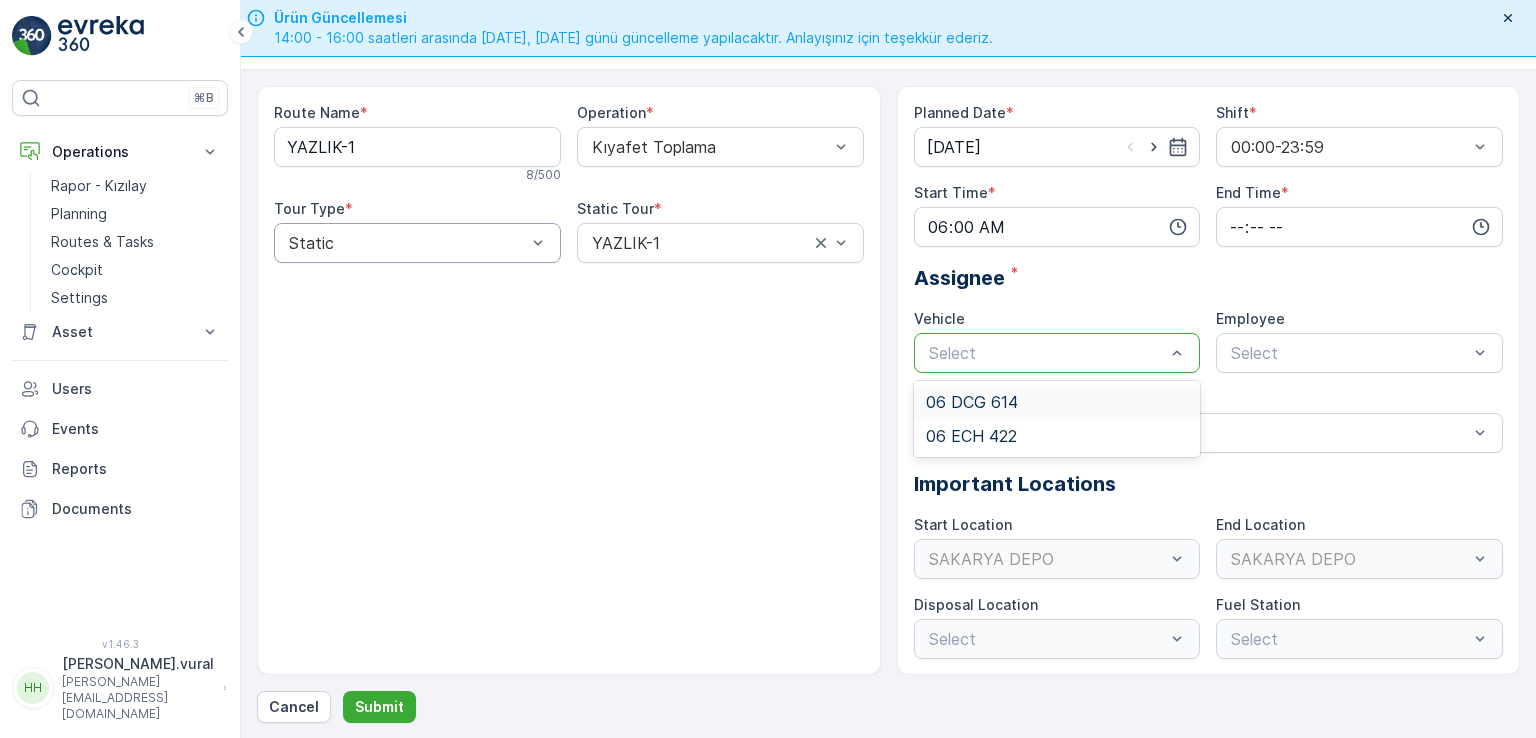 click on "Select" at bounding box center (1057, 353) 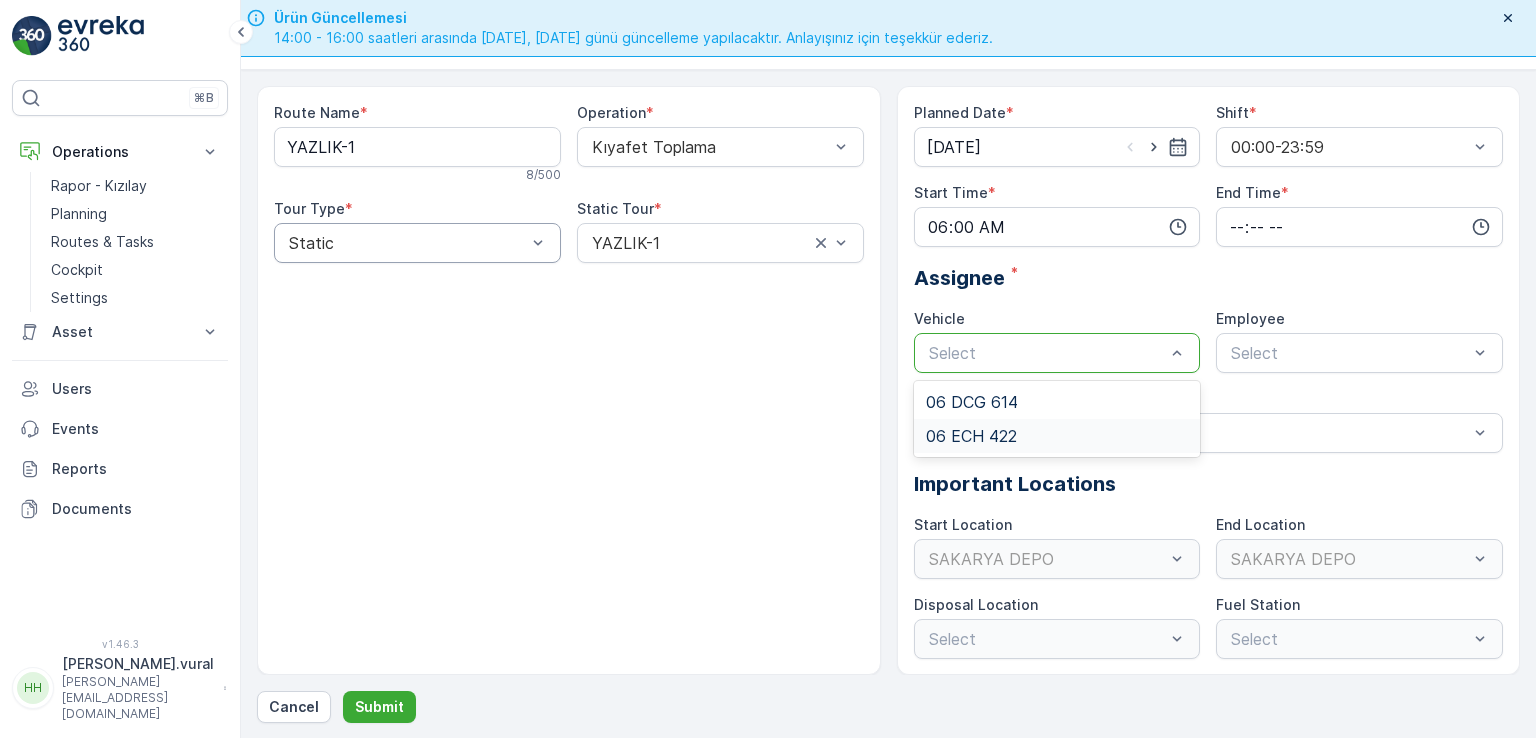 click on "06 ECH 422" at bounding box center (971, 436) 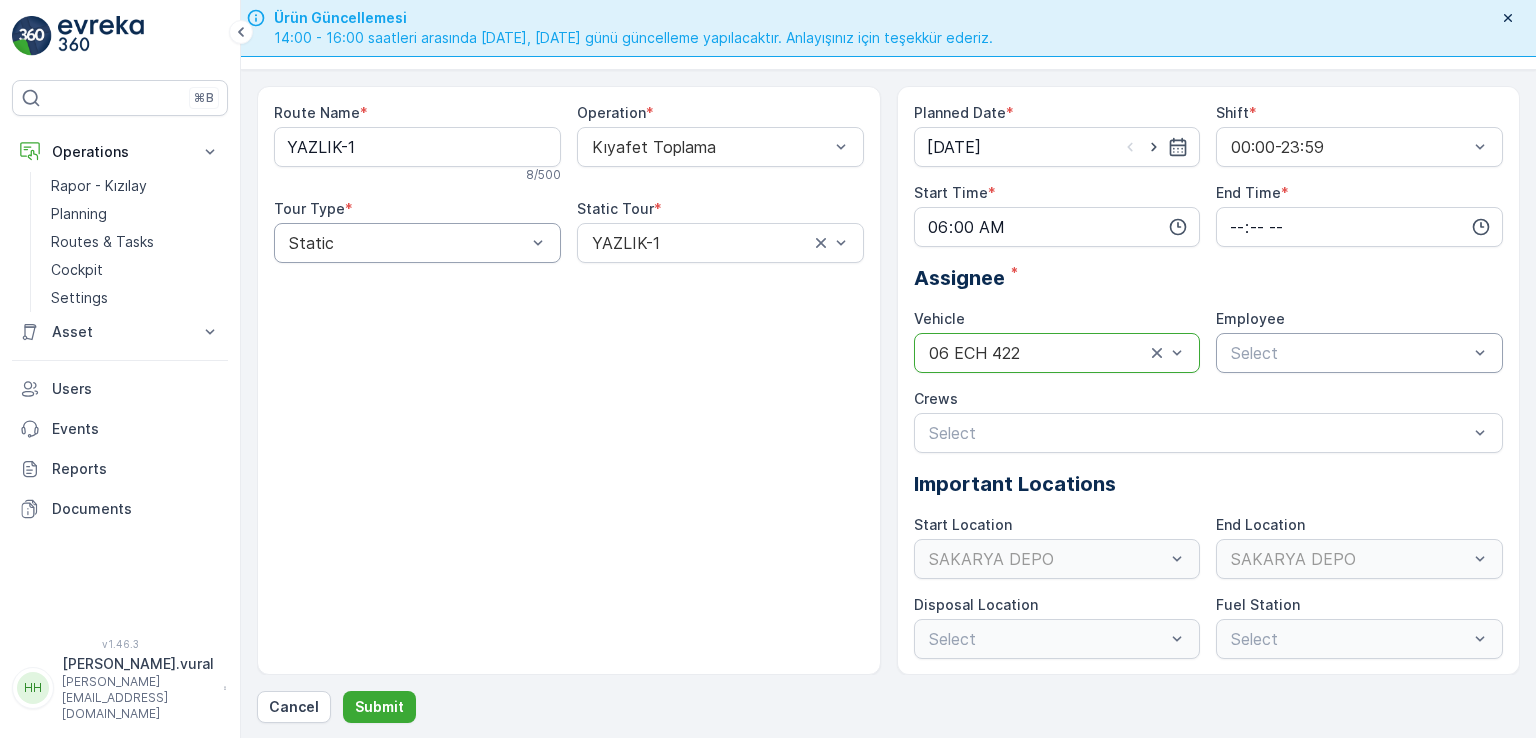click on "Select" at bounding box center [1359, 353] 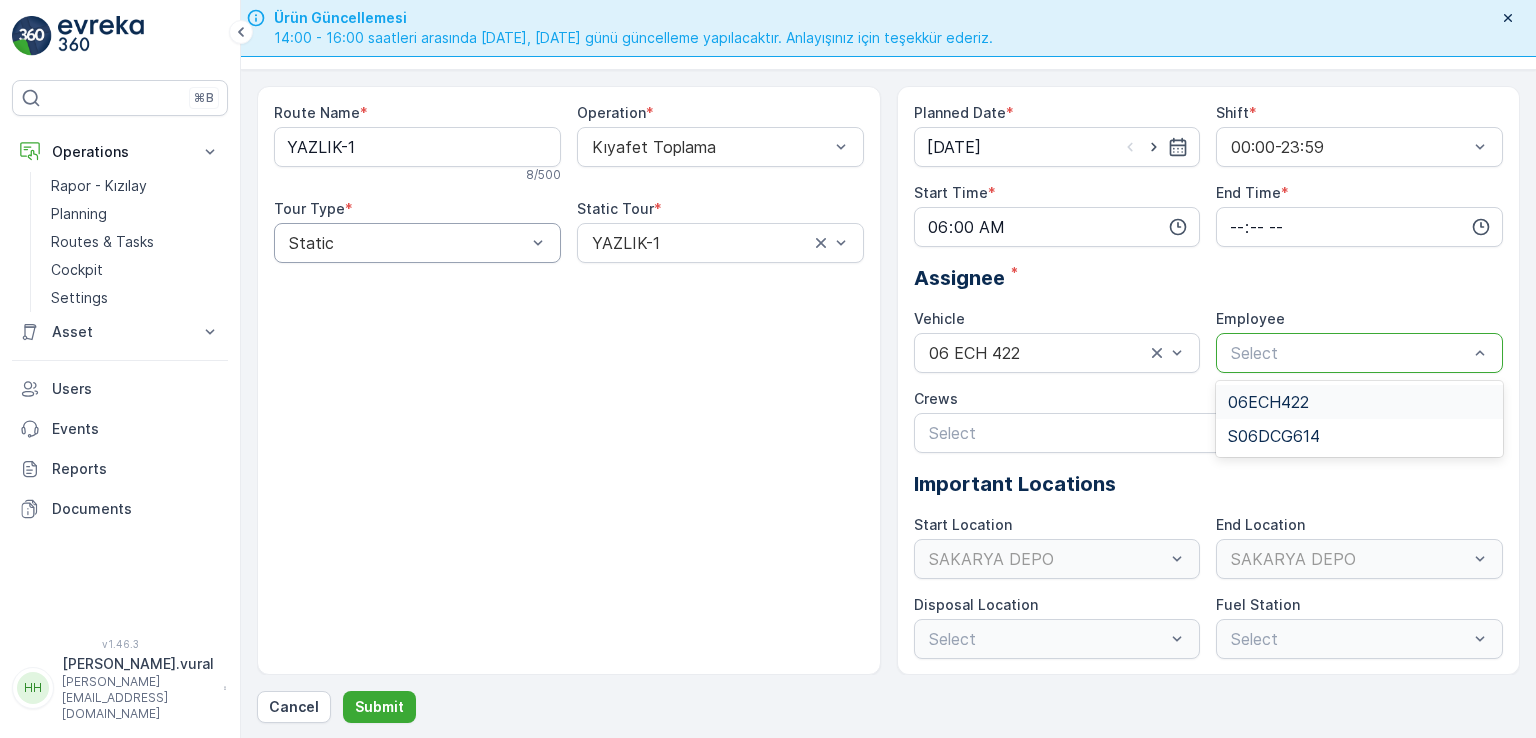 click on "06ECH422" at bounding box center [1268, 402] 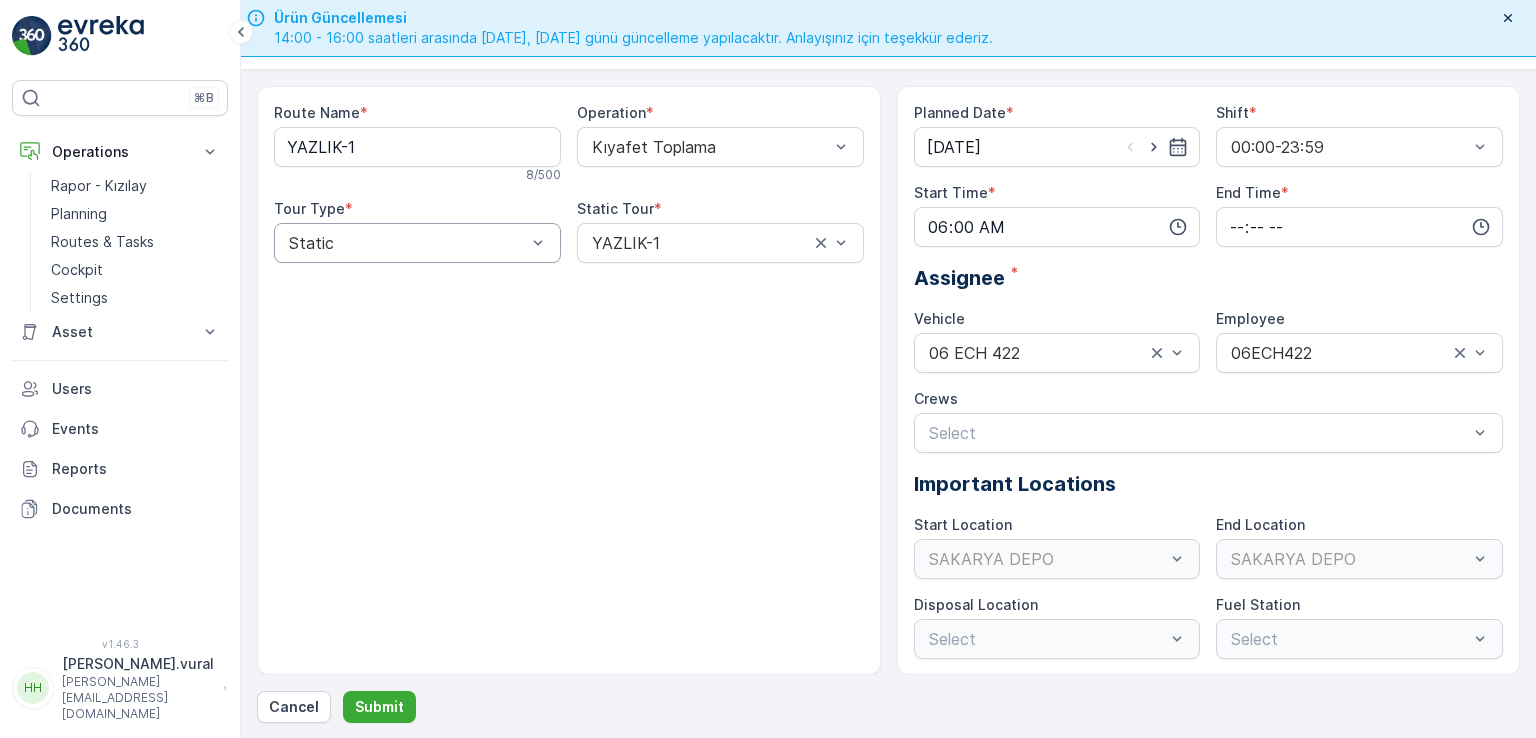 click on "Route Name * YAZLIK-1 8  /  500 Operation * Kıyafet Toplama Tour Type * Static Static Tour * YAZLIK-1 Planned Date * 22.07.2025 Shift * 00:00-23:59 Start Time * 06:00 End Time * Assignee   * Vehicle 06 ECH 422 Employee 06ECH422 Crews Select Important Locations Start Location SAKARYA DEPO End Location SAKARYA DEPO Disposal Location Select Fuel Station Select Cancel Submit" at bounding box center [888, 404] 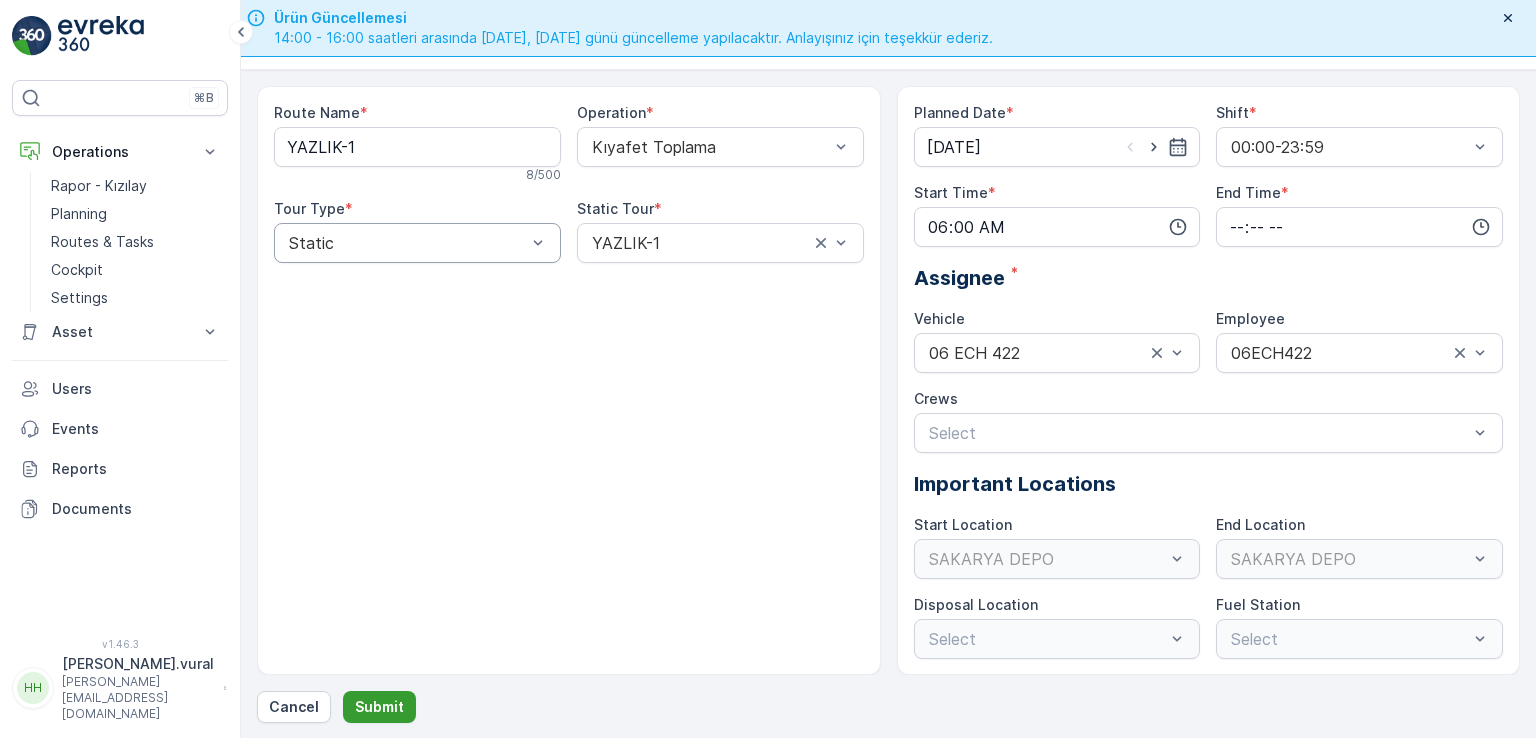 click on "Submit" at bounding box center [379, 707] 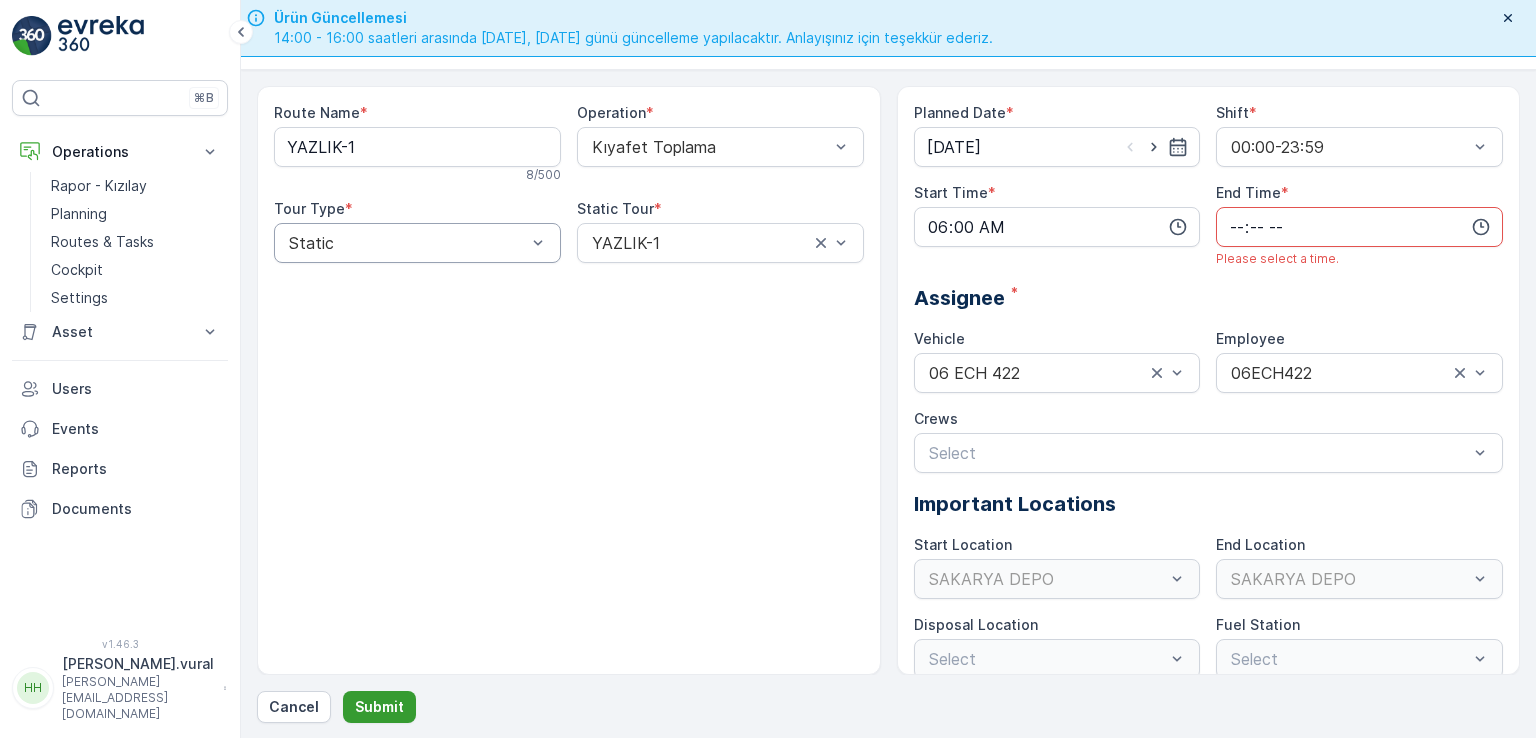 click on "Submit" at bounding box center (379, 707) 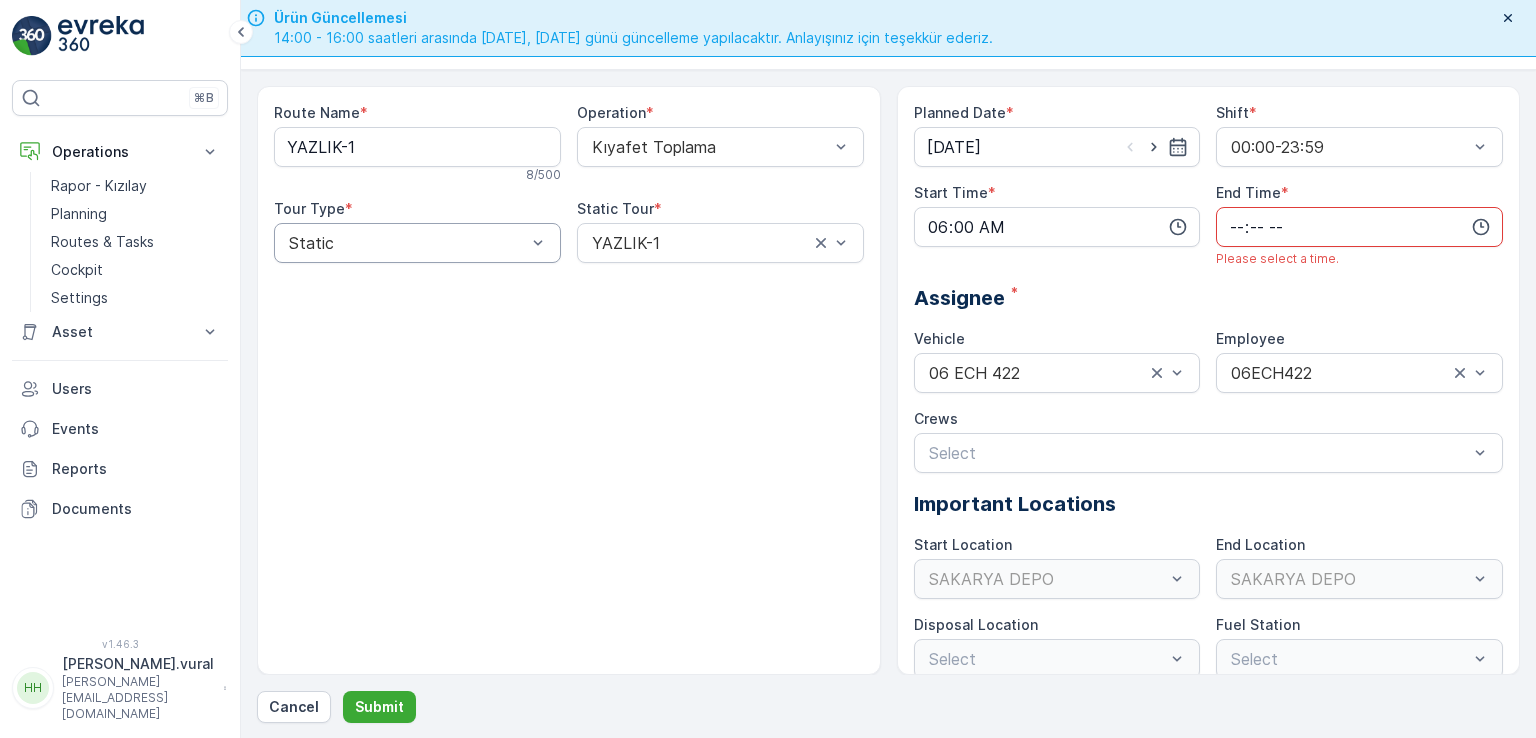 click at bounding box center [1359, 227] 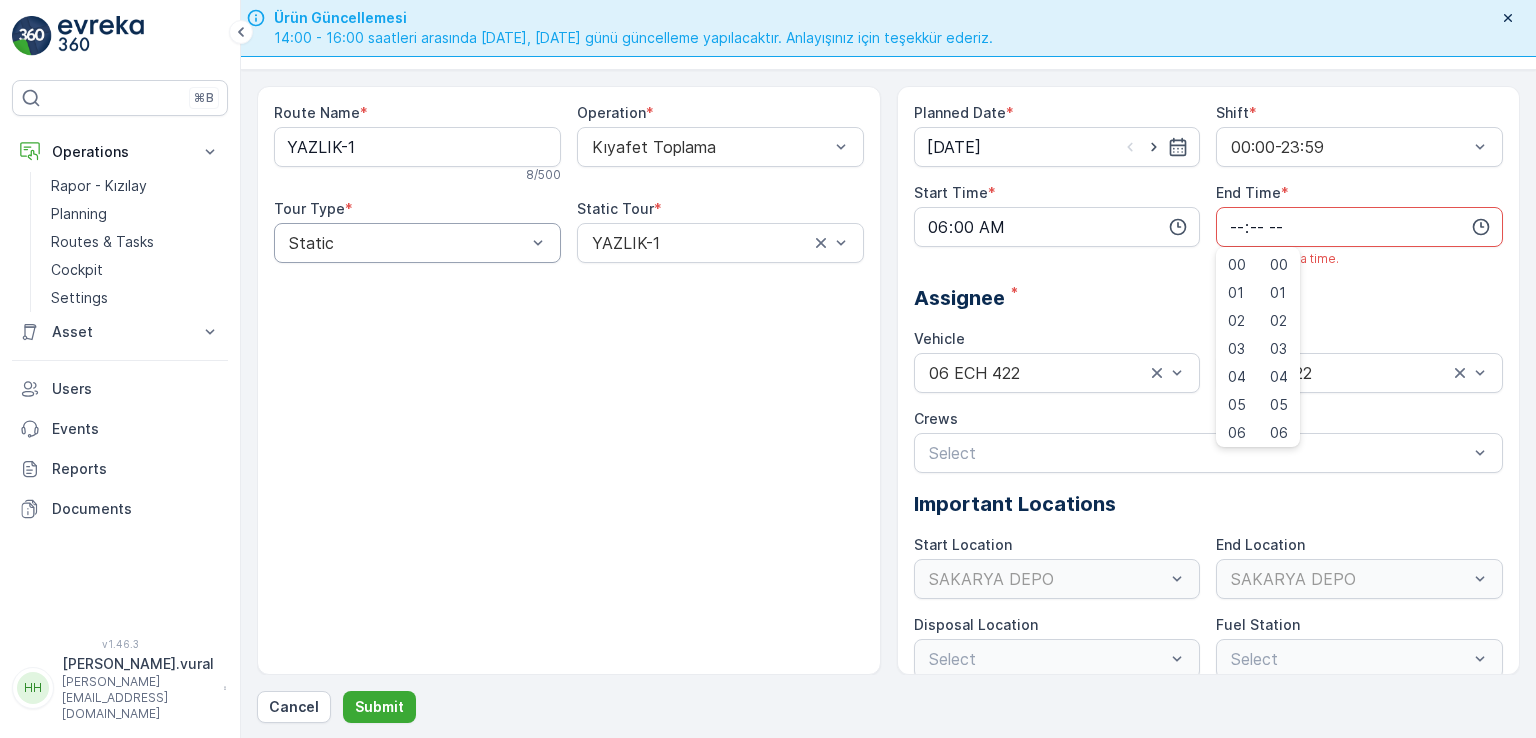 scroll, scrollTop: 480, scrollLeft: 0, axis: vertical 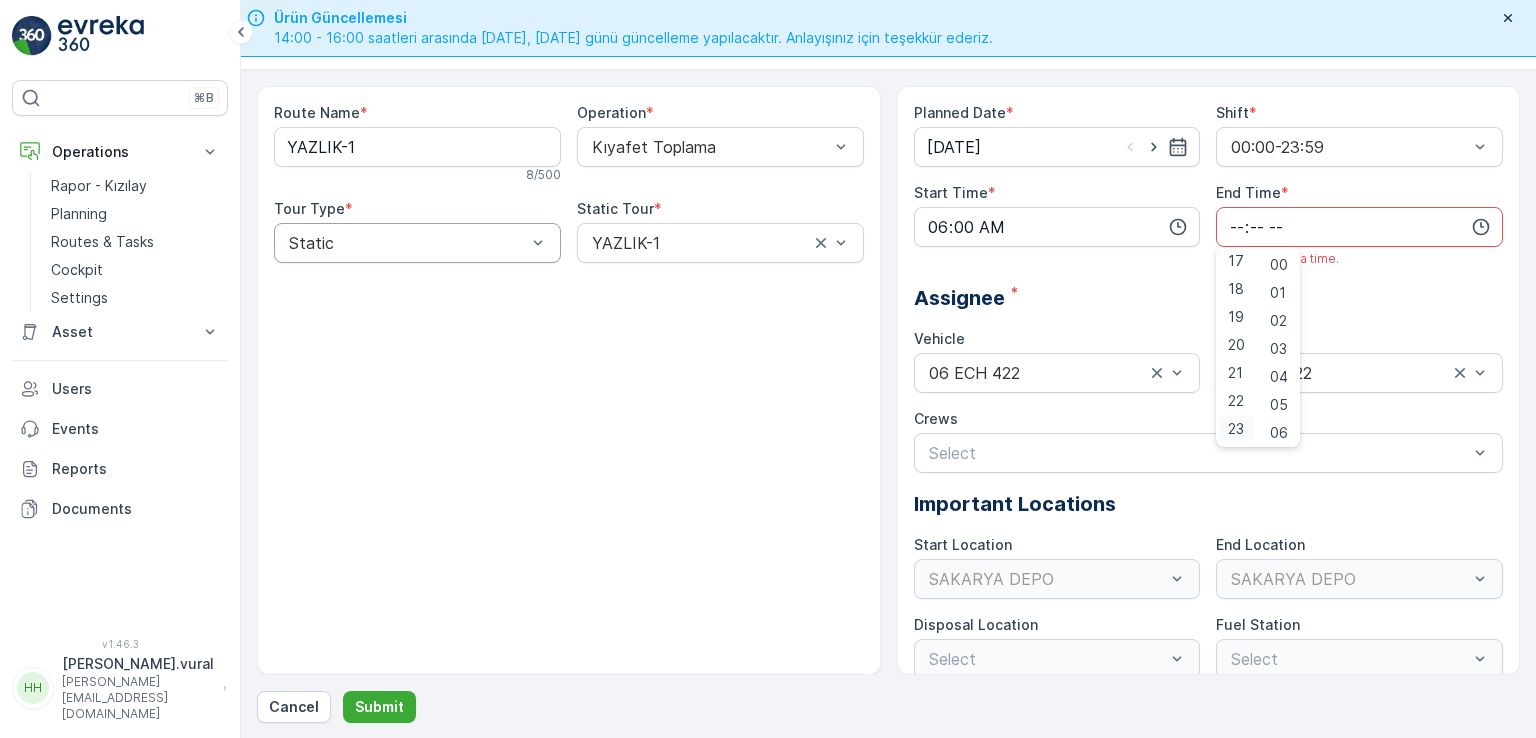 click on "23" at bounding box center [1236, 429] 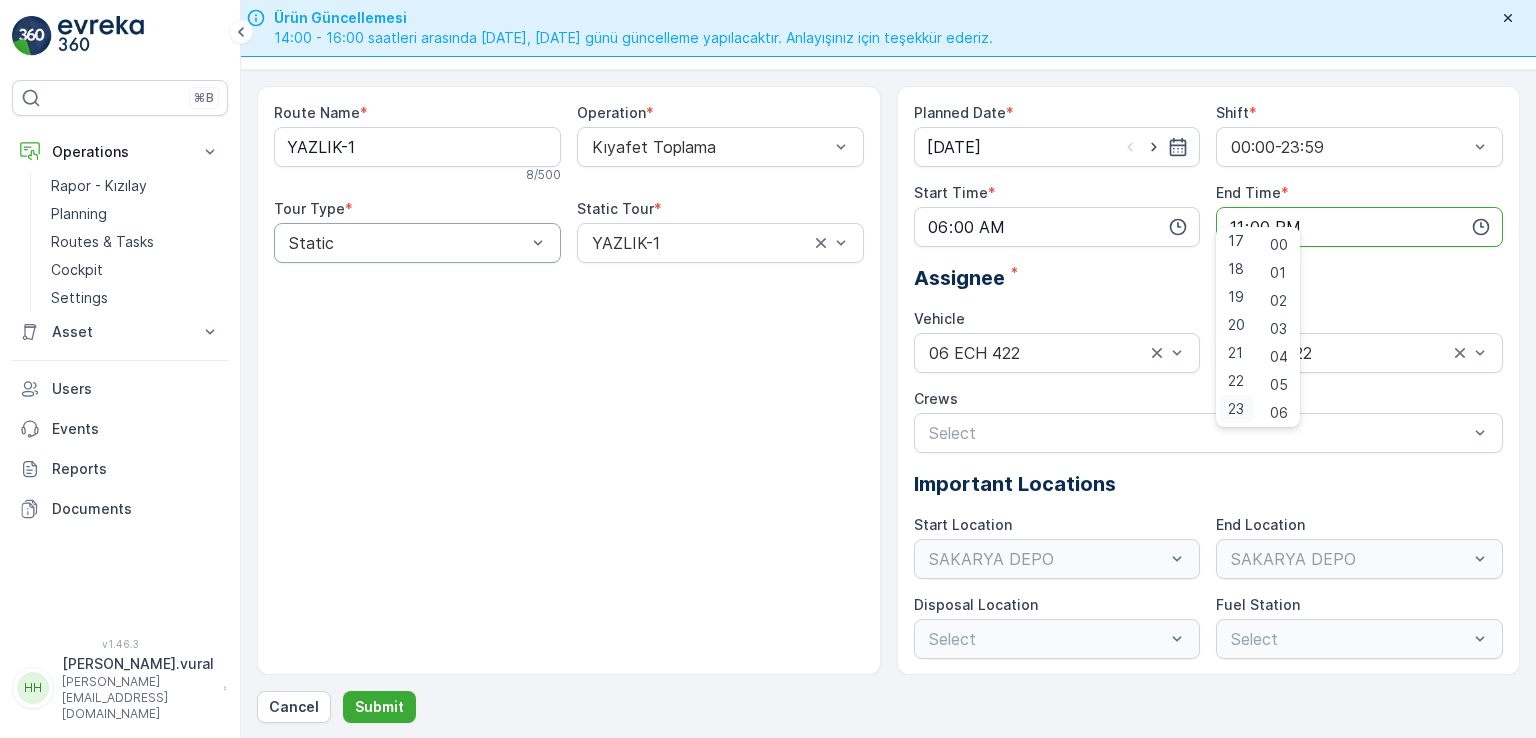 type on "23:00" 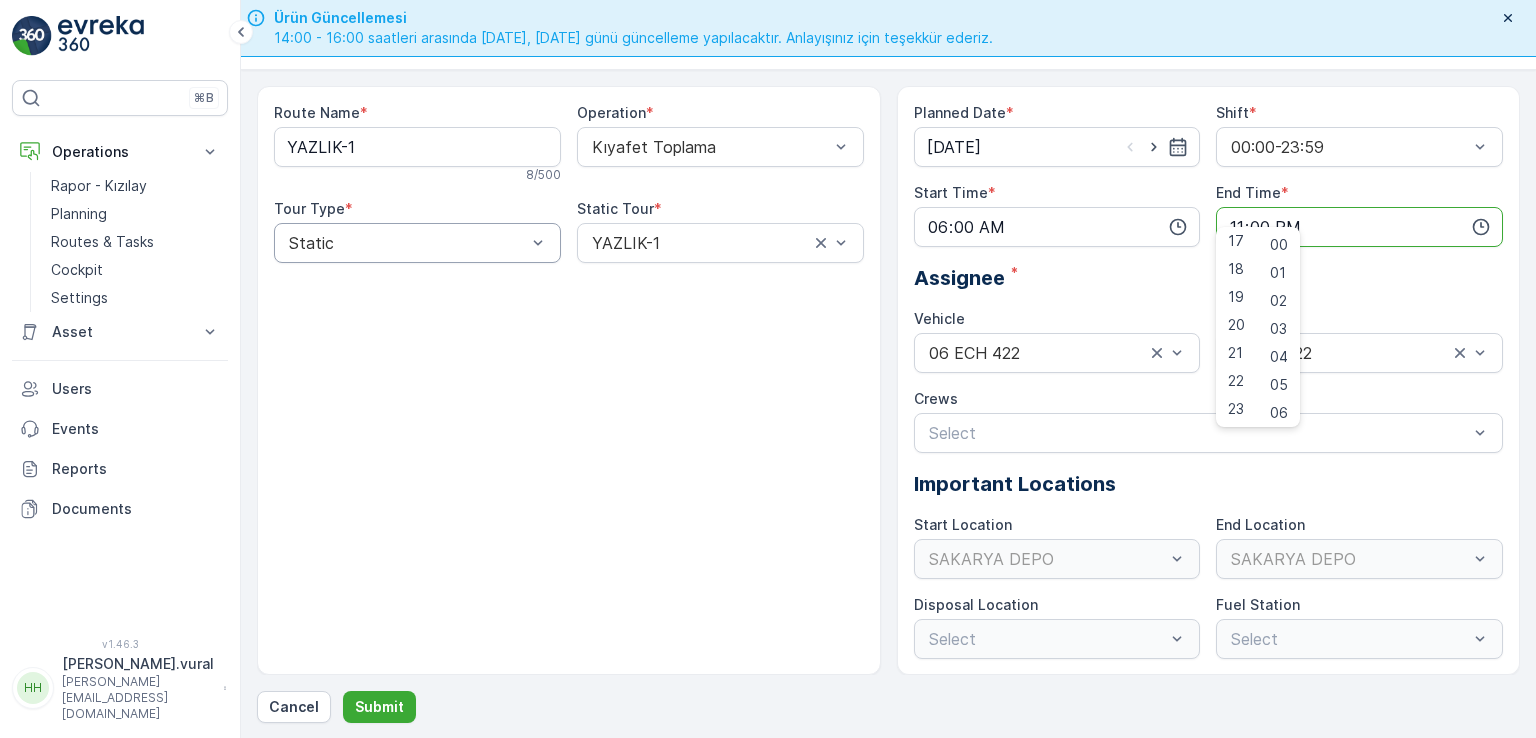 scroll, scrollTop: 168, scrollLeft: 0, axis: vertical 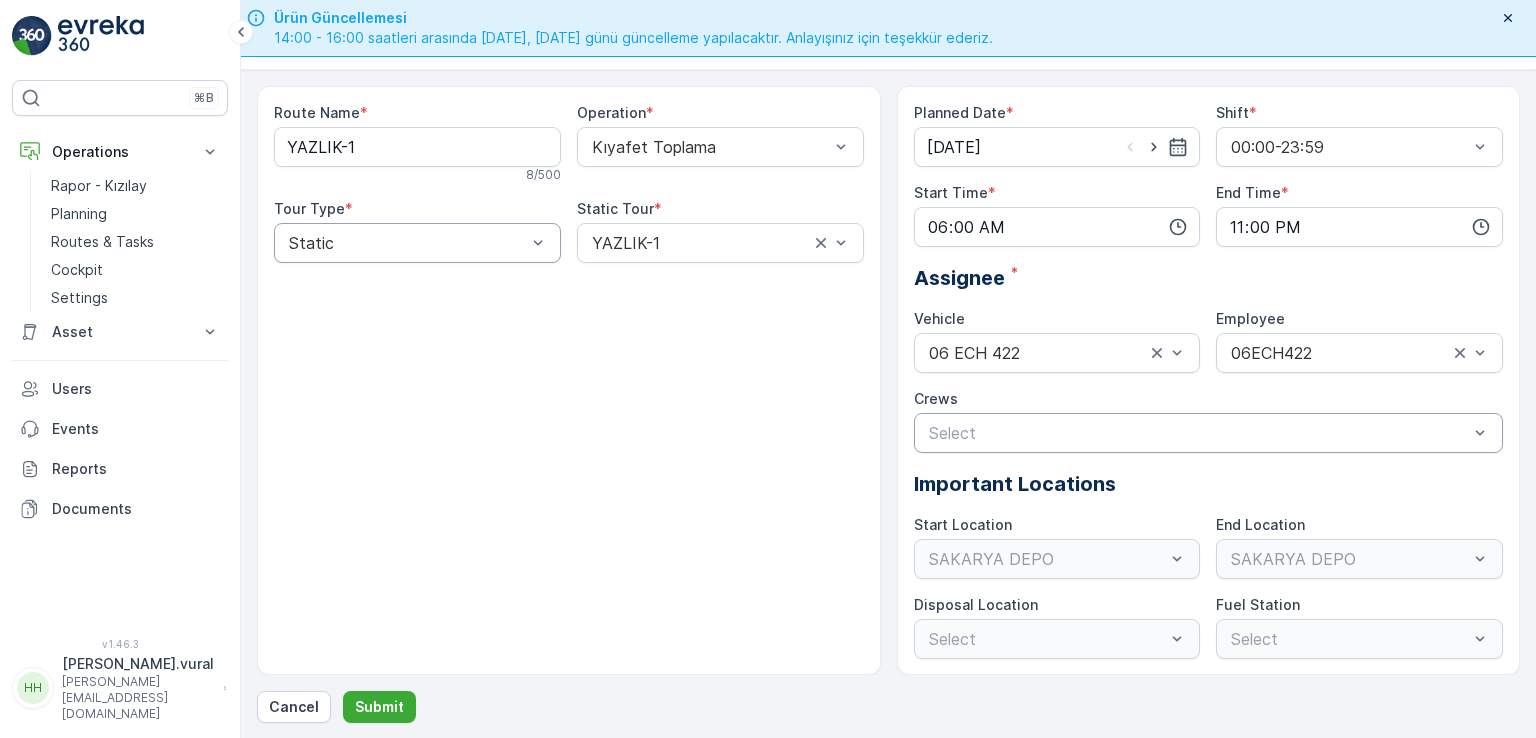 drag, startPoint x: 1310, startPoint y: 409, endPoint x: 1216, endPoint y: 425, distance: 95.35198 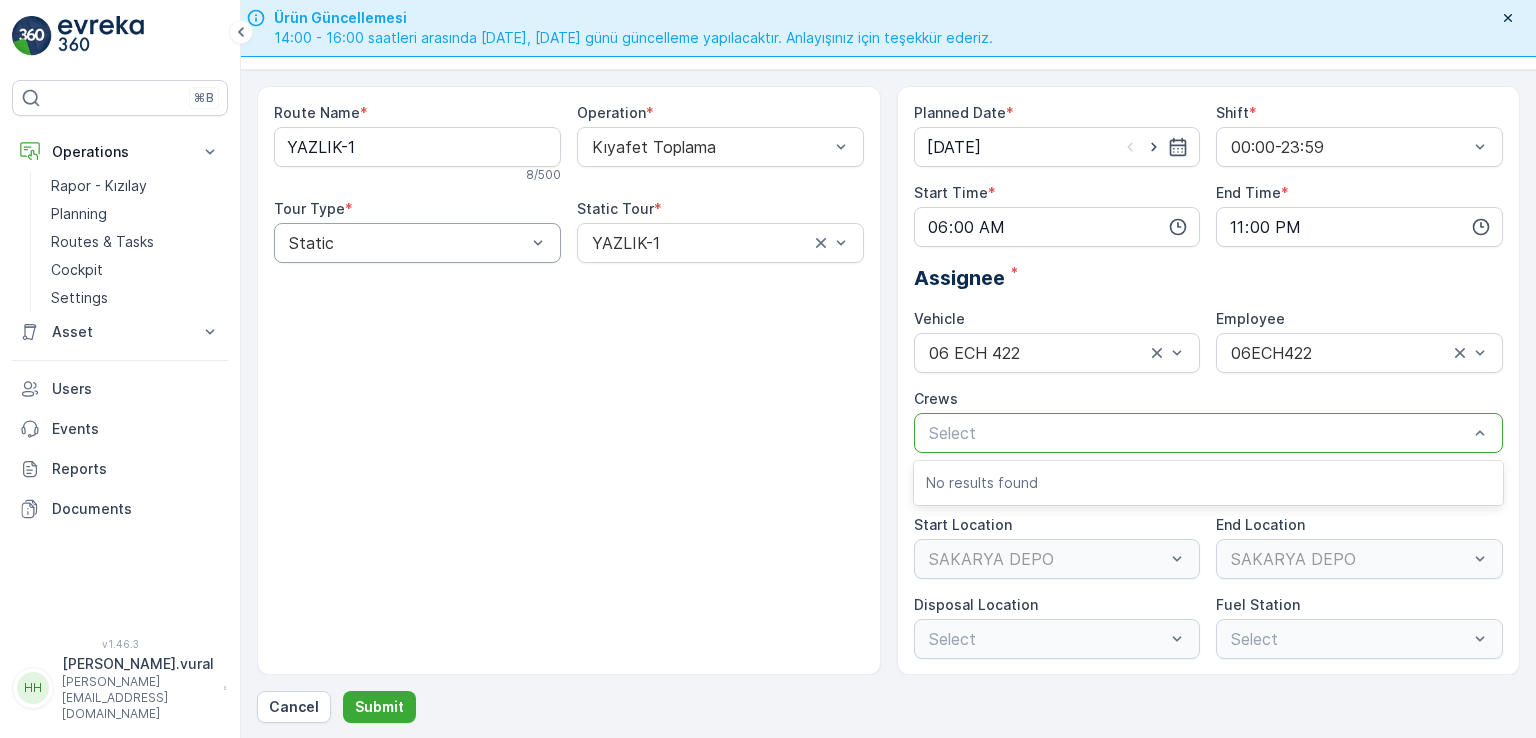 click at bounding box center [1199, 433] 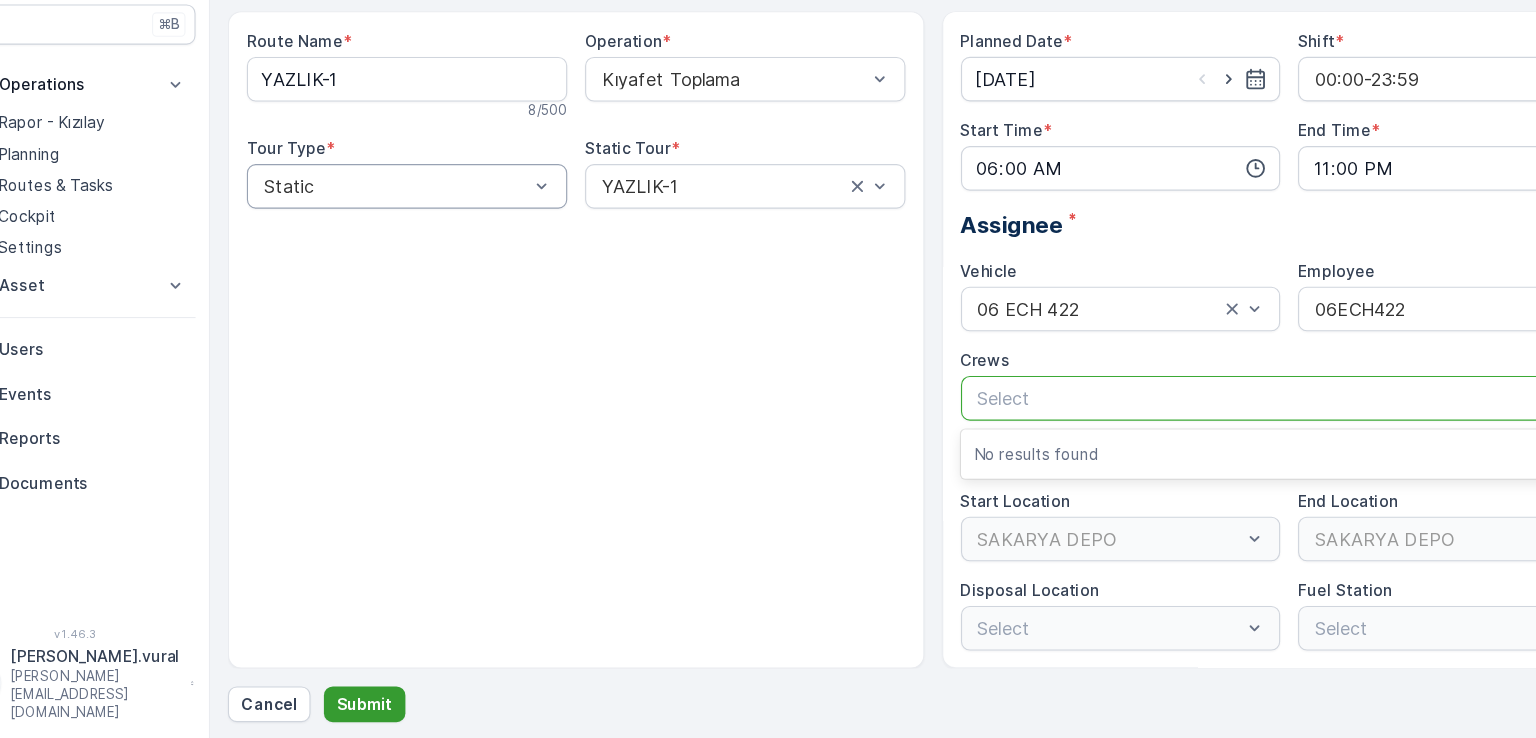 click on "Submit" at bounding box center [379, 707] 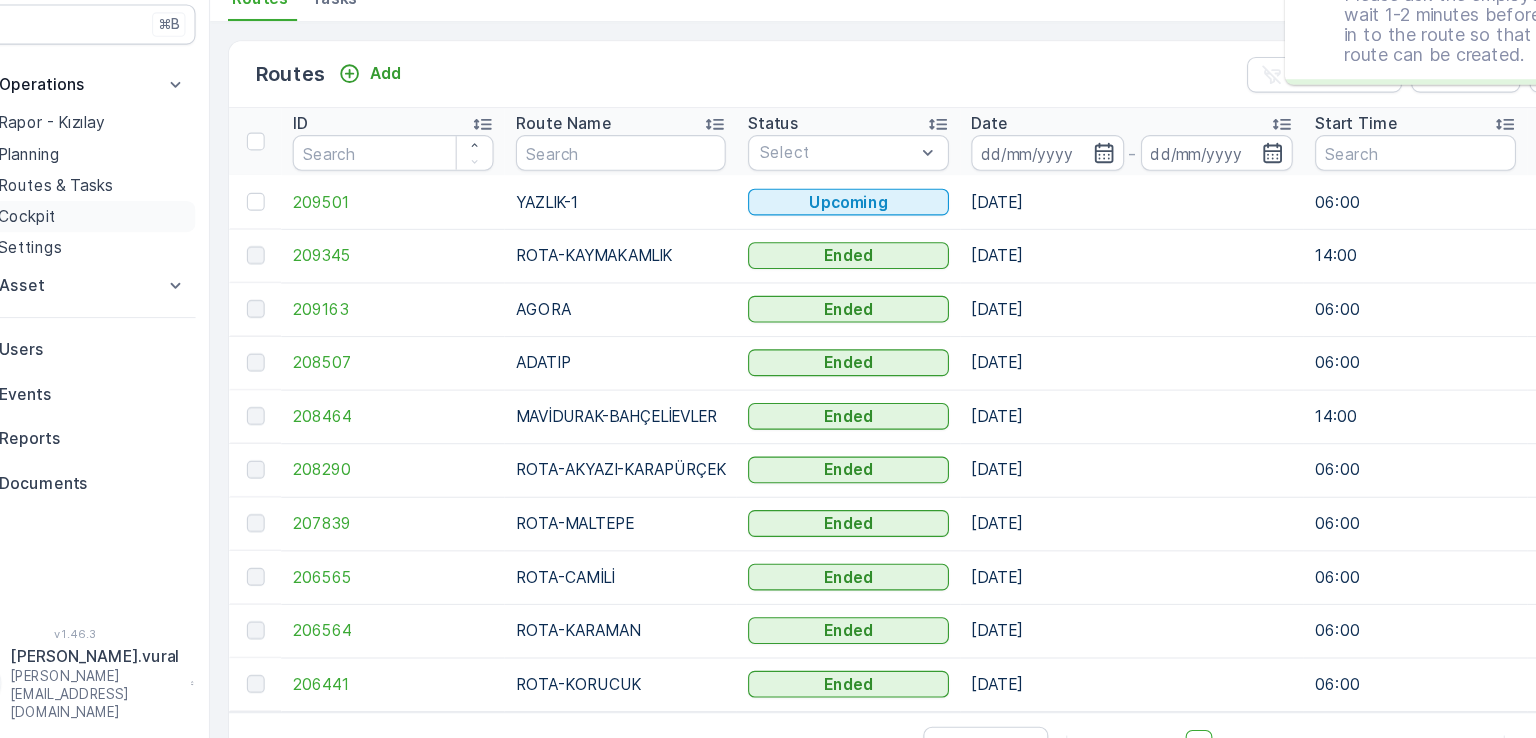 click on "Cockpit" at bounding box center [135, 270] 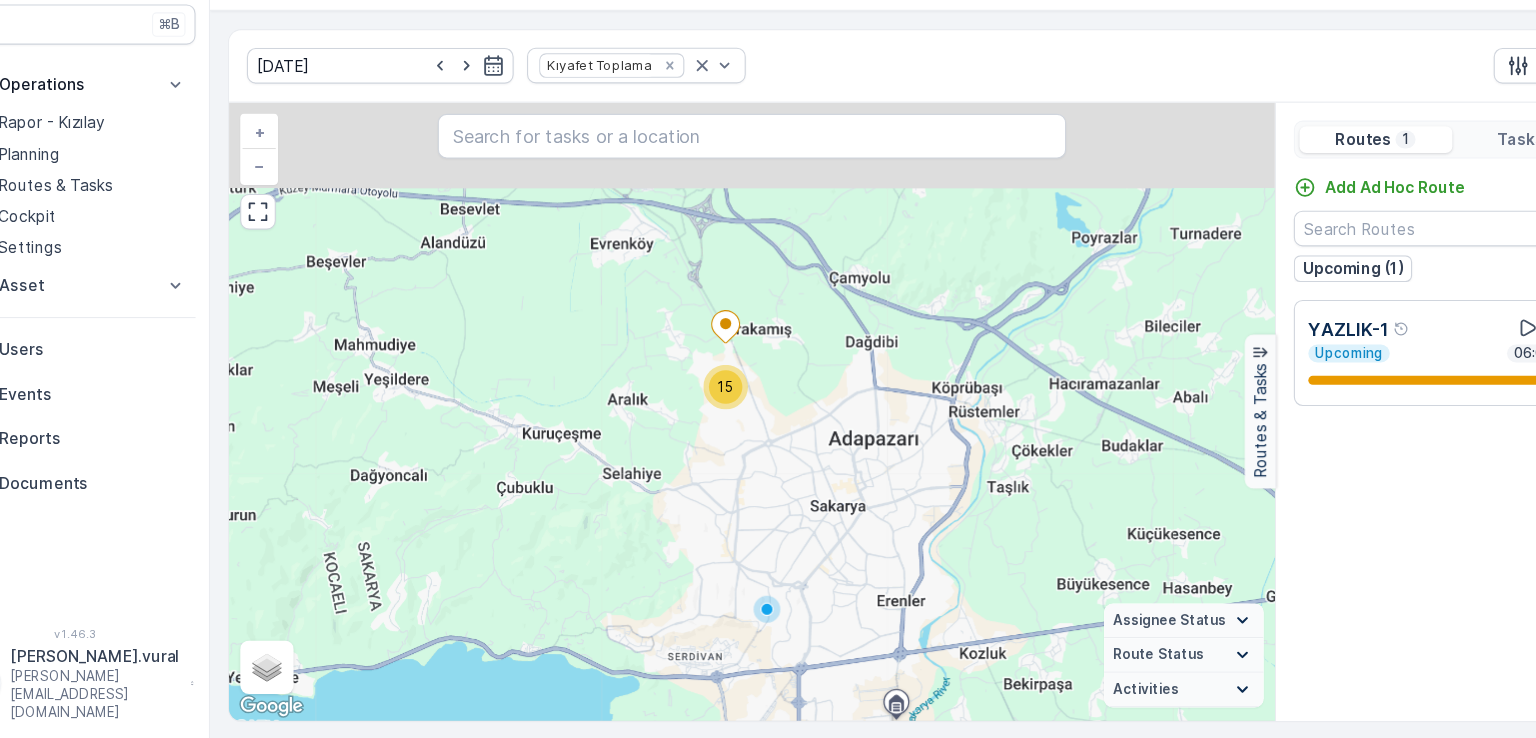 drag, startPoint x: 673, startPoint y: 352, endPoint x: 714, endPoint y: 457, distance: 112.720894 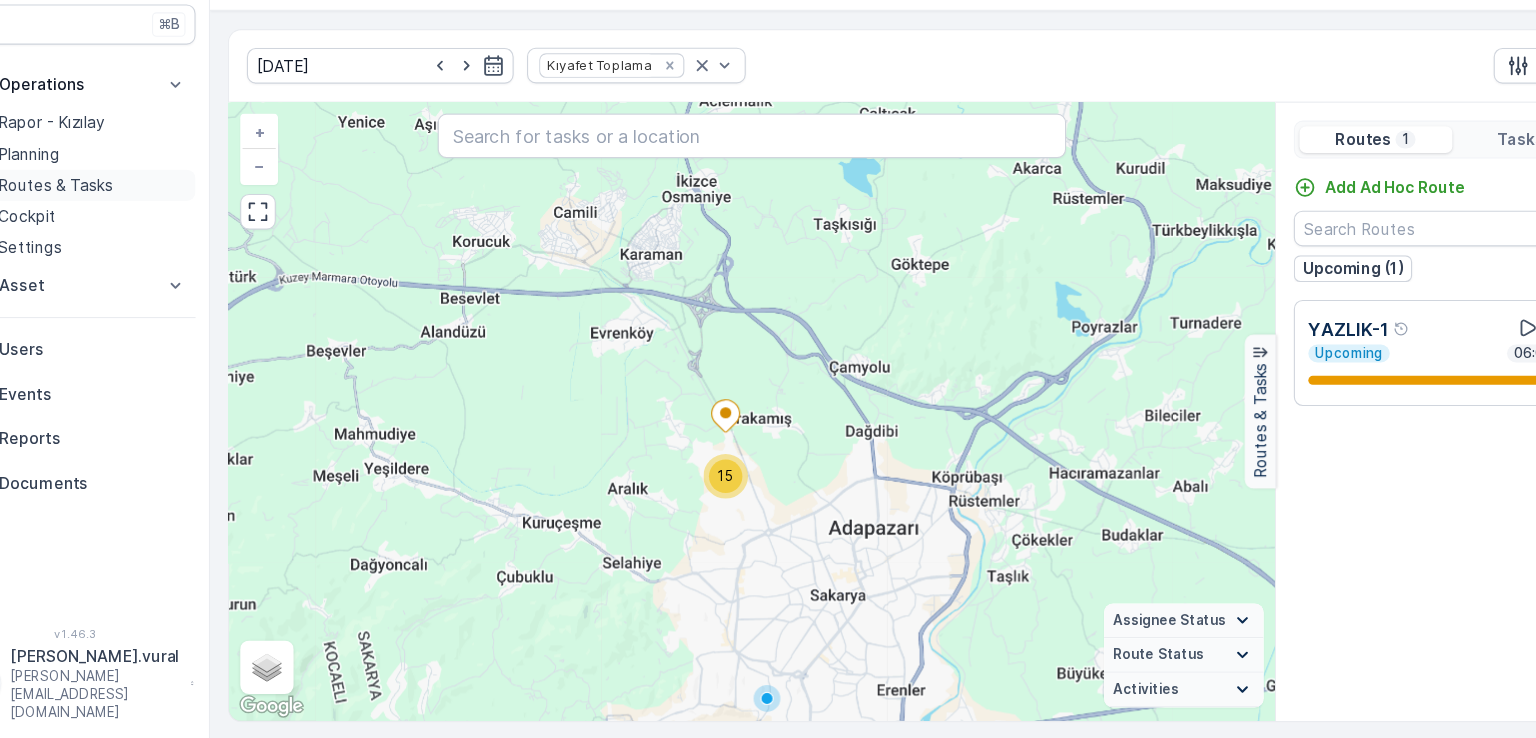 click on "Routes & Tasks" at bounding box center (102, 242) 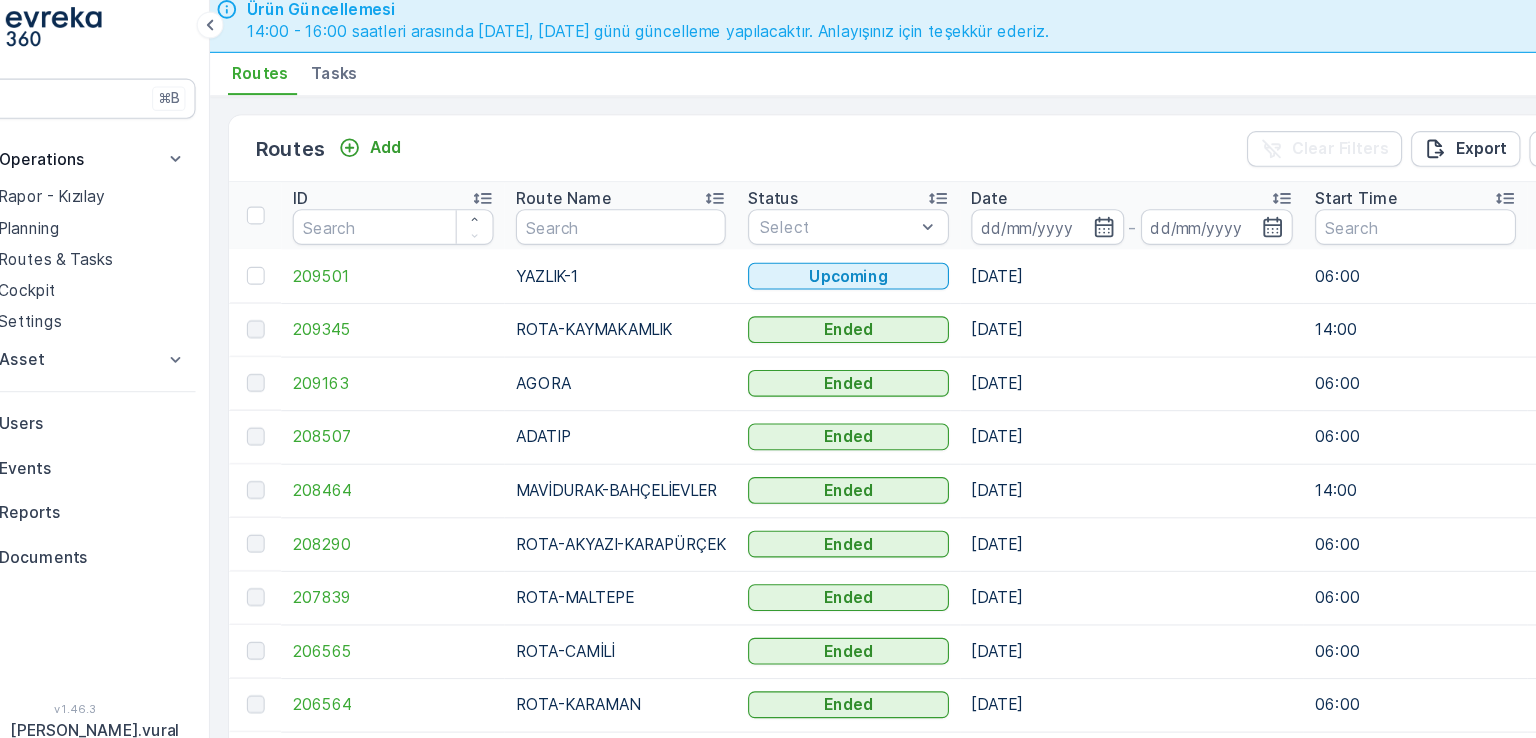 type 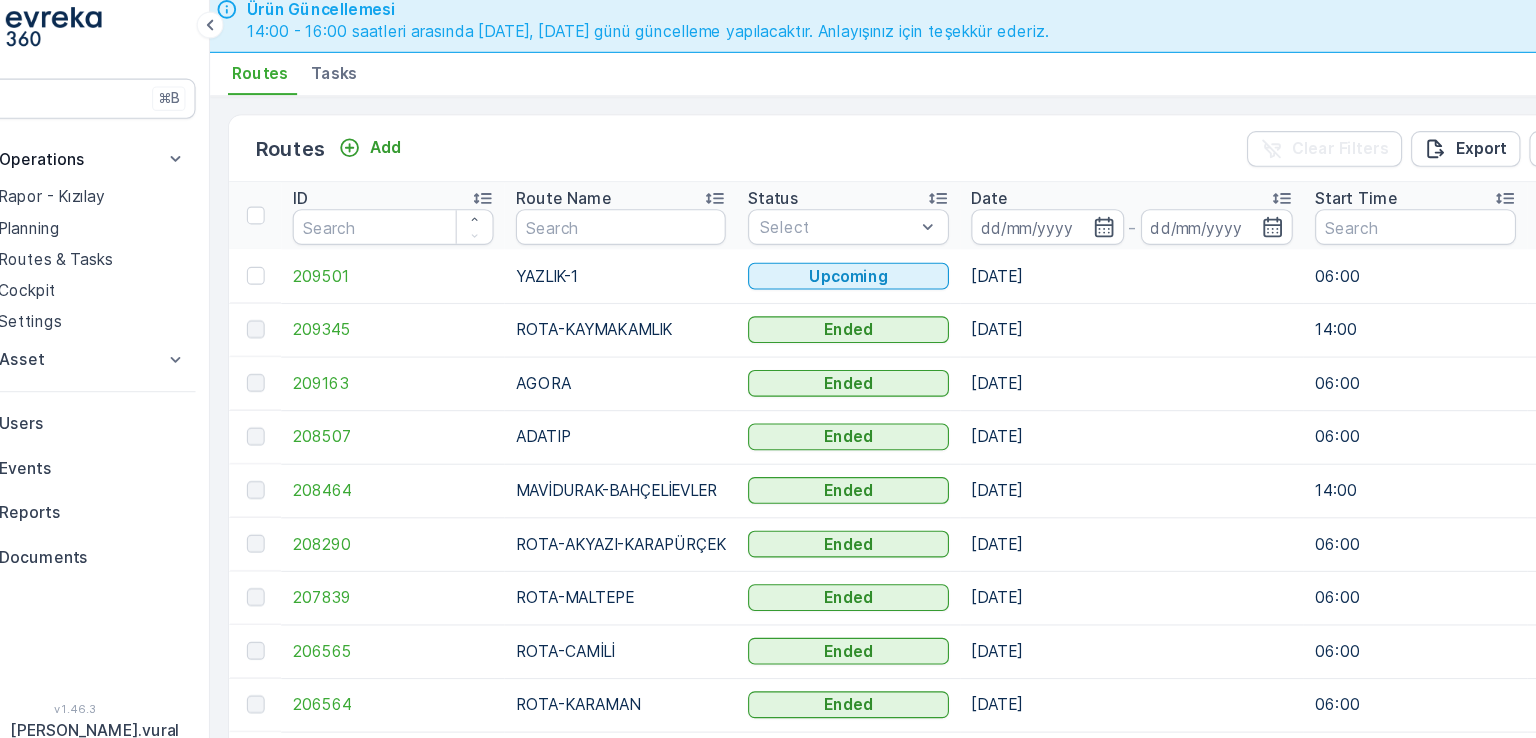 scroll, scrollTop: 19, scrollLeft: 0, axis: vertical 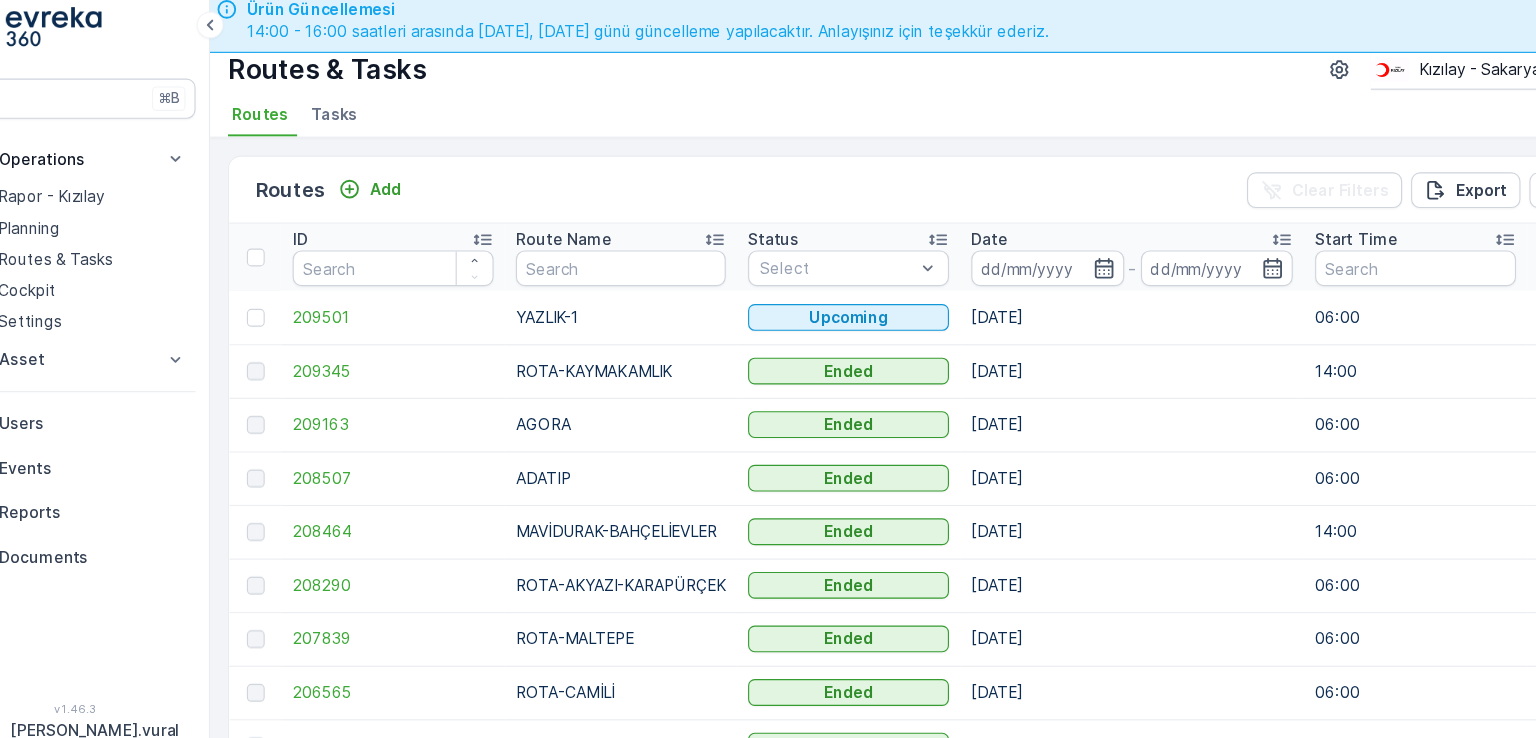 type 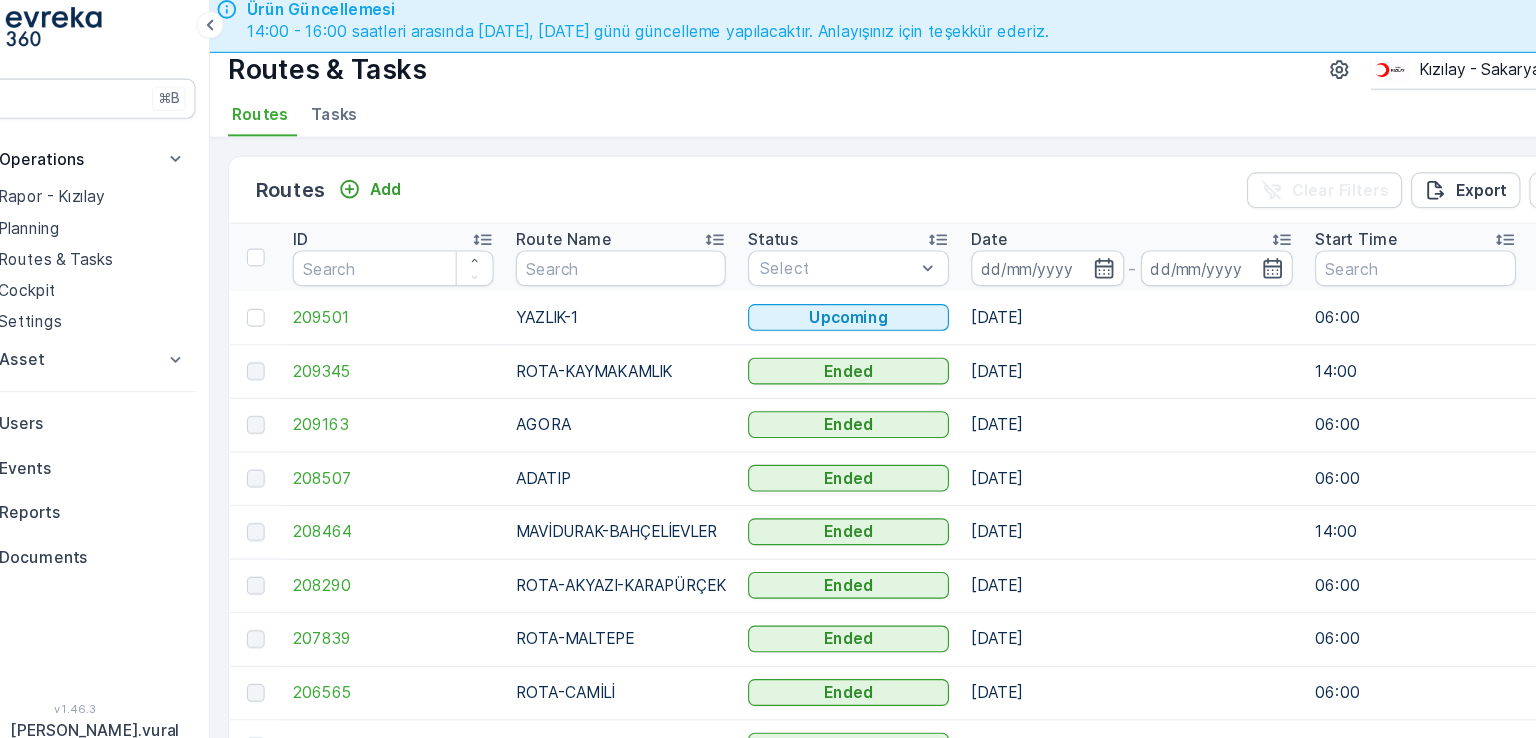 type 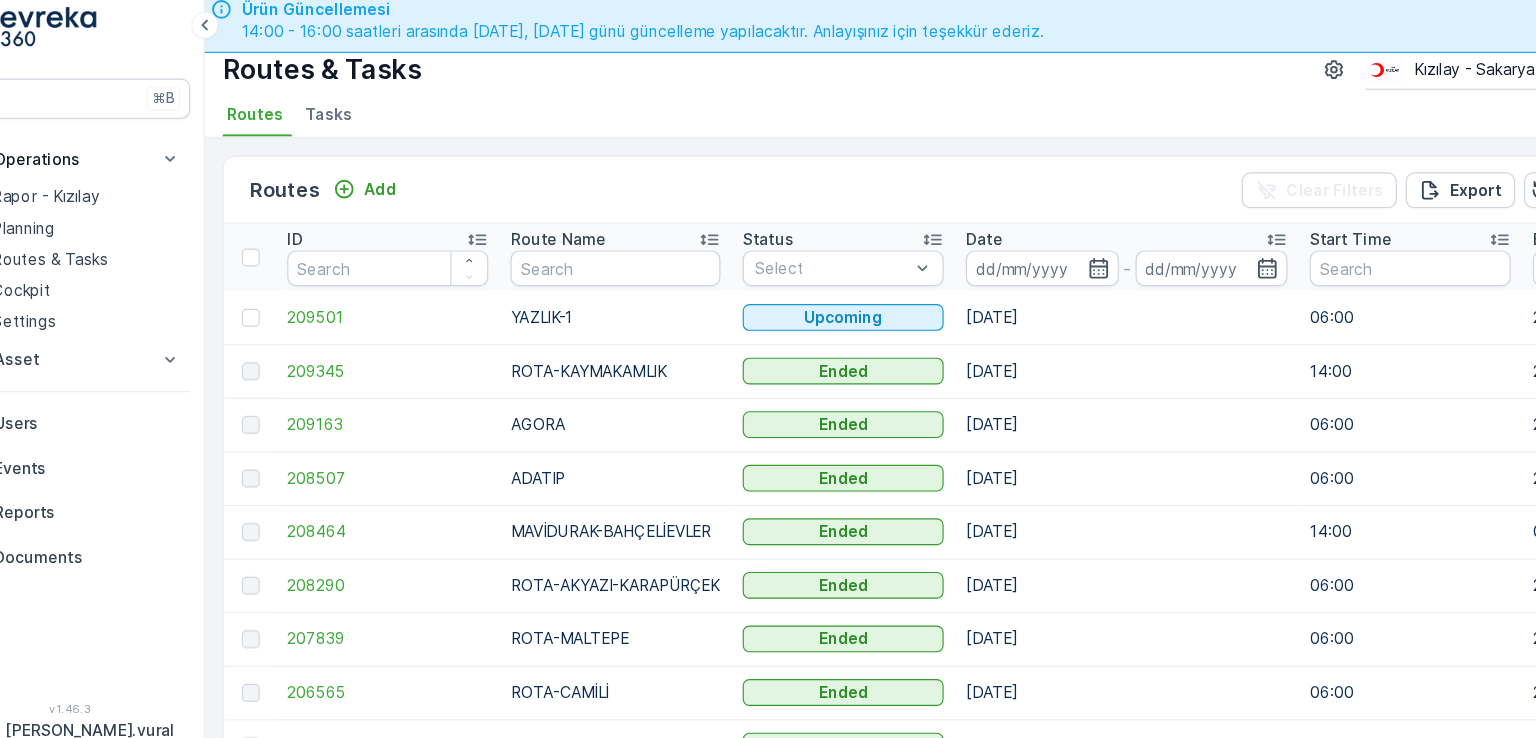 click on "06:00" at bounding box center (1321, 438) 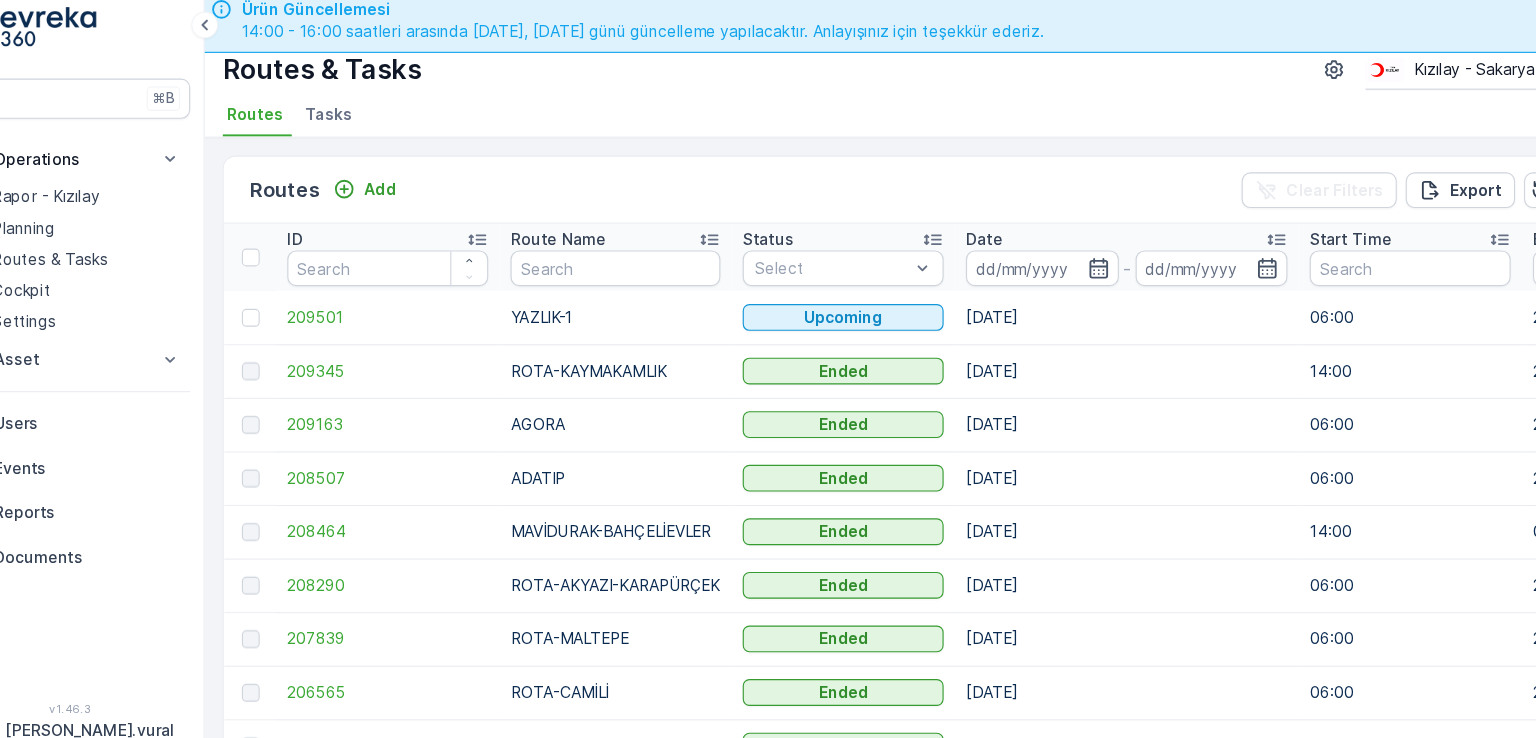 click on "06:00" at bounding box center [1321, 438] 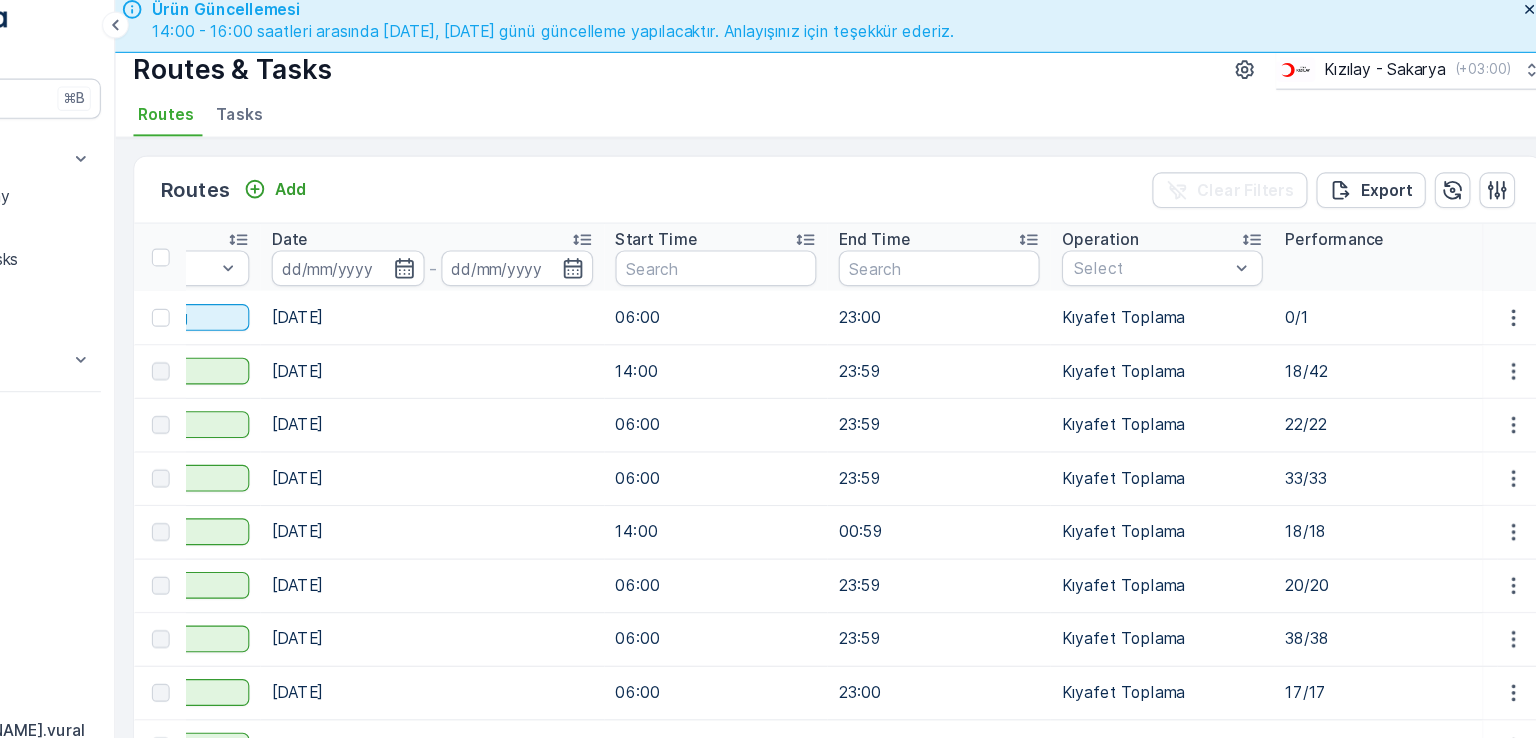 scroll, scrollTop: 0, scrollLeft: 559, axis: horizontal 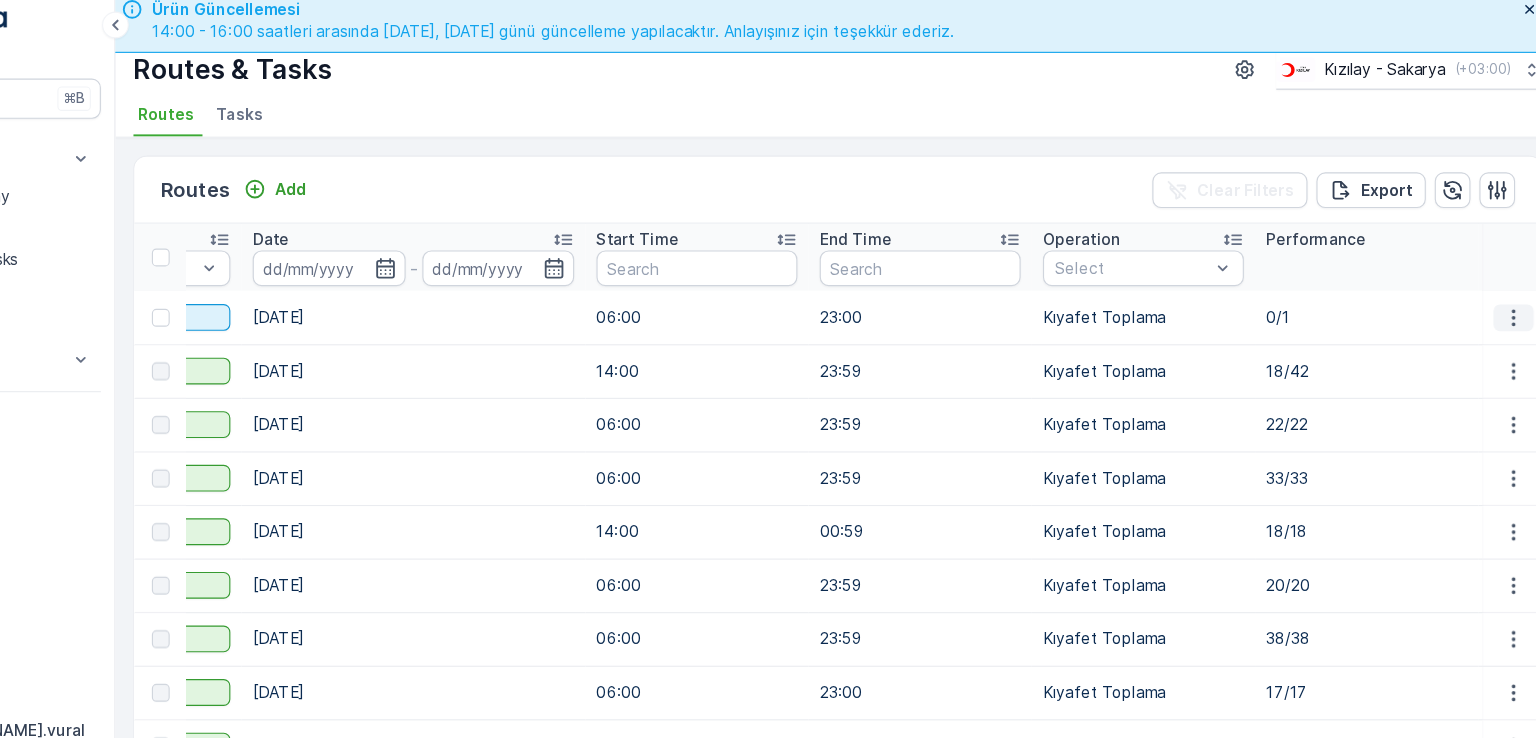 drag, startPoint x: 1499, startPoint y: 312, endPoint x: 1490, endPoint y: 293, distance: 21.023796 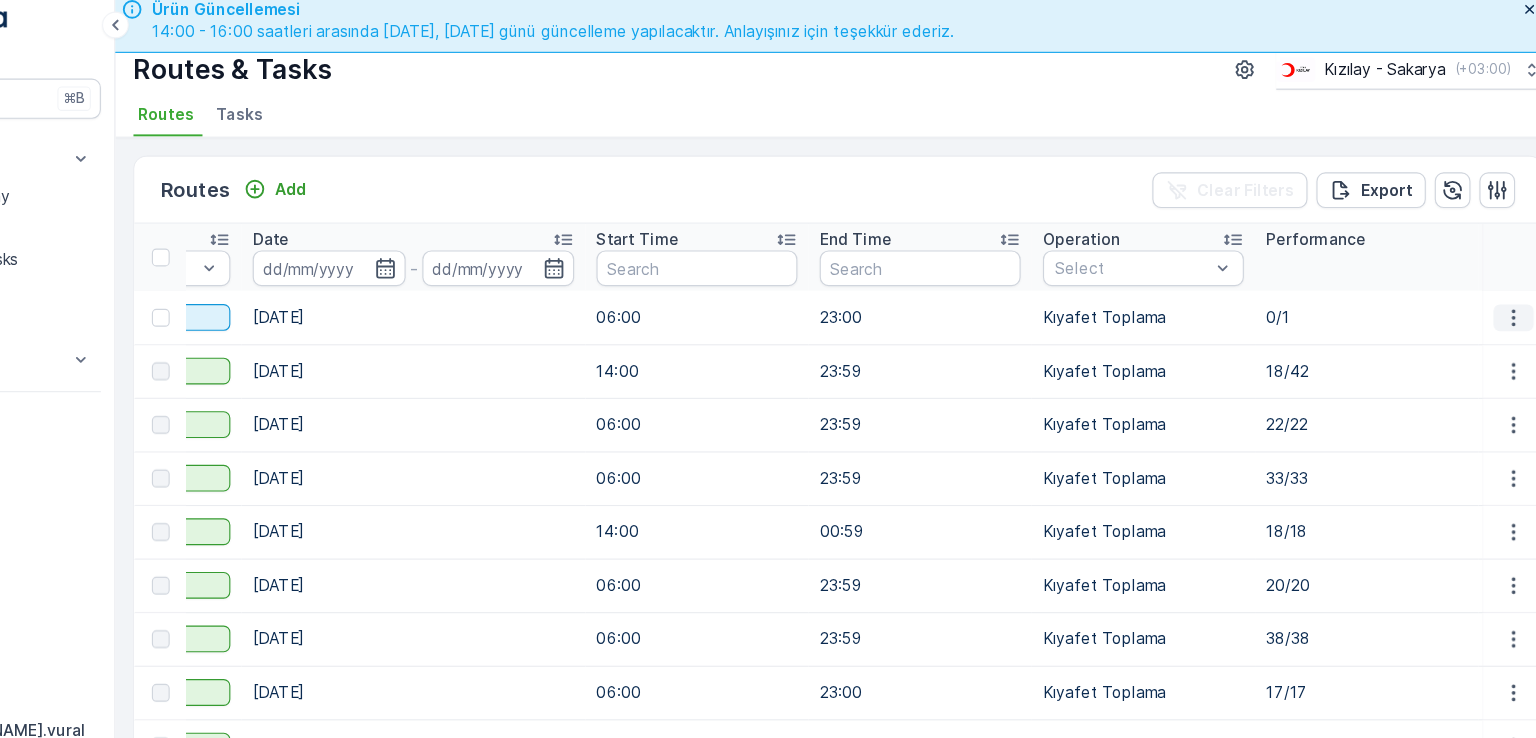 click at bounding box center [1493, 294] 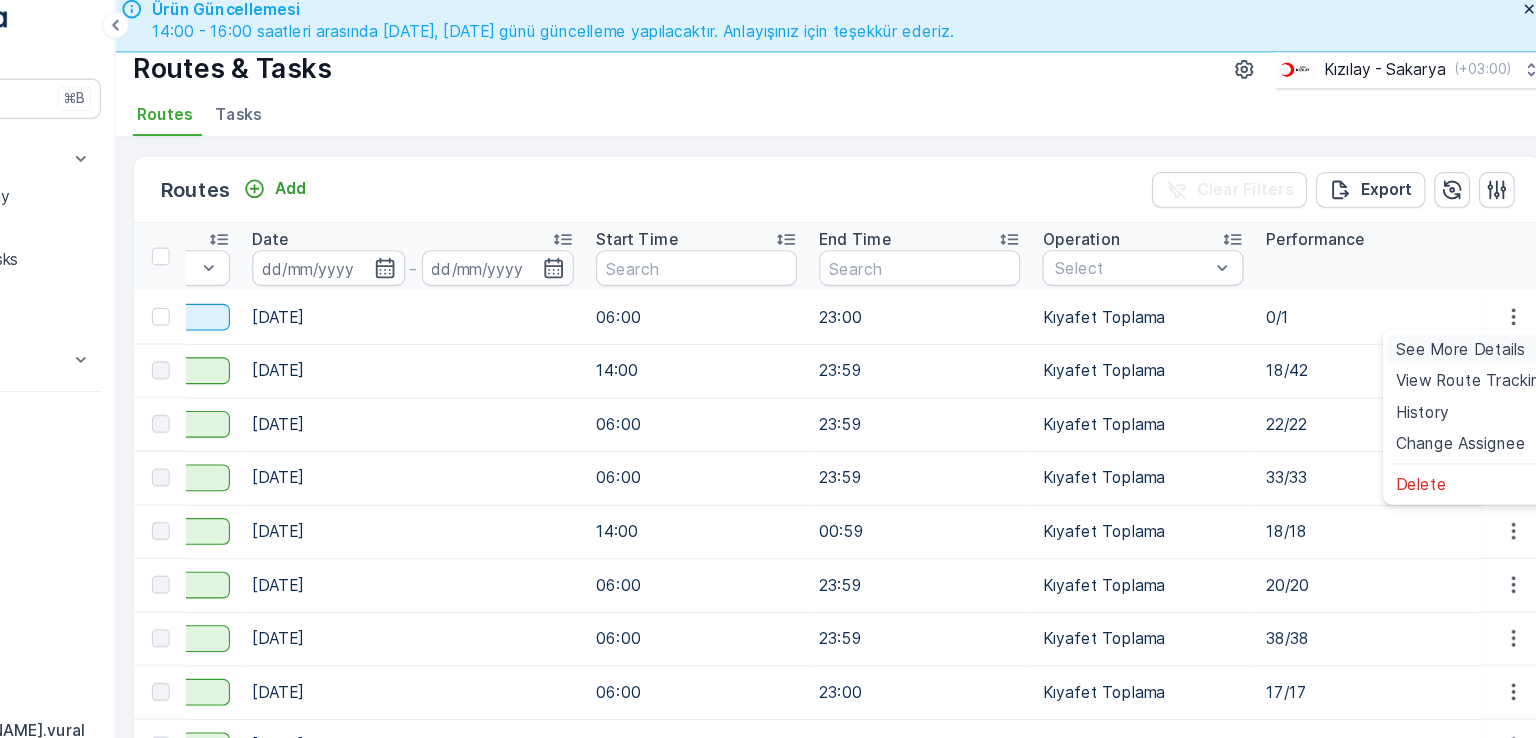 click on "See More Details" at bounding box center [1447, 323] 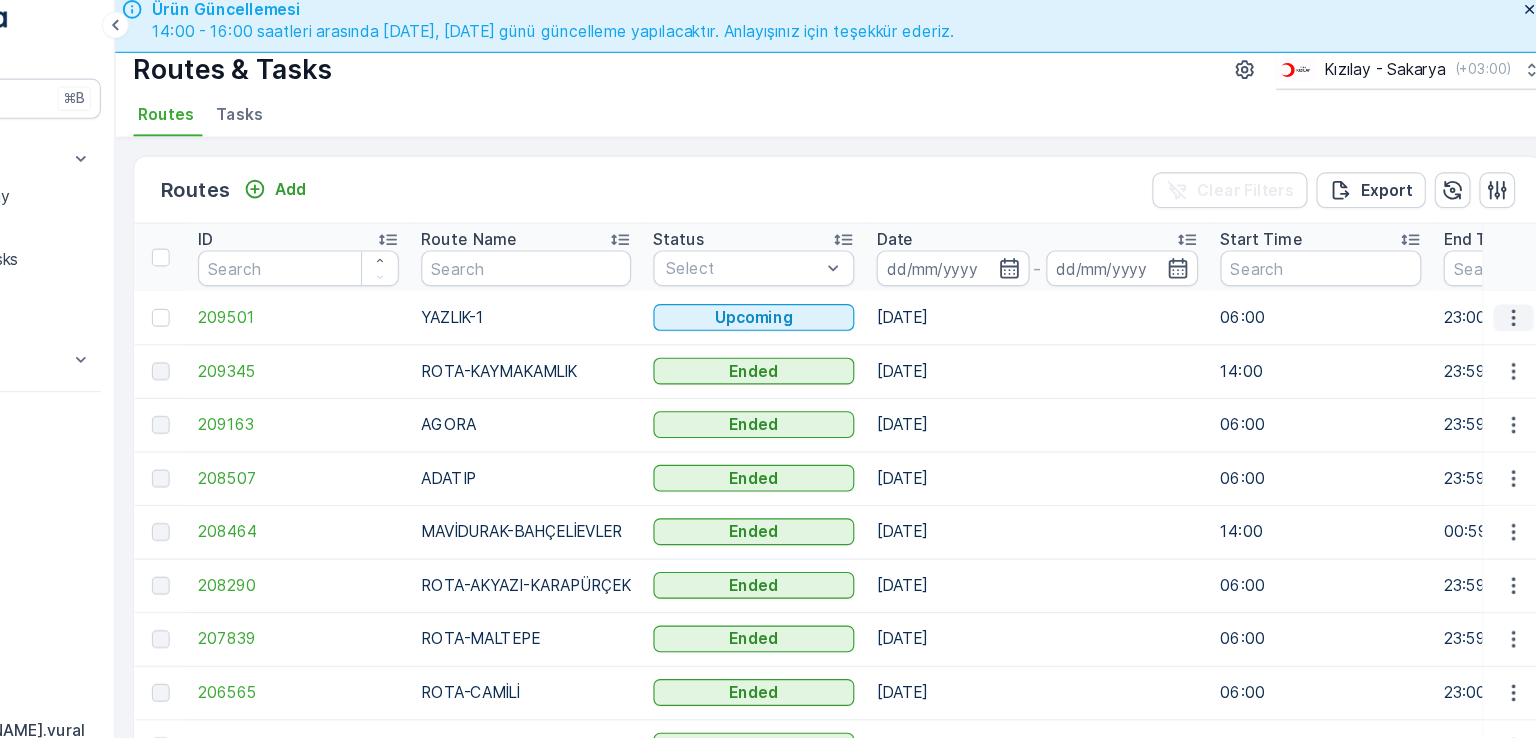 click 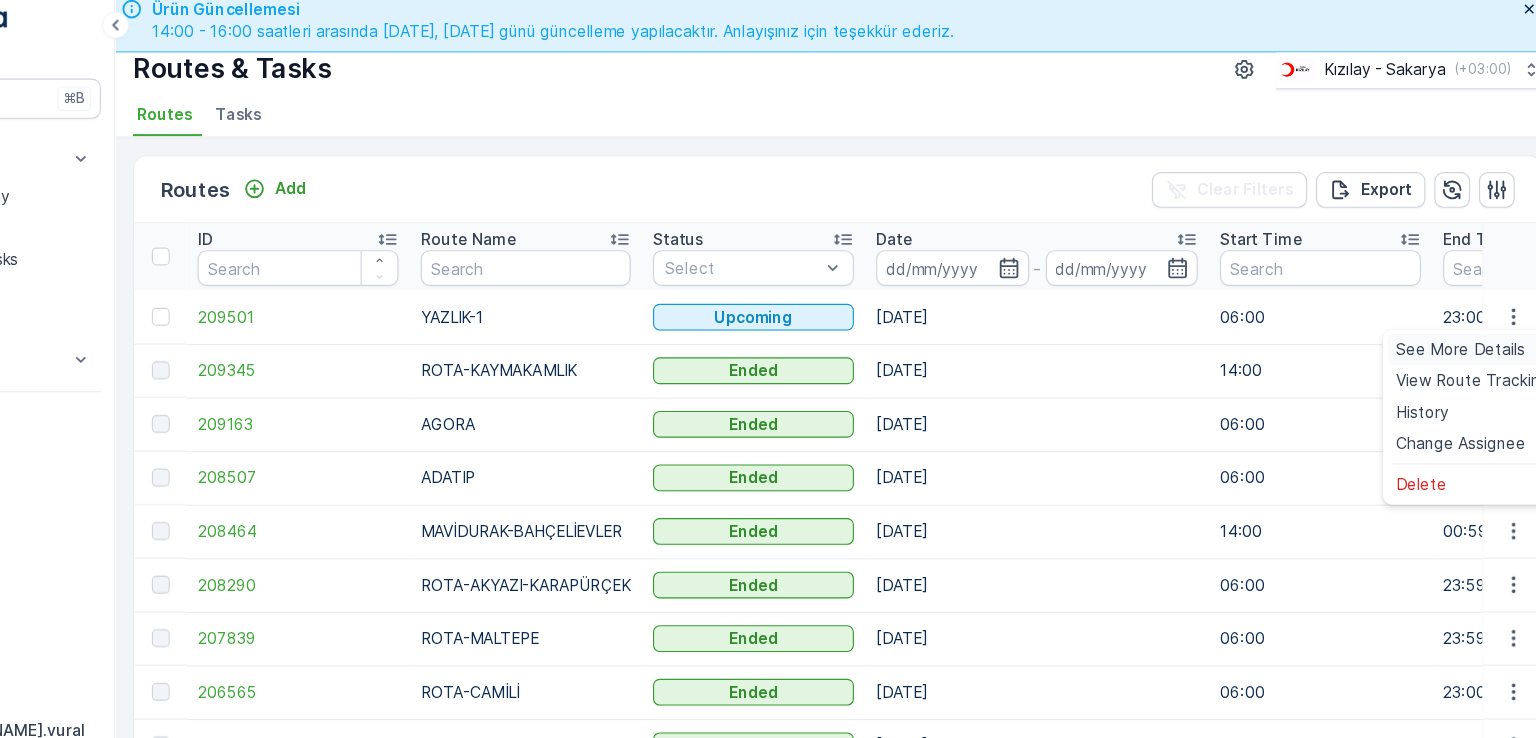 click on "See More Details" at bounding box center [1447, 323] 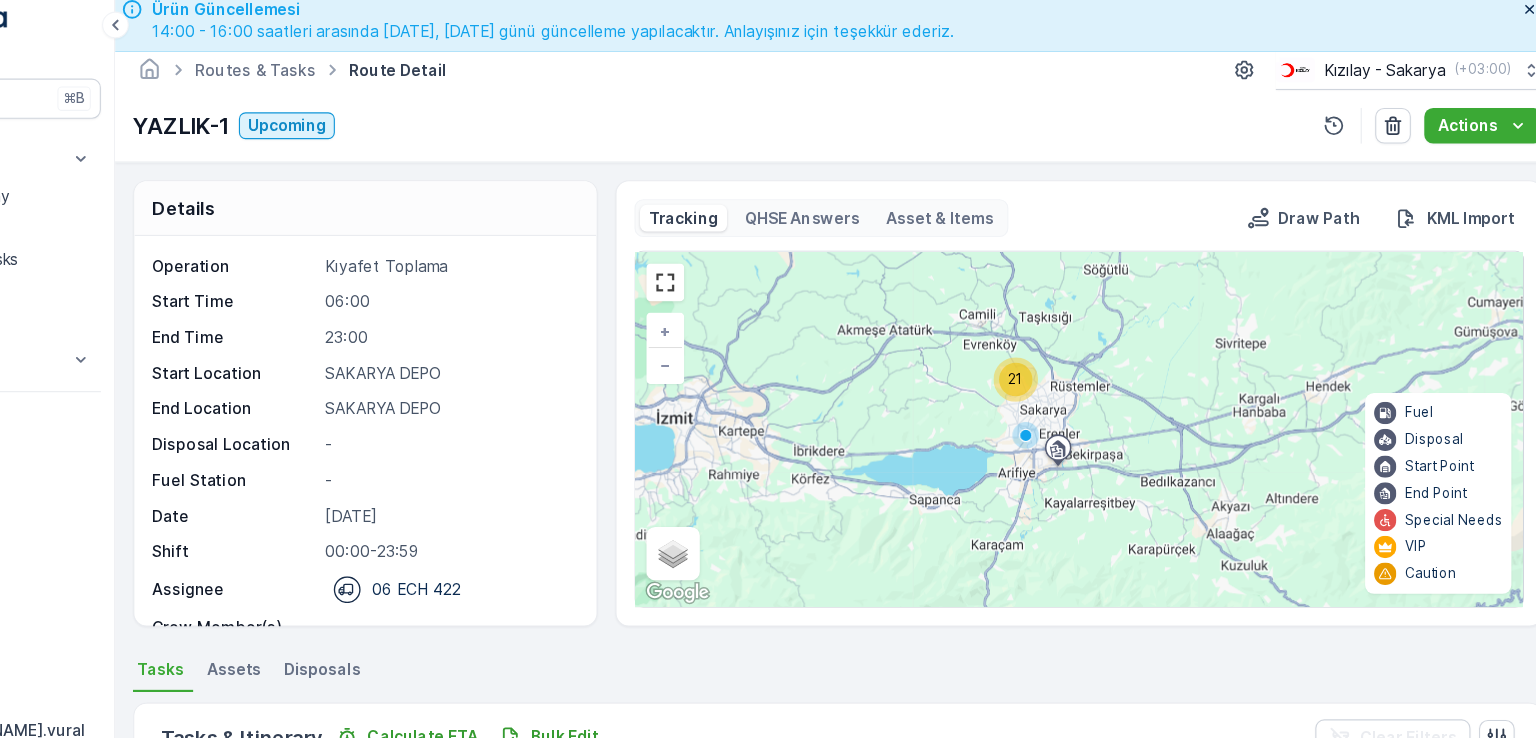 type 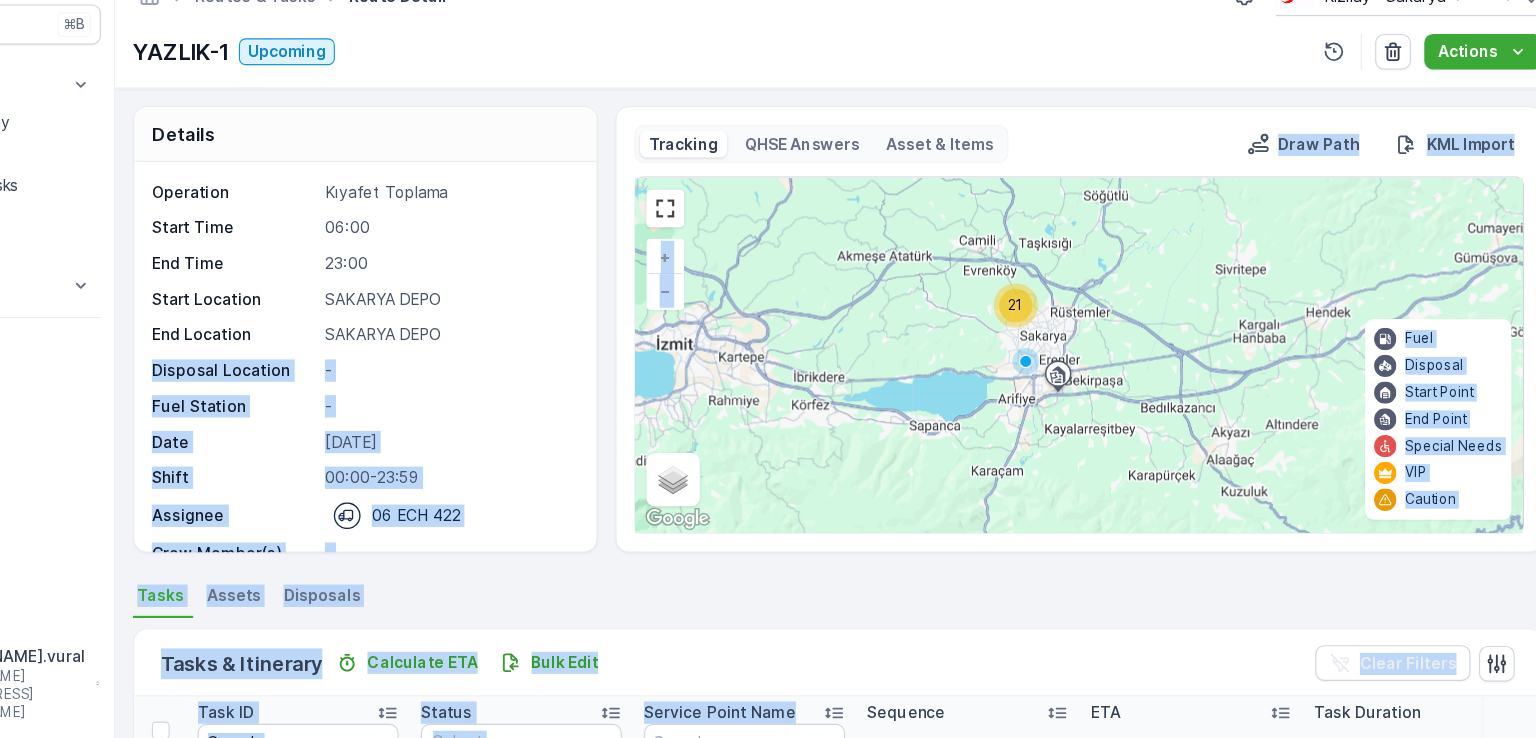 scroll, scrollTop: 62, scrollLeft: 0, axis: vertical 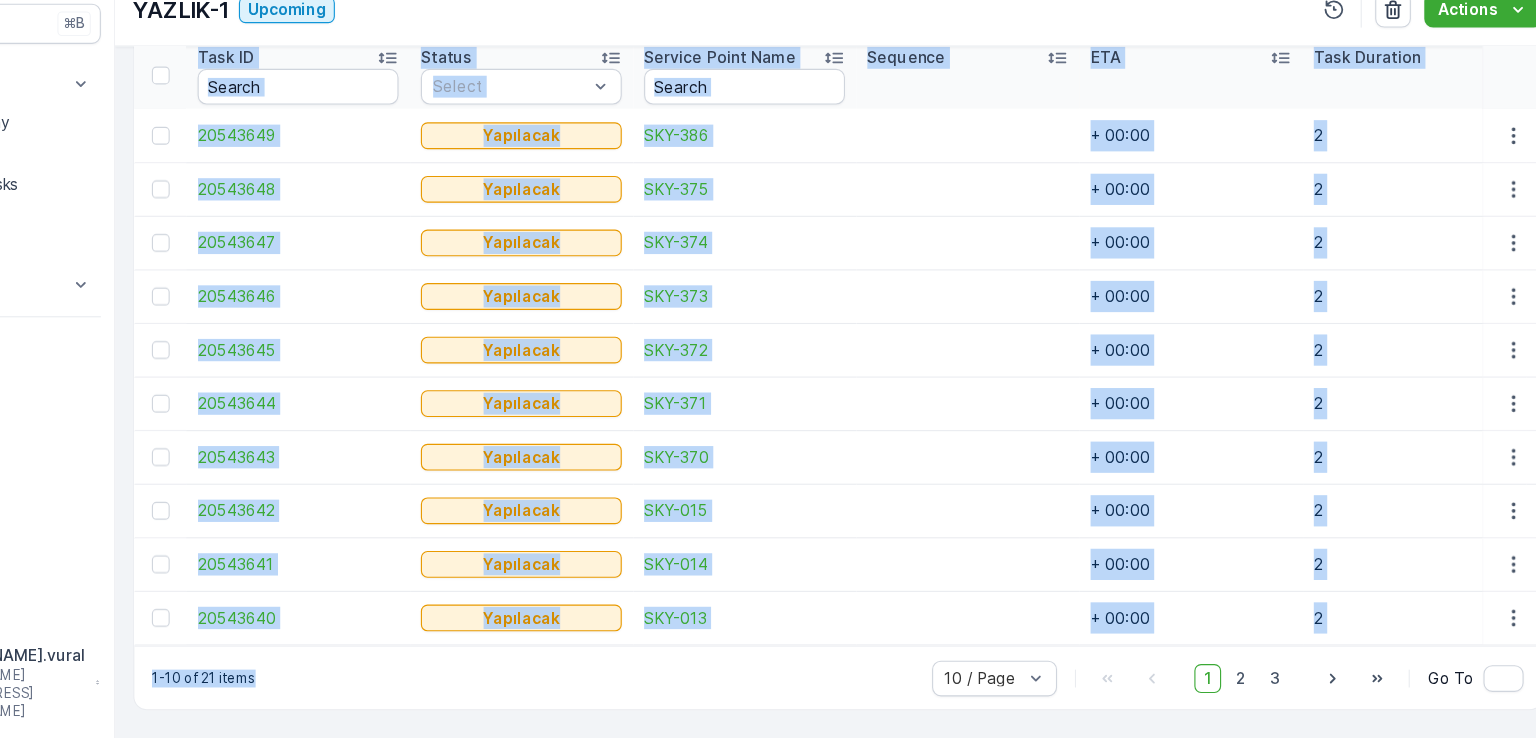 drag, startPoint x: 664, startPoint y: 373, endPoint x: 844, endPoint y: 771, distance: 436.81116 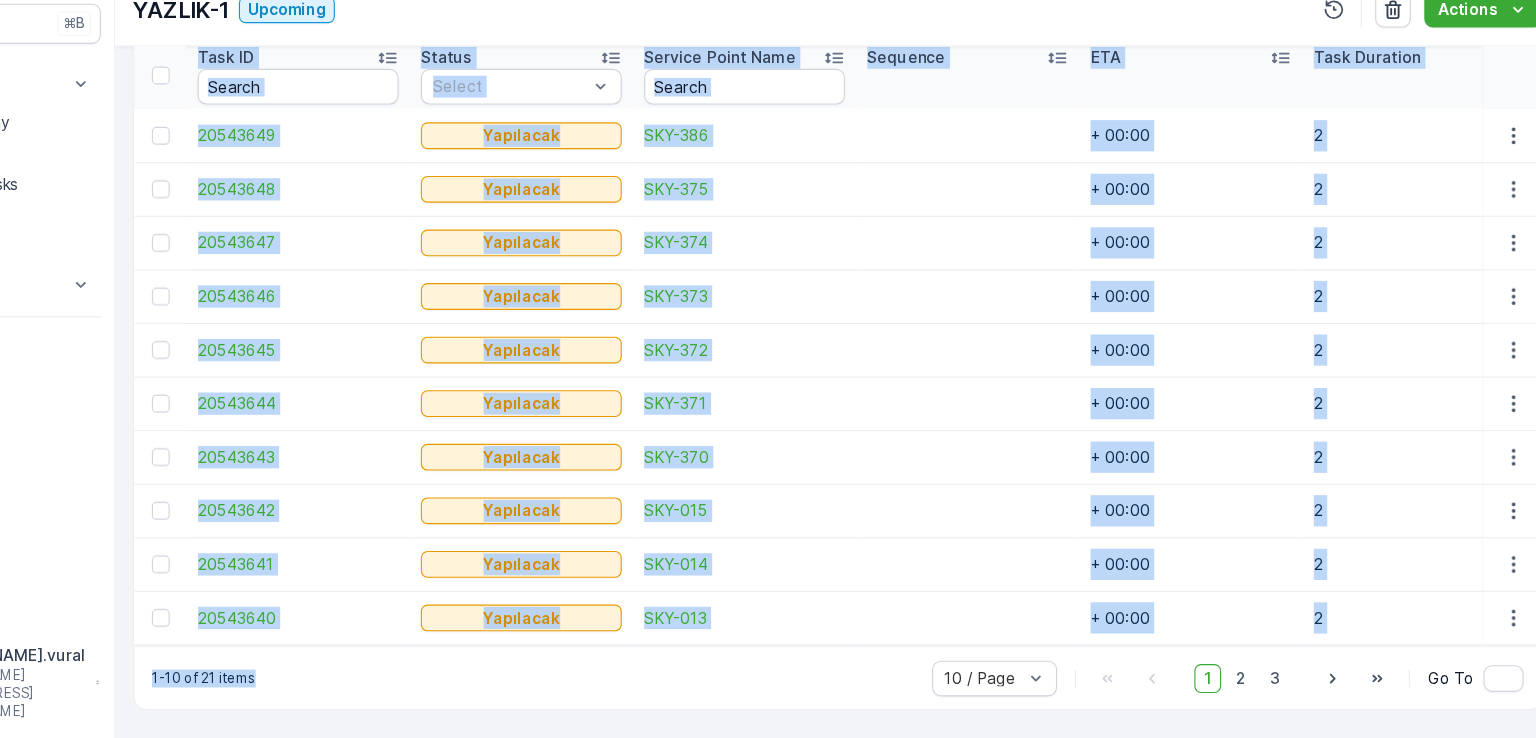 click on "⌘B Operations Rapor - Kızılay Planning Routes & Tasks Cockpit Settings Asset Assets Users Events Reports Documents v 1.46.3 HH Hasan.vural Hasan.vural@kizilay.com.tr Ürün Güncellemesi 14:00 - 16:00 saatleri arasında 17.07.2025, Thursday günü güncelleme yapılacaktır. Anlayışınız için teşekkür ederiz. Routes & Tasks Route Detail Kızılay - Sakarya ( +03:00 ) YAZLIK-1 Upcoming Actions Details Operation Kıyafet Toplama Start Time 06:00 End Time 23:00 Start Location SAKARYA DEPO End Location SAKARYA DEPO Disposal Location - Fuel Station - Date 22.07.2025 Shift 00:00-23:59 Assignee 06 ECH 422 Crew Member(s) - Captain 06ECH422 Tracking QHSE Answers Asset & Items Draw Path KML Import 21 + −  Satellite  Roadmap  Terrain  Hybrid  Leaflet Keyboard shortcuts Map Data Map data ©2025 Map data ©2025 5 km  Click to toggle between metric and imperial units Terms Report a map error Fuel Disposal Start Point End Point Special Needs VIP Caution Tasks Assets Disposals Tasks & Itinerary" at bounding box center (768, 369) 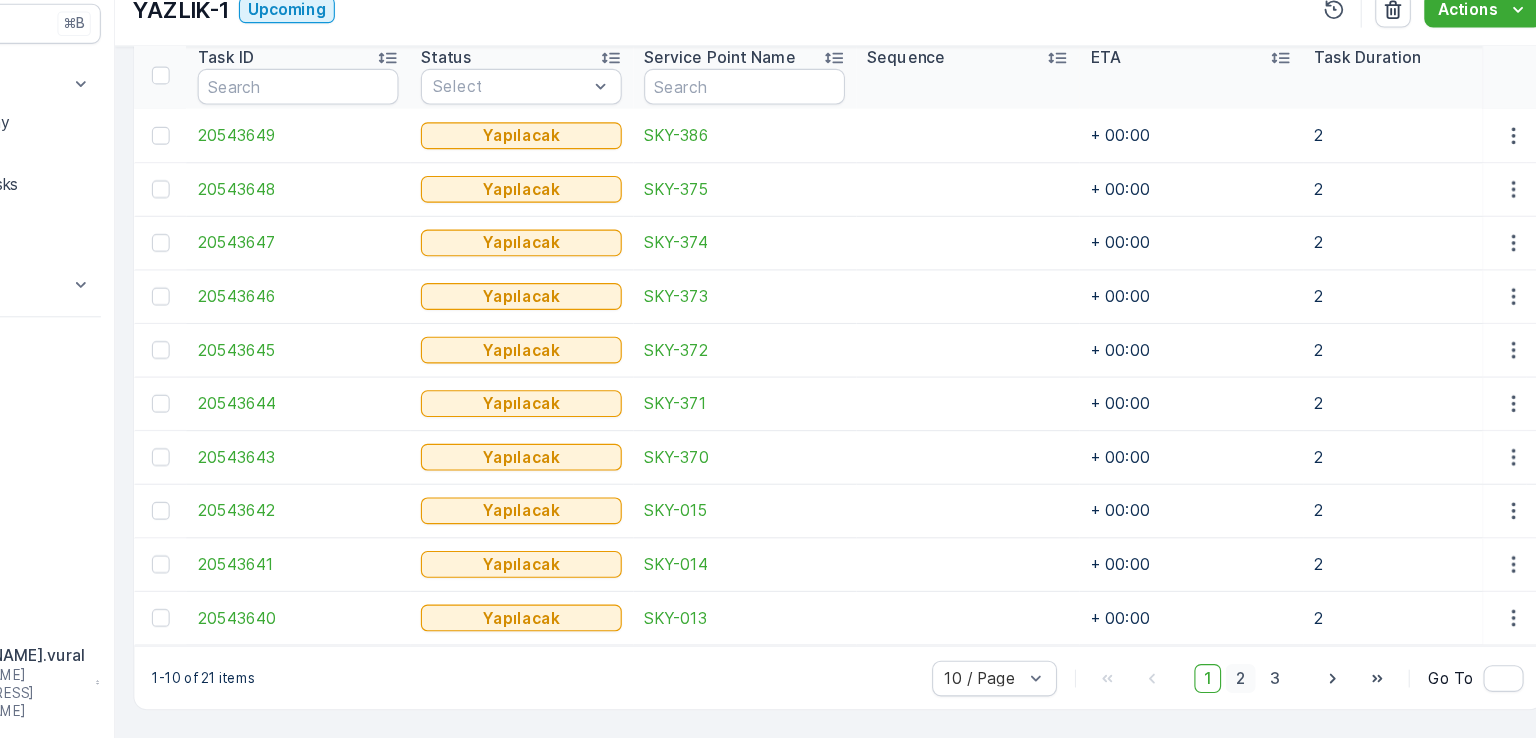 click on "2" at bounding box center [1249, 684] 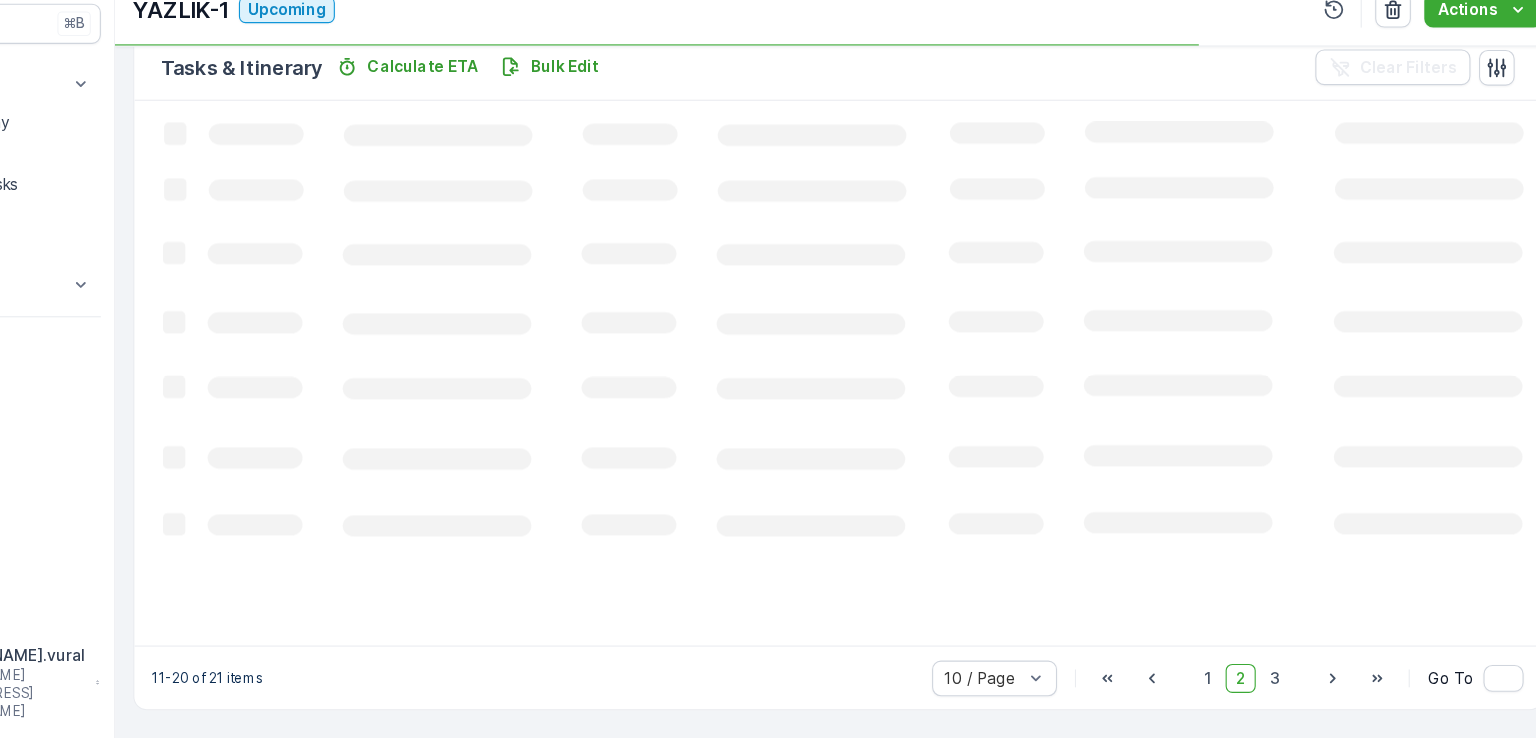 scroll, scrollTop: 495, scrollLeft: 0, axis: vertical 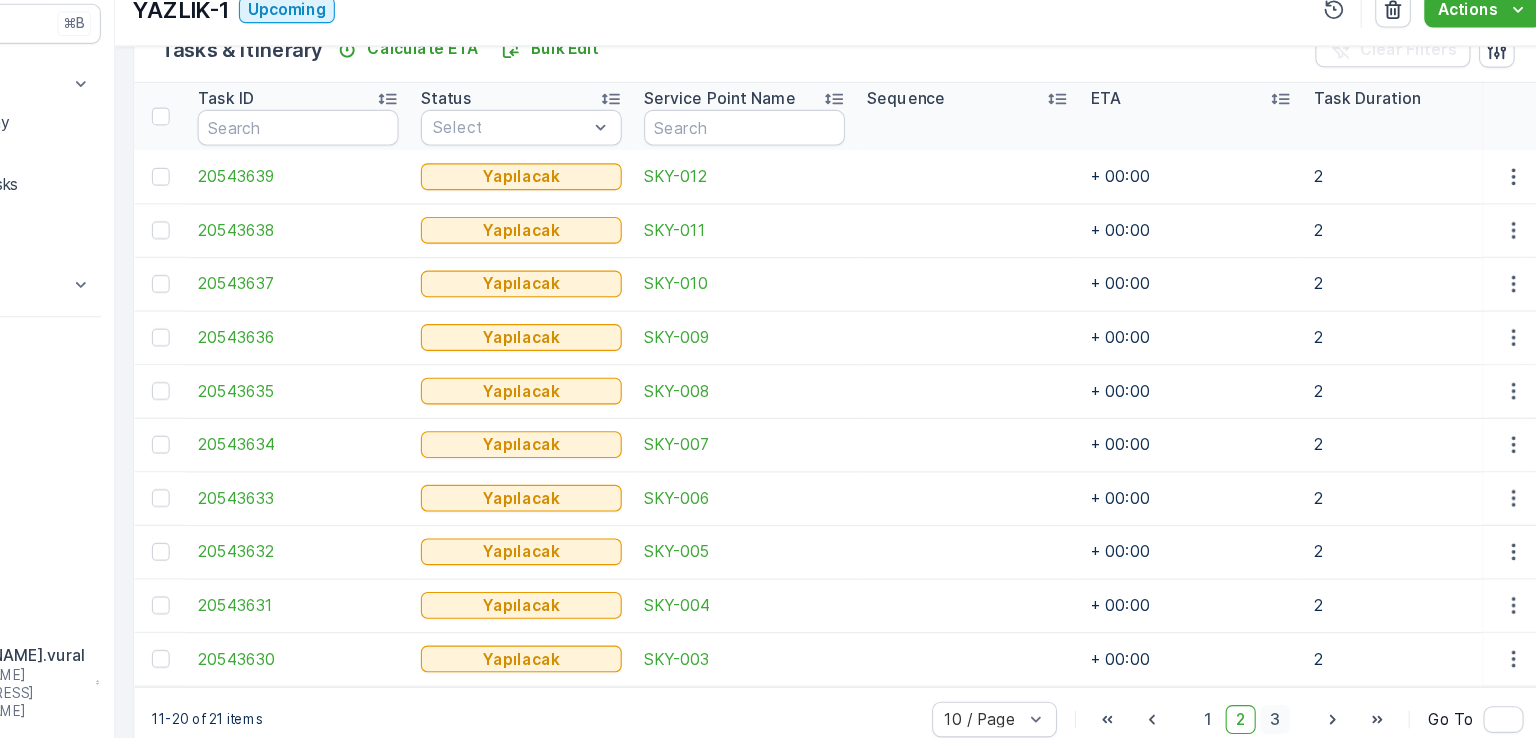 click on "3" at bounding box center [1280, 721] 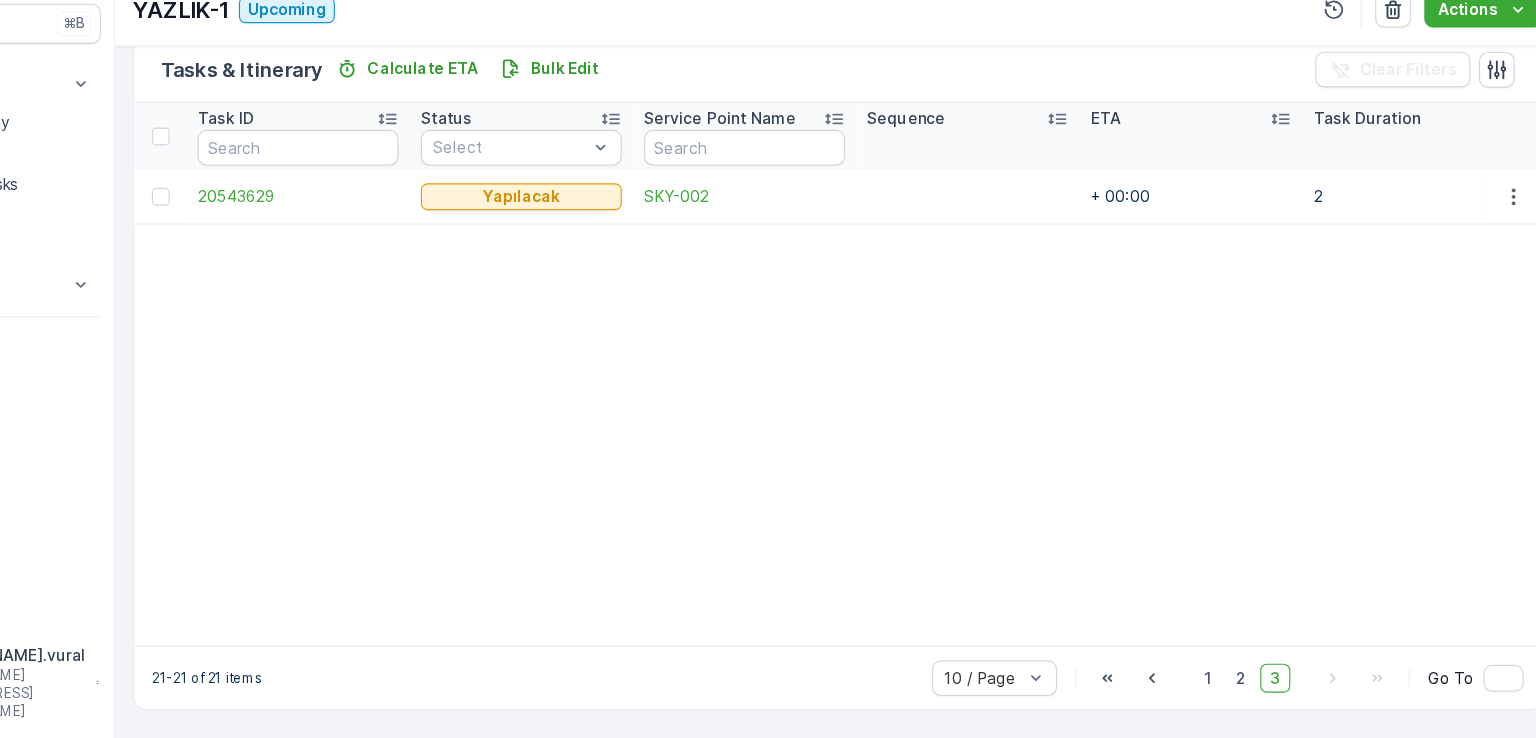 scroll, scrollTop: 502, scrollLeft: 0, axis: vertical 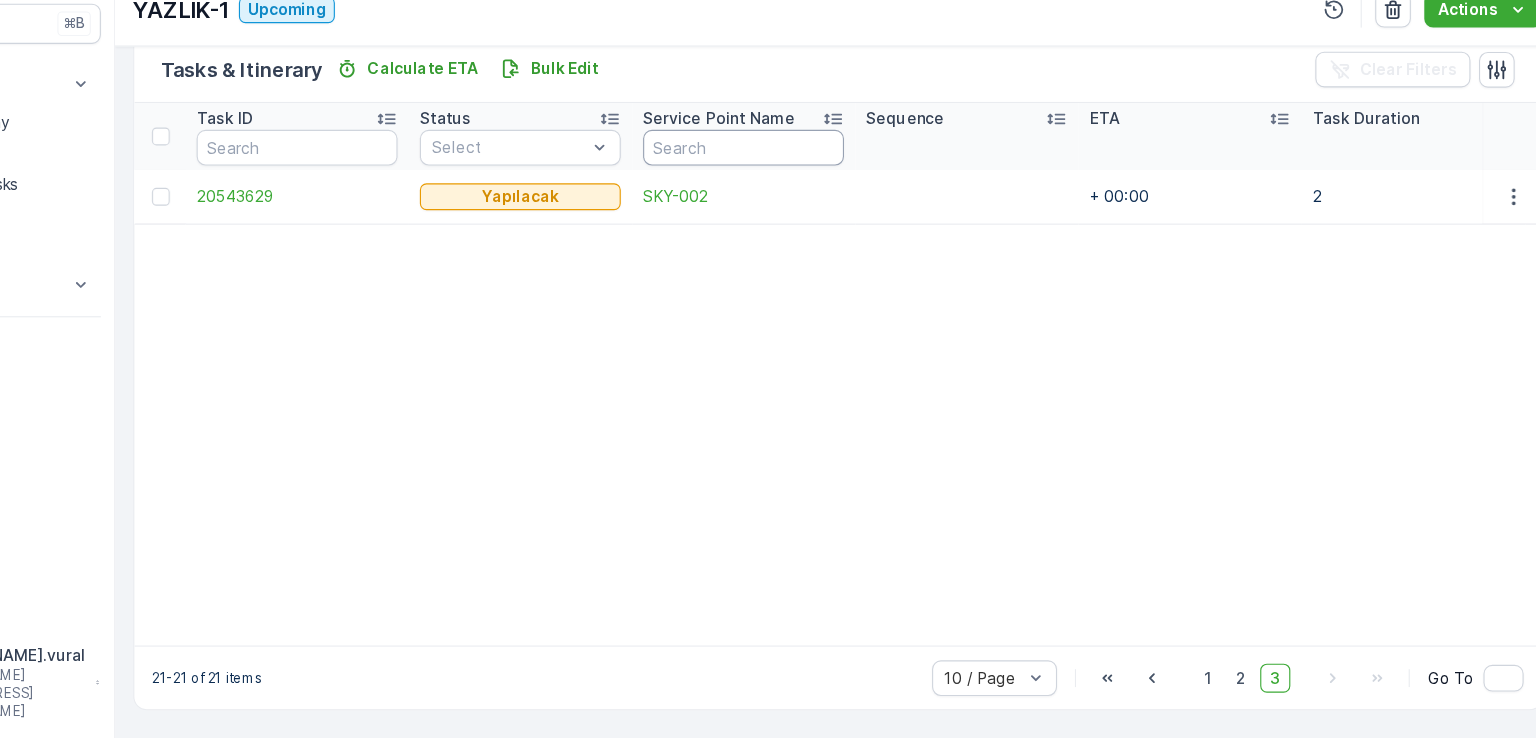 type 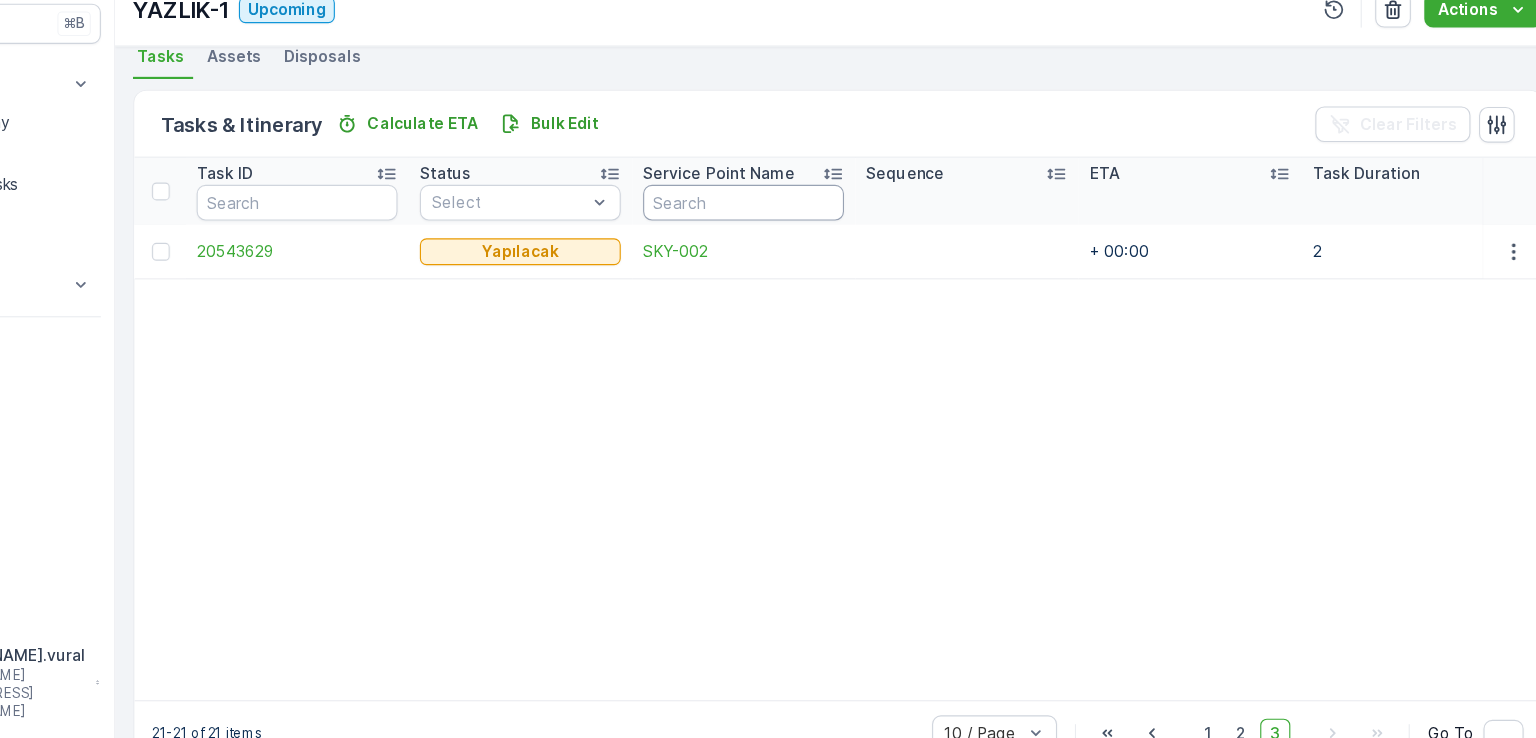 type 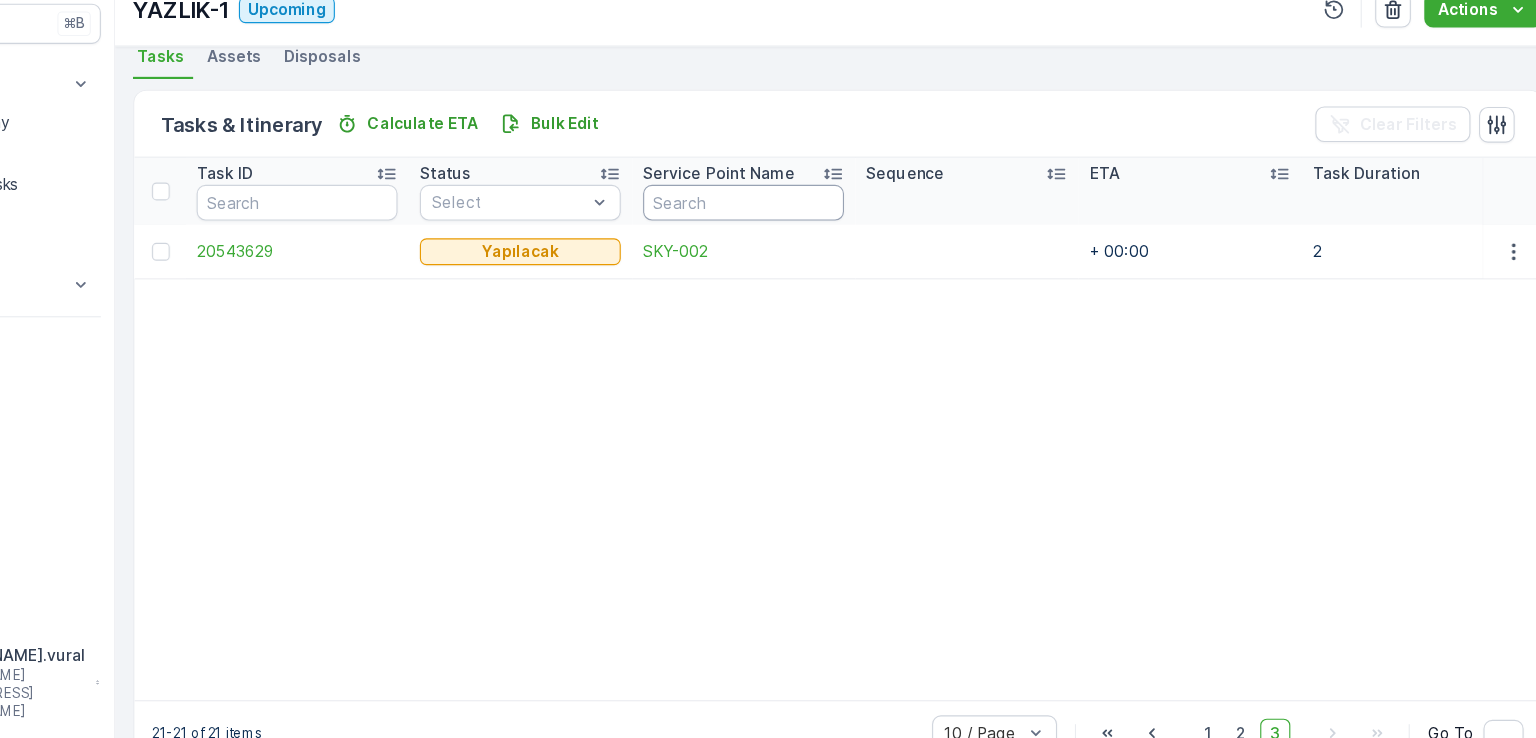 type 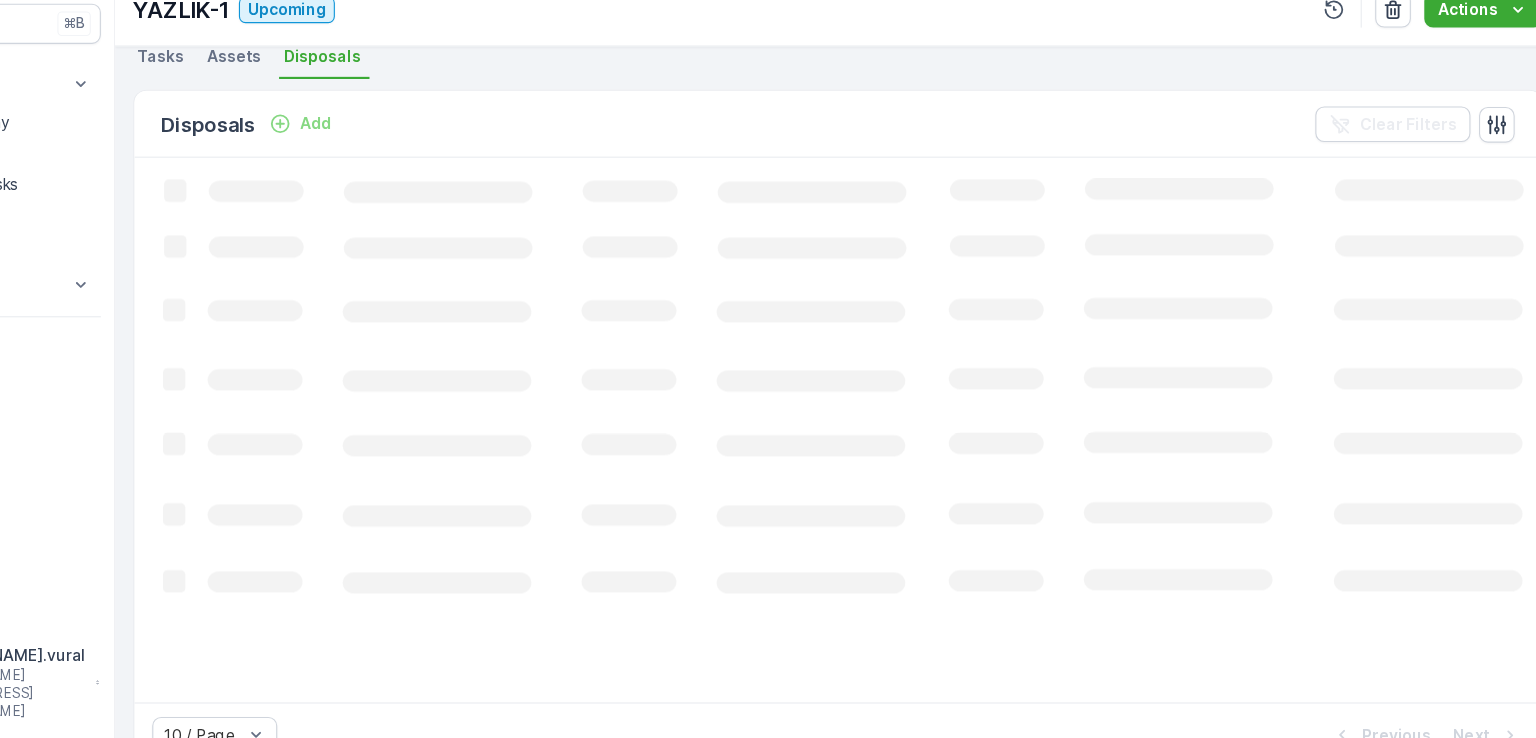 scroll, scrollTop: 426, scrollLeft: 0, axis: vertical 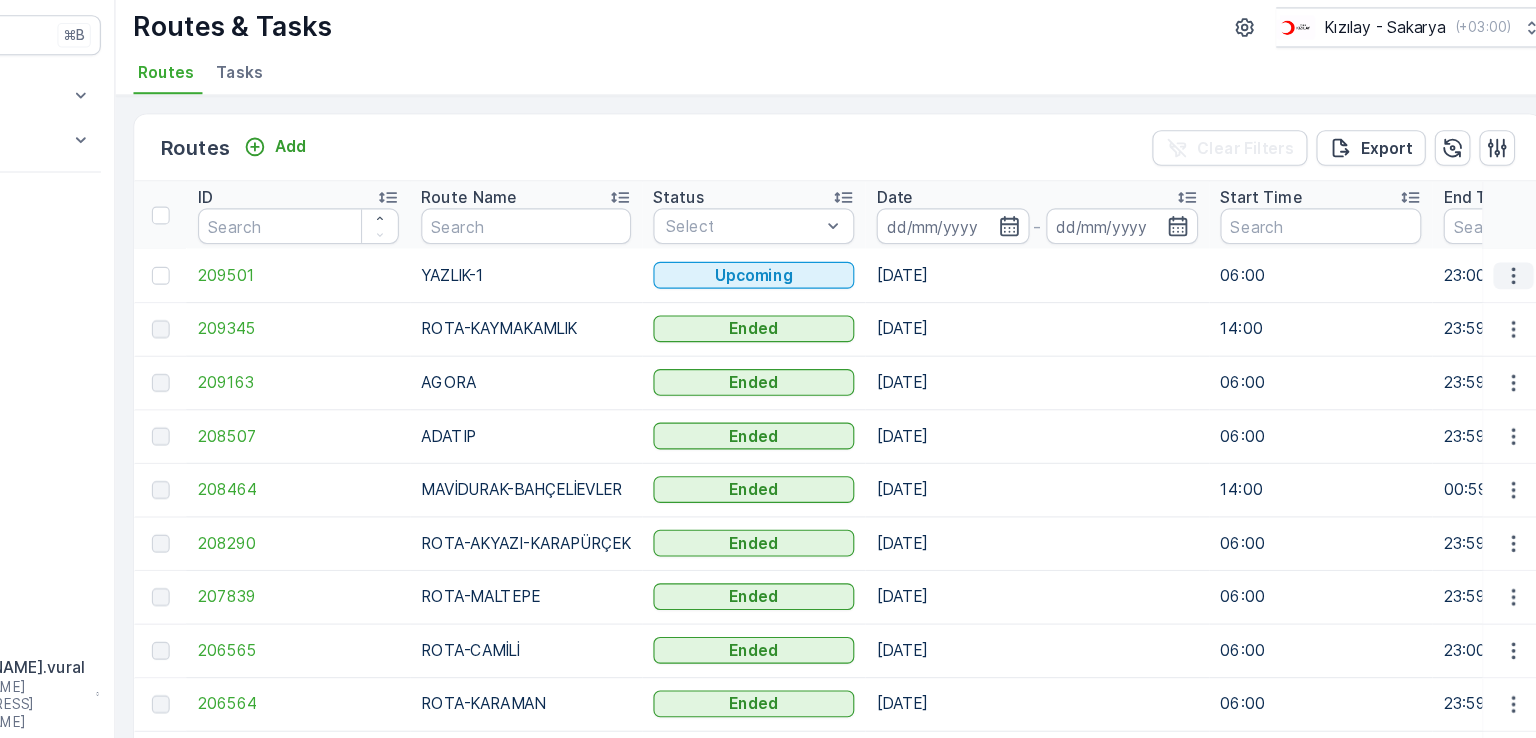 click at bounding box center [1494, 313] 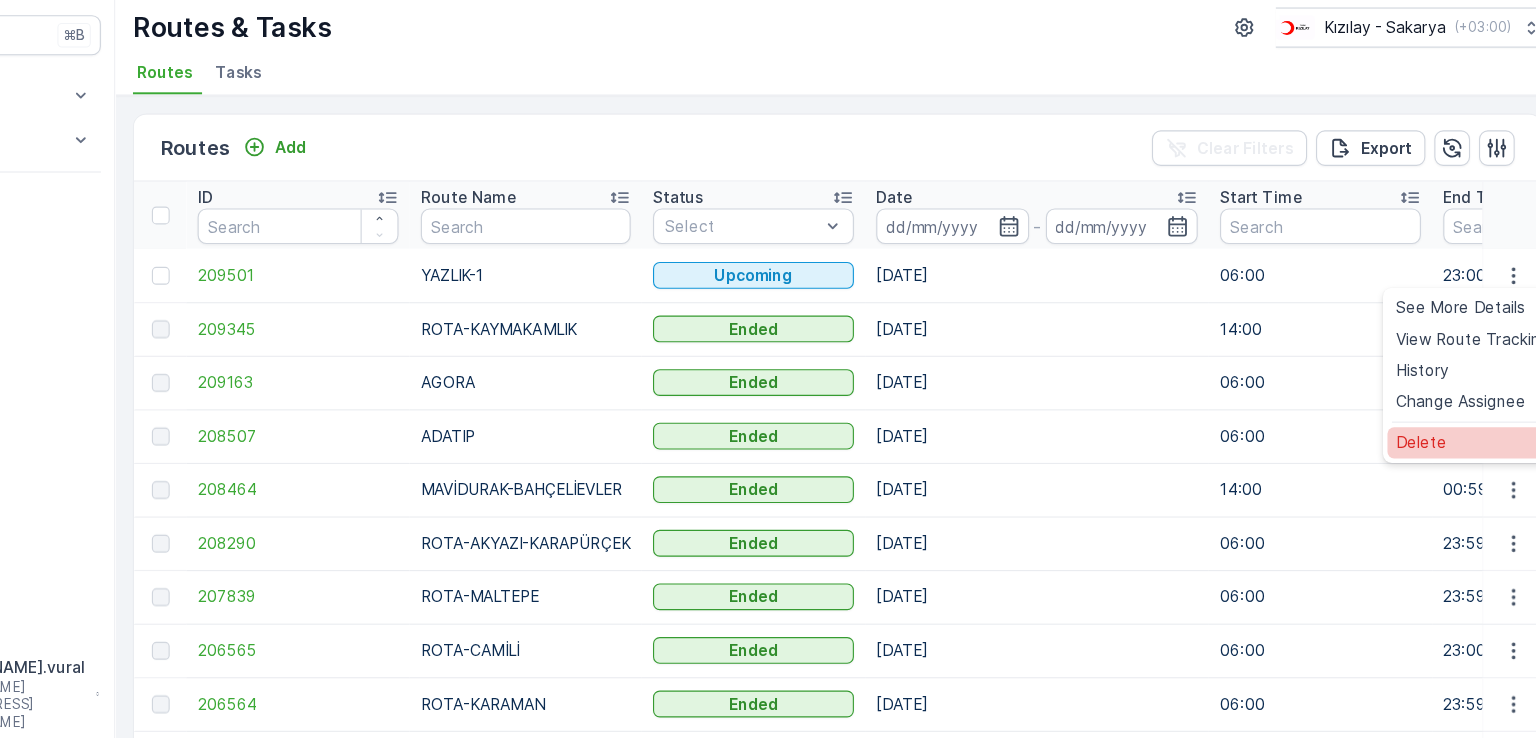 click on "Delete" at bounding box center [1412, 463] 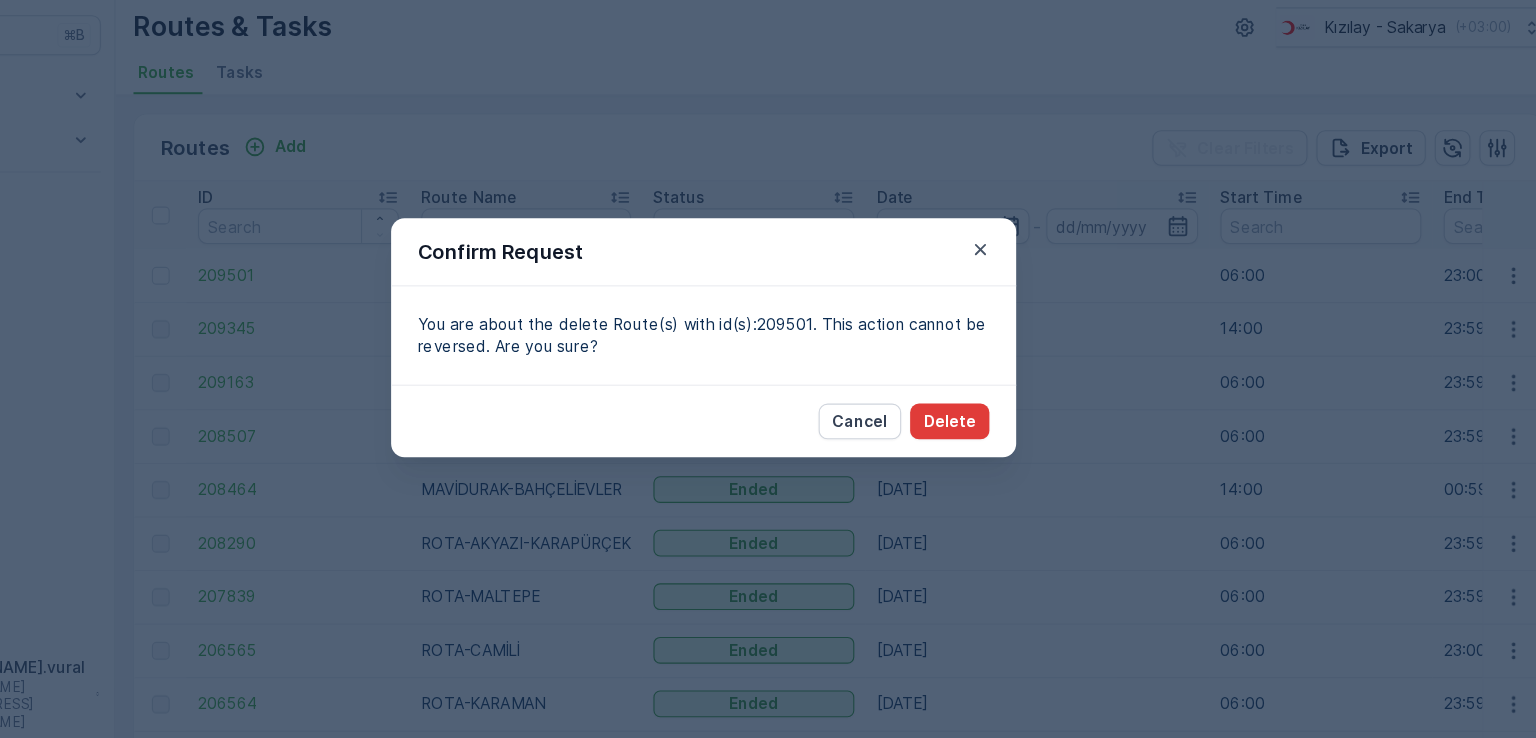 click on "Delete" at bounding box center [988, 444] 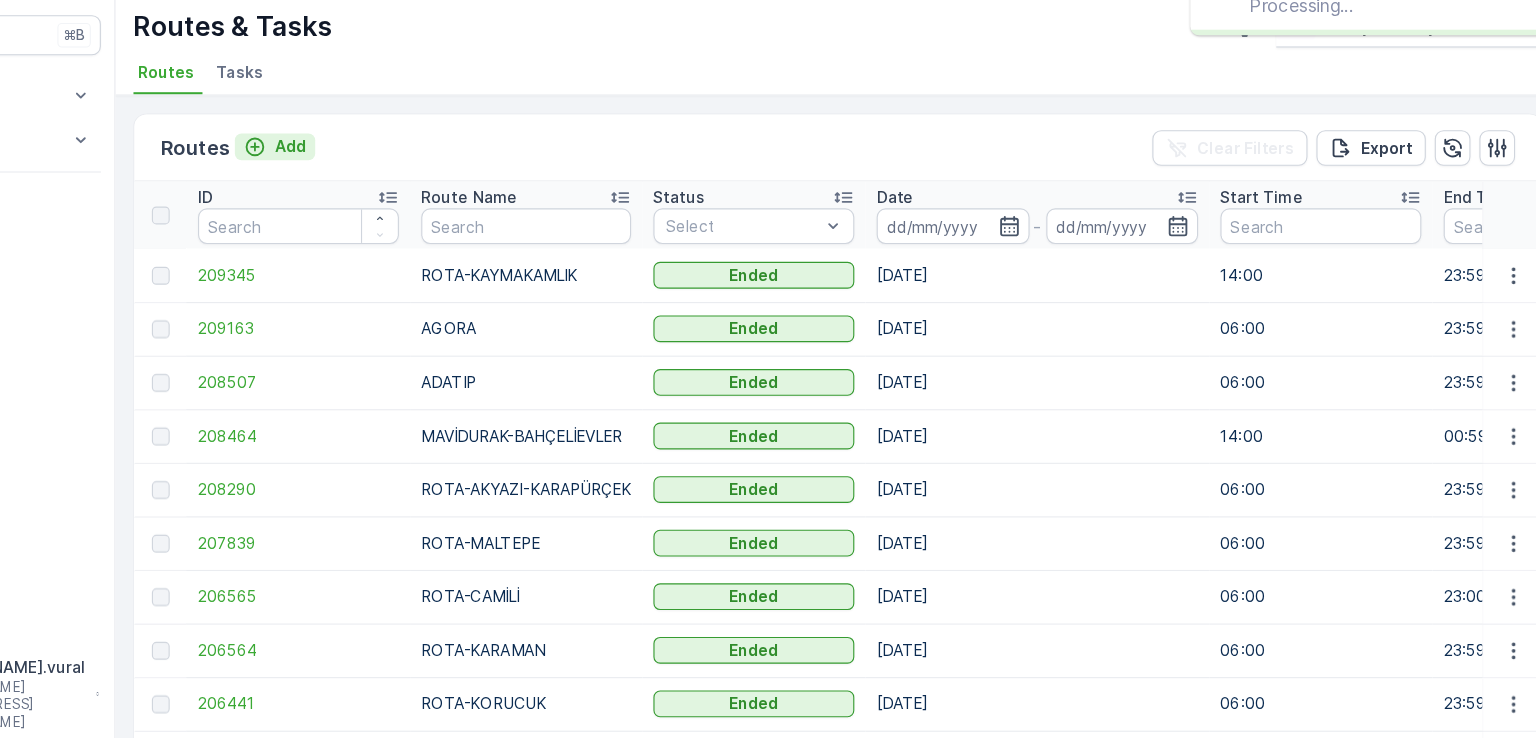 click on "Add" at bounding box center (398, 198) 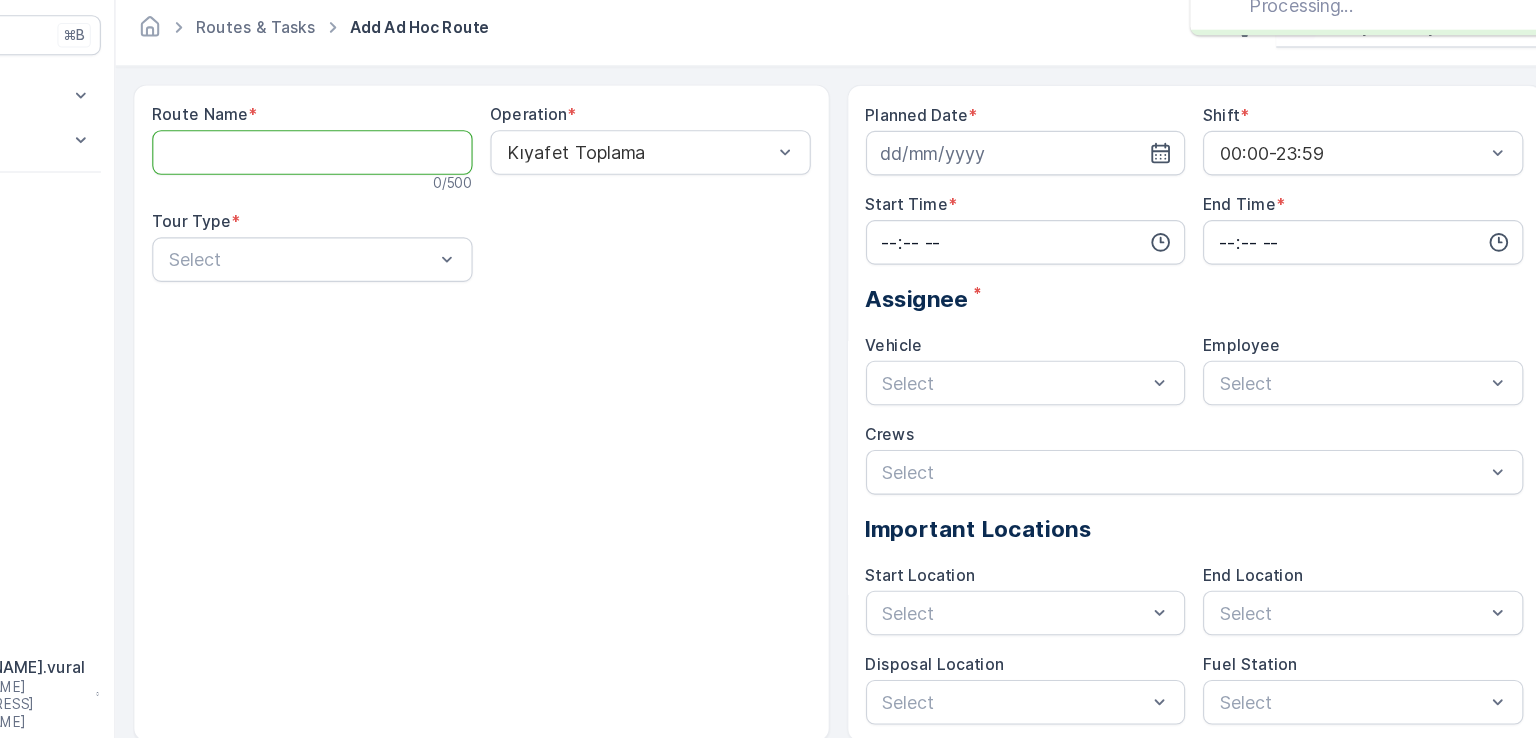 click on "Route Name" at bounding box center (417, 203) 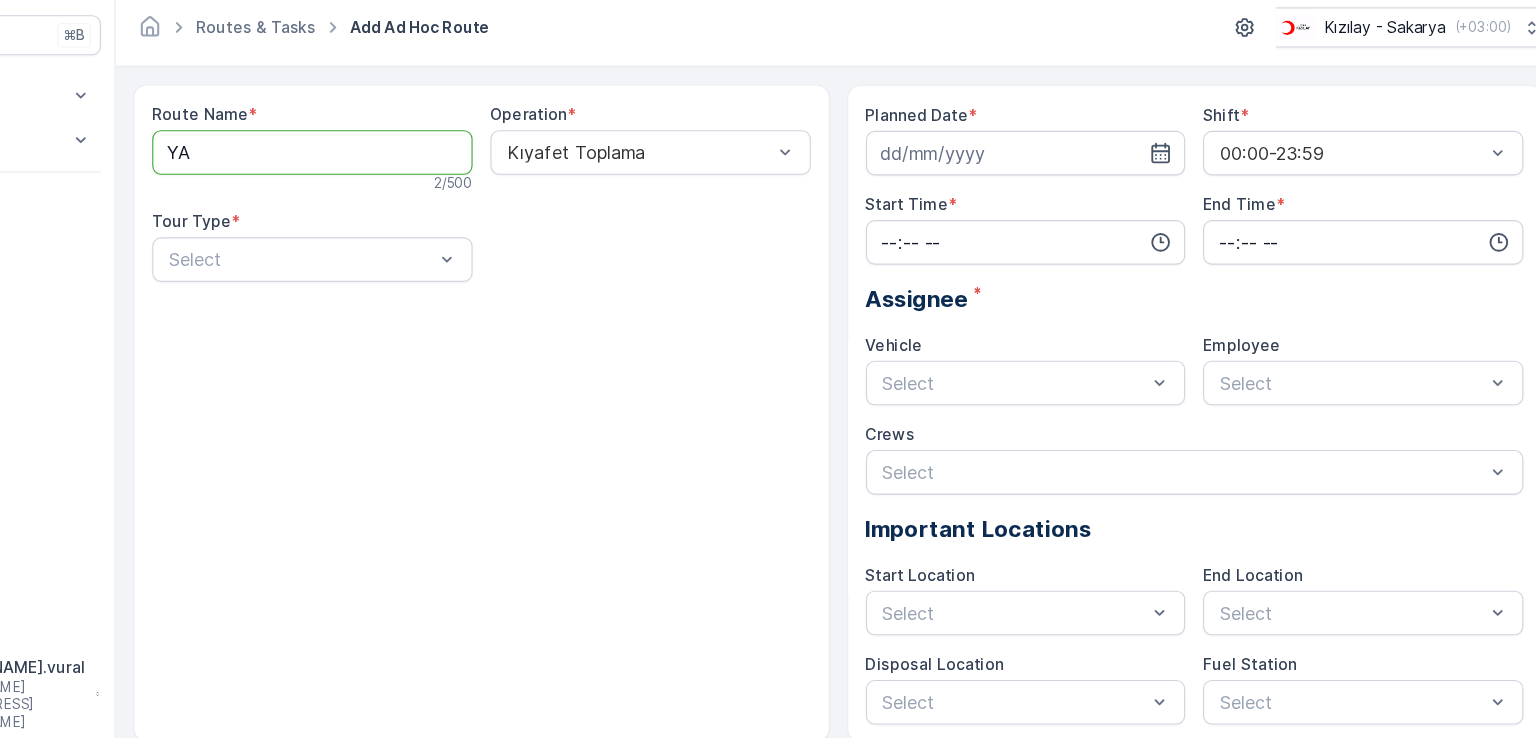 type on "YAZLIK-2" 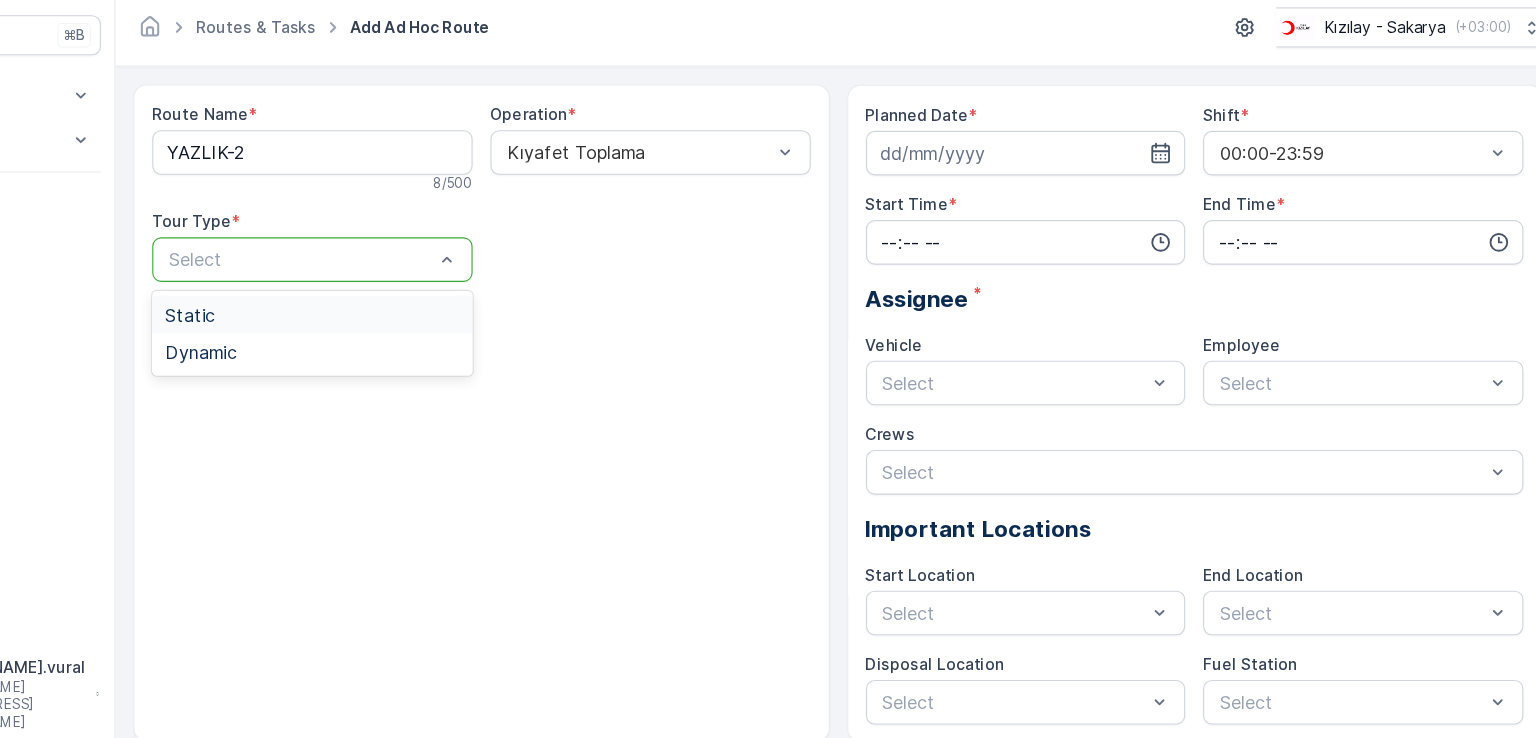 click on "Static" at bounding box center (417, 348) 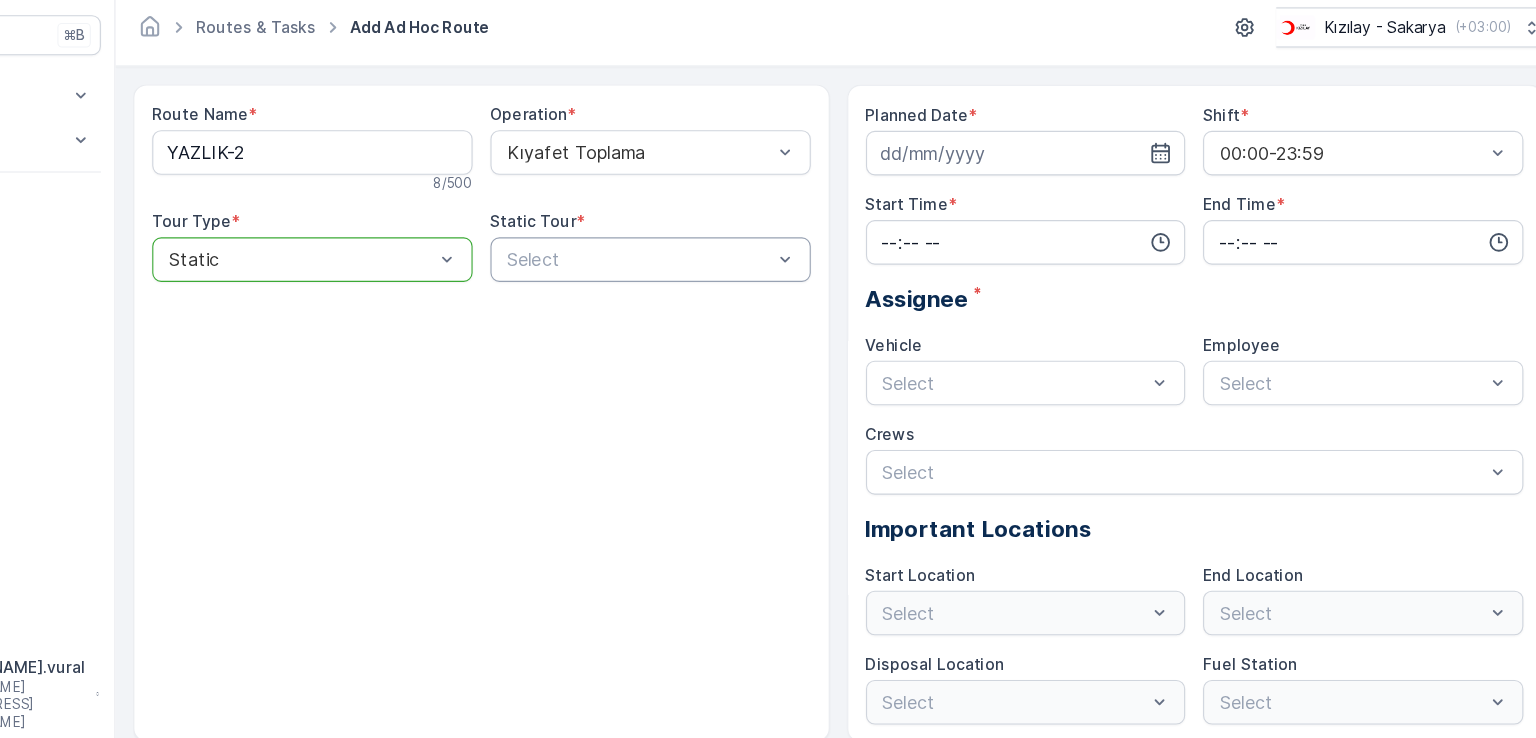 click at bounding box center (710, 299) 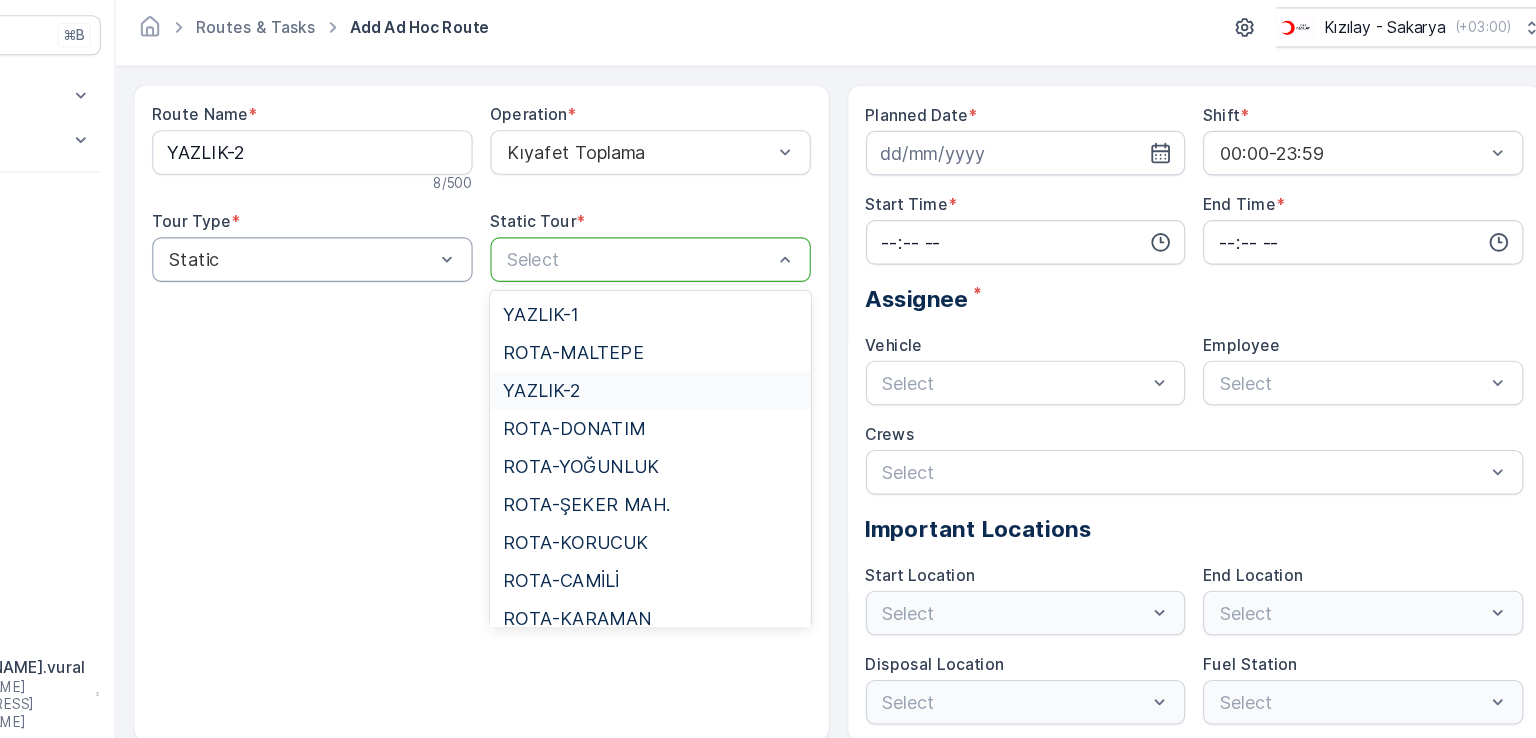 click on "YAZLIK-2" at bounding box center [623, 416] 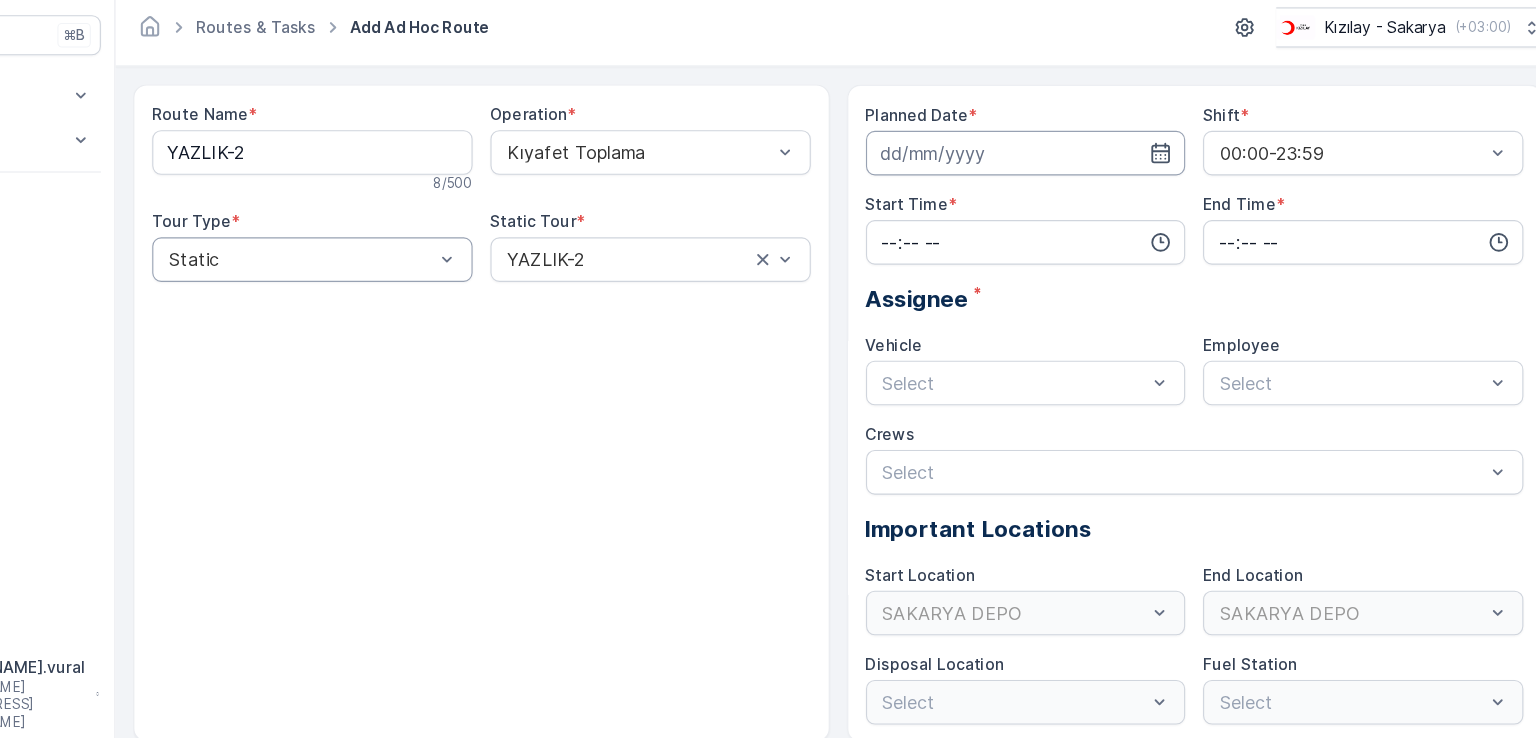 click at bounding box center [1057, 203] 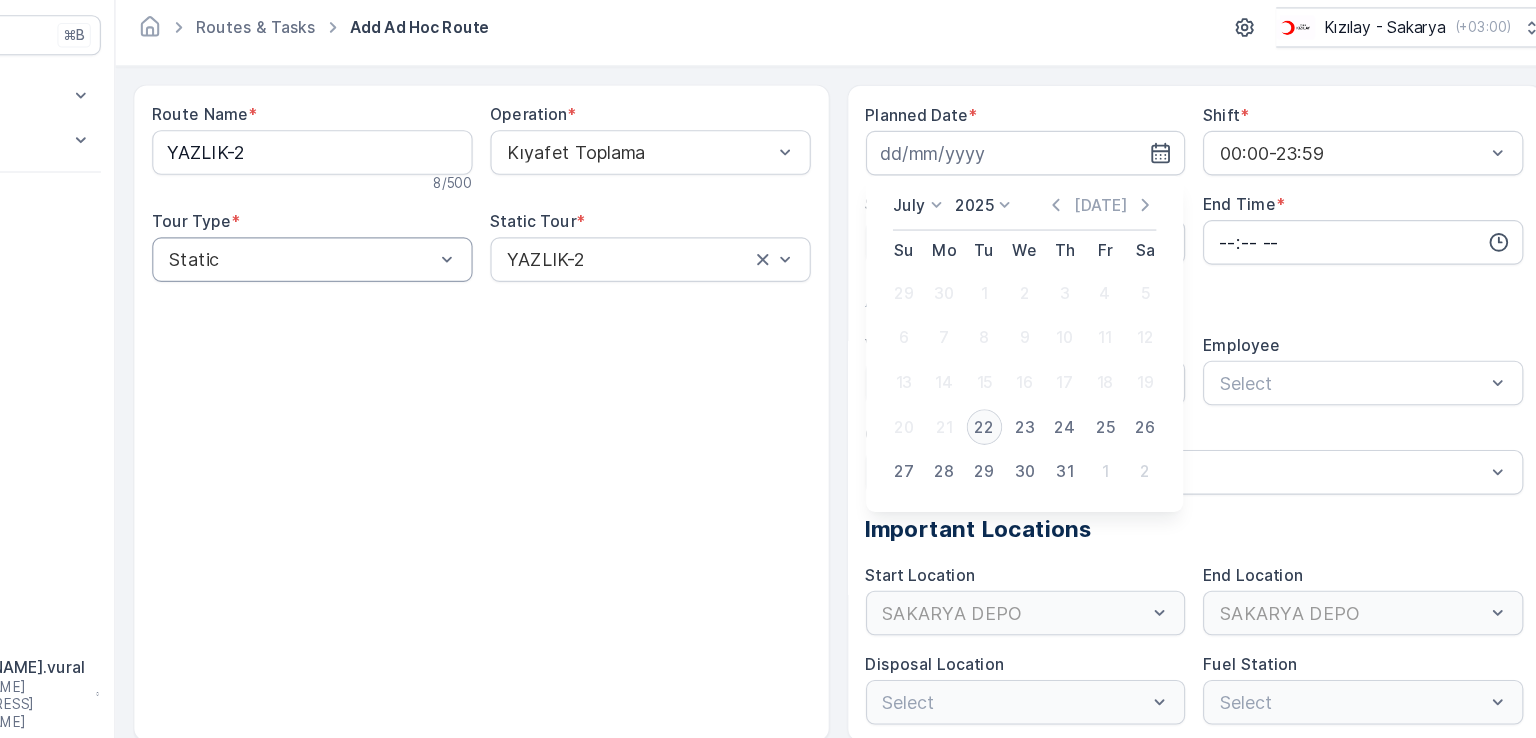 click on "22" at bounding box center [1020, 449] 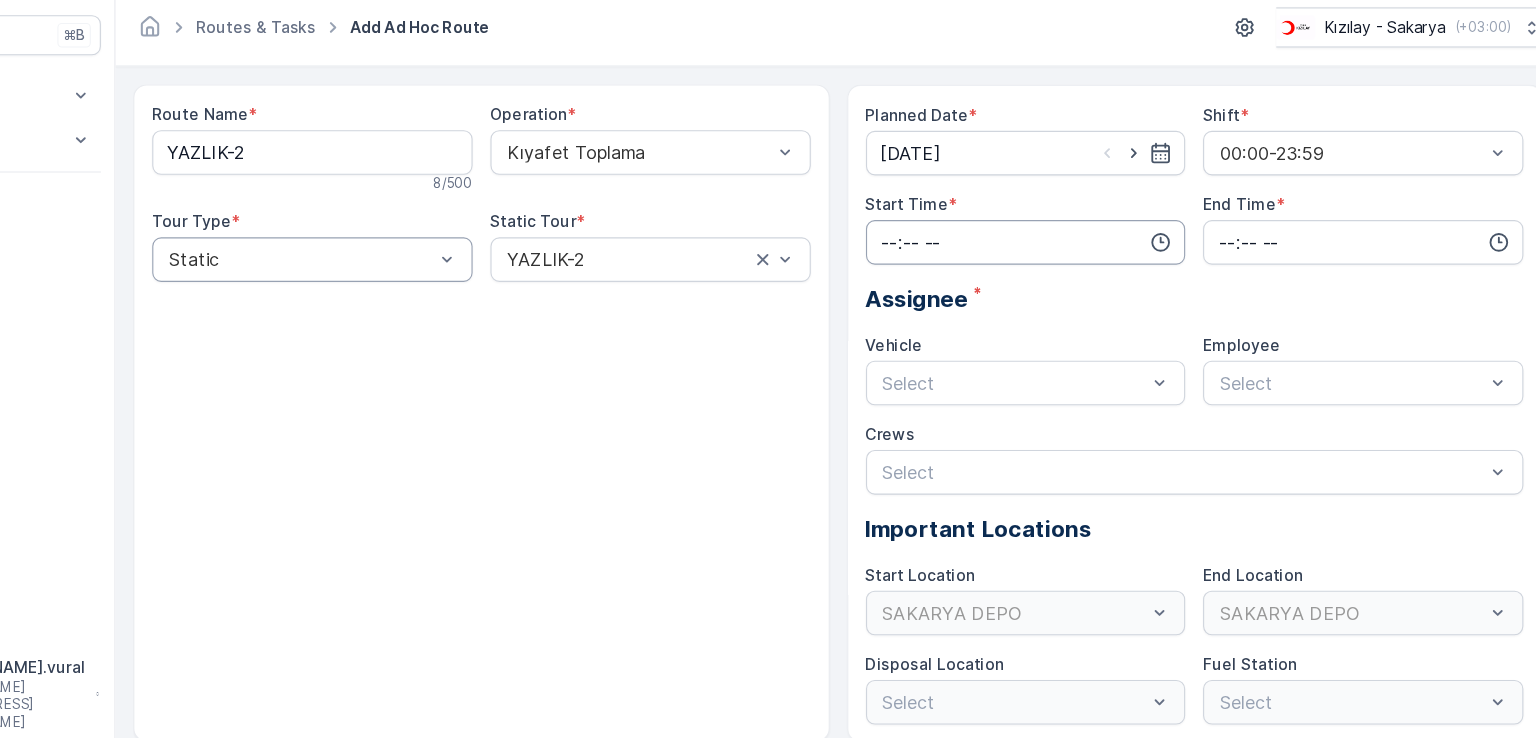 click at bounding box center [1057, 283] 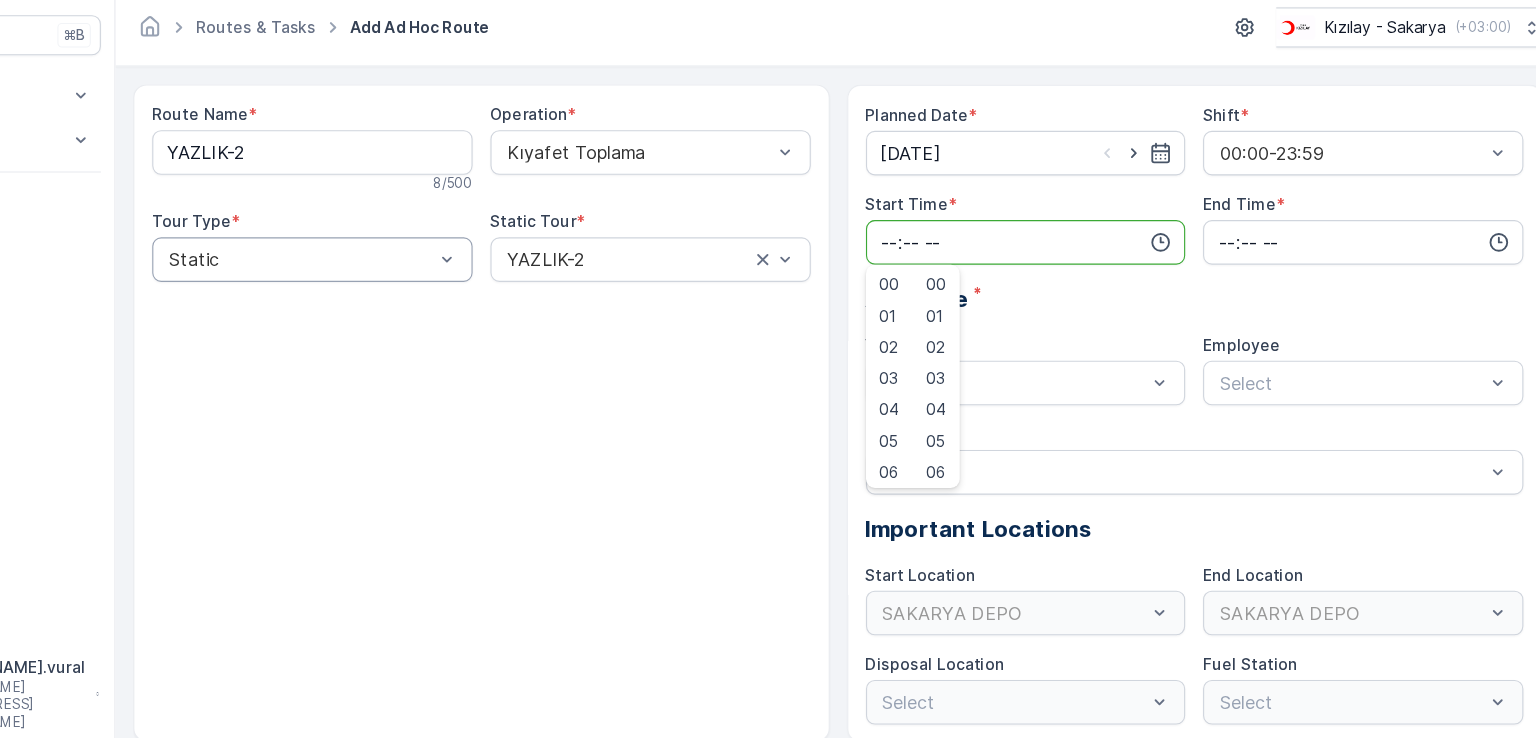 scroll, scrollTop: 4, scrollLeft: 0, axis: vertical 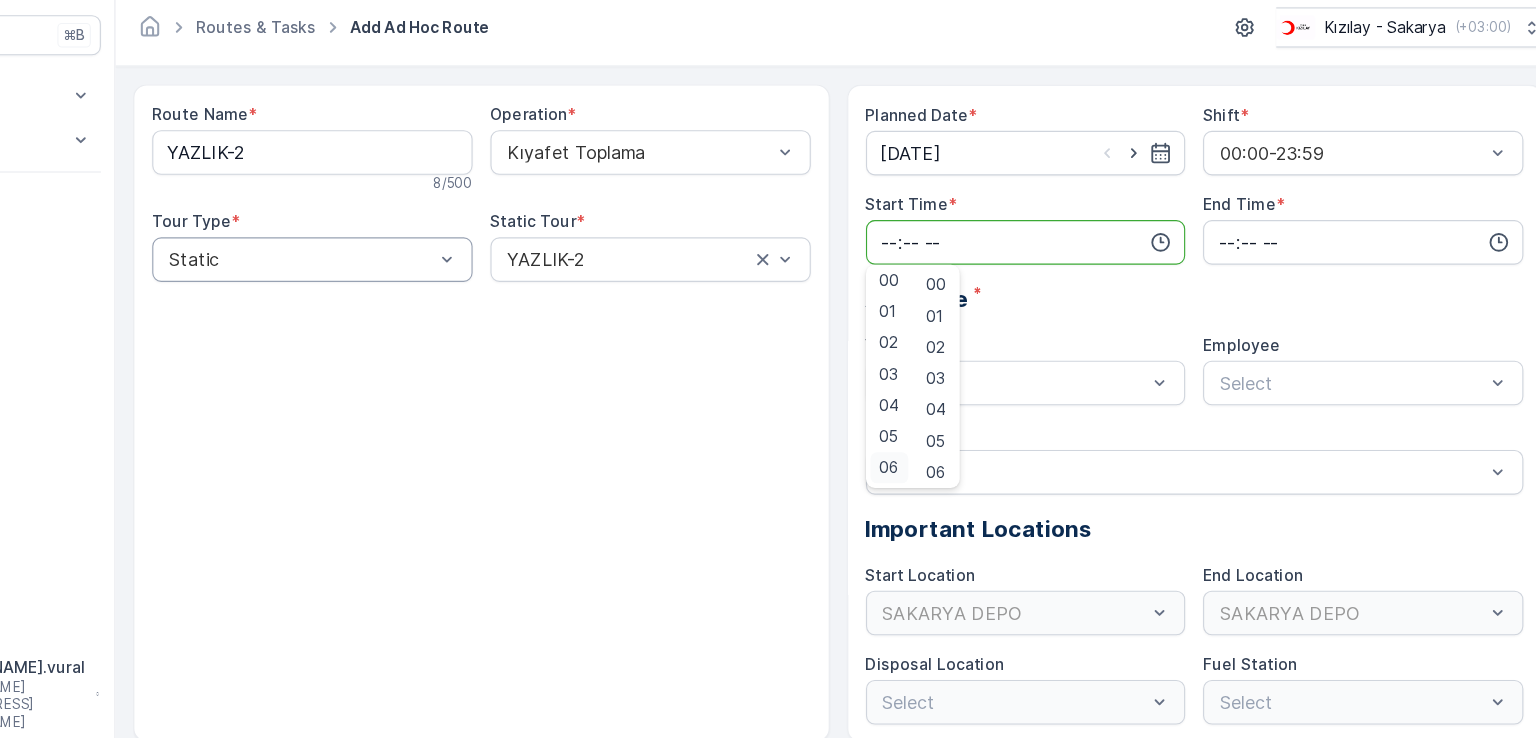 click on "06" at bounding box center [935, 485] 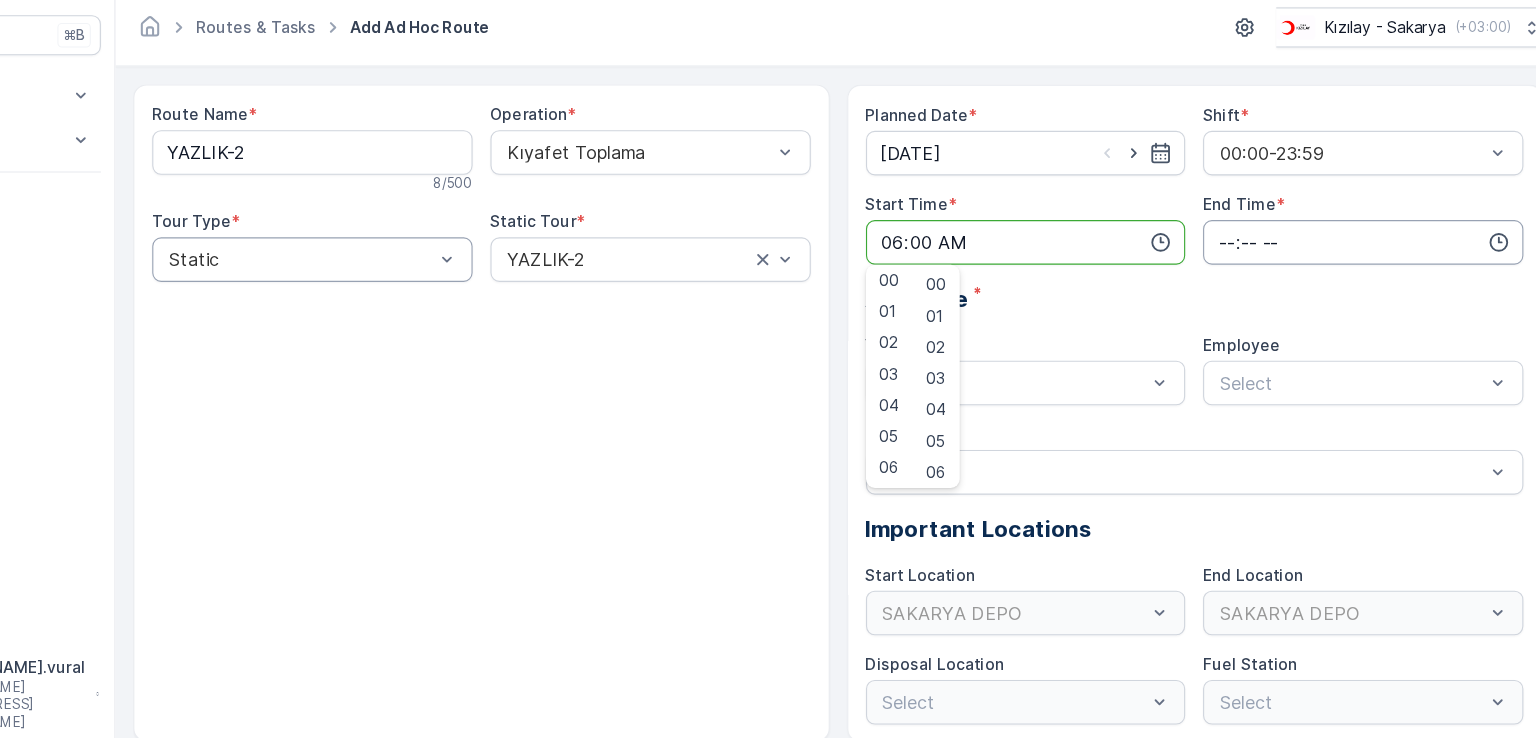 click at bounding box center [1359, 283] 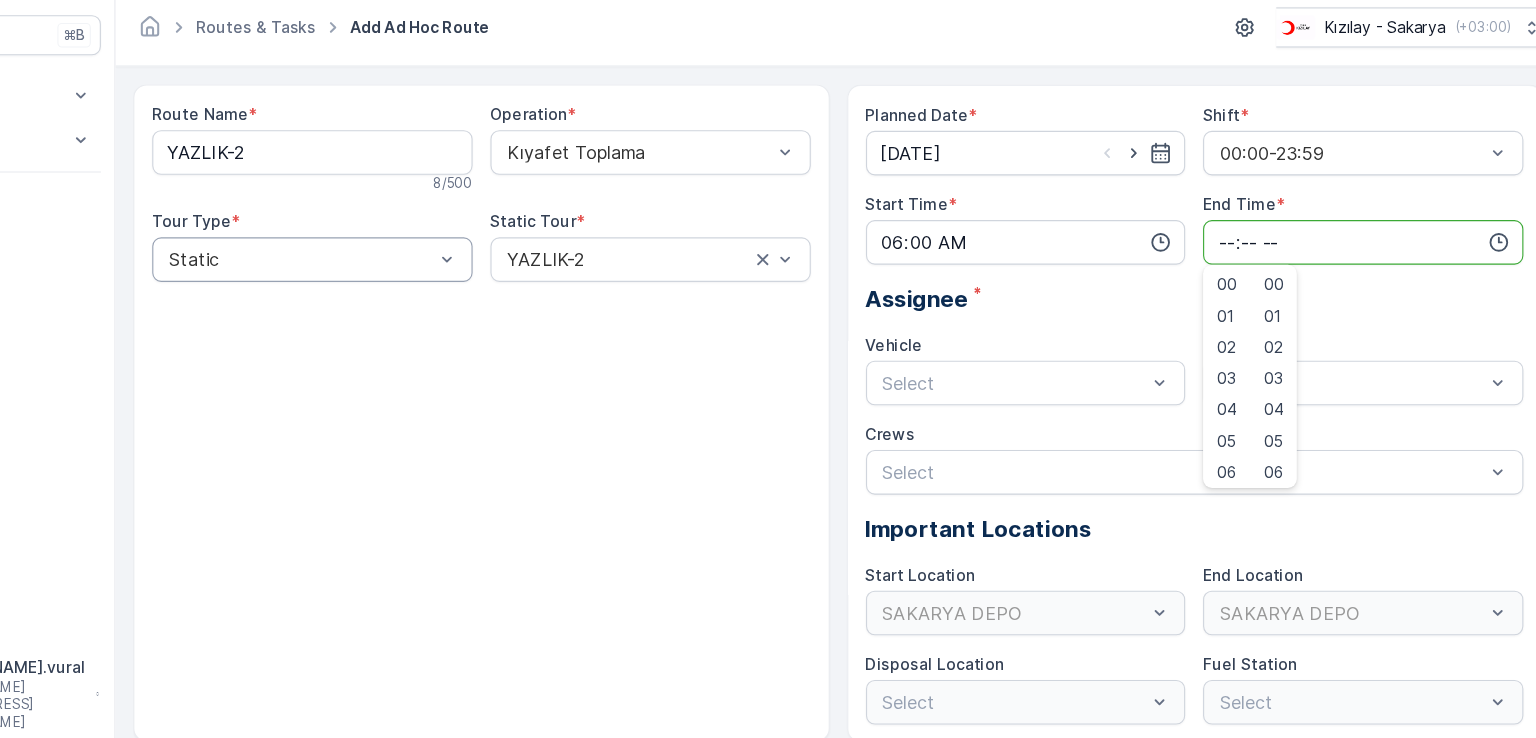scroll, scrollTop: 480, scrollLeft: 0, axis: vertical 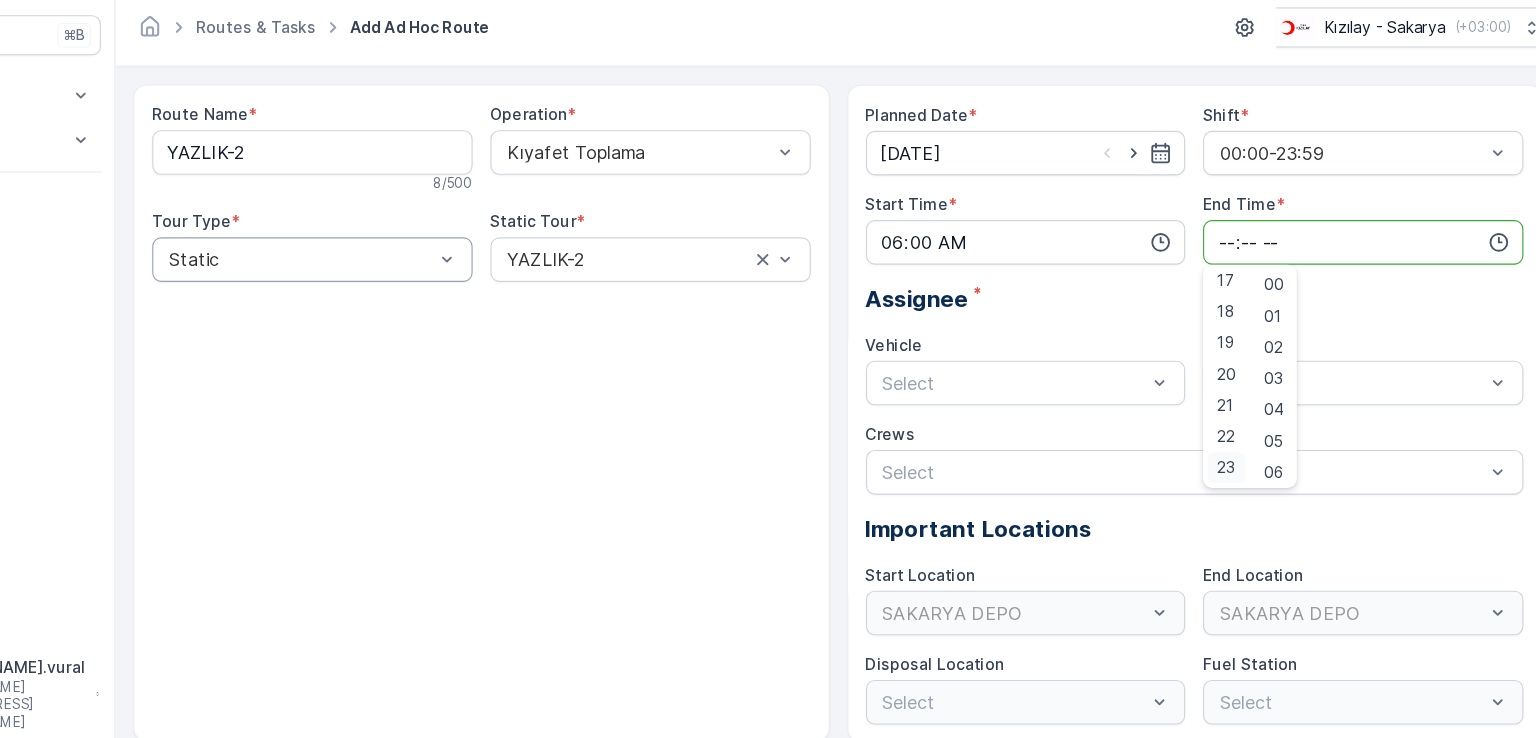 click on "23" at bounding box center [1236, 485] 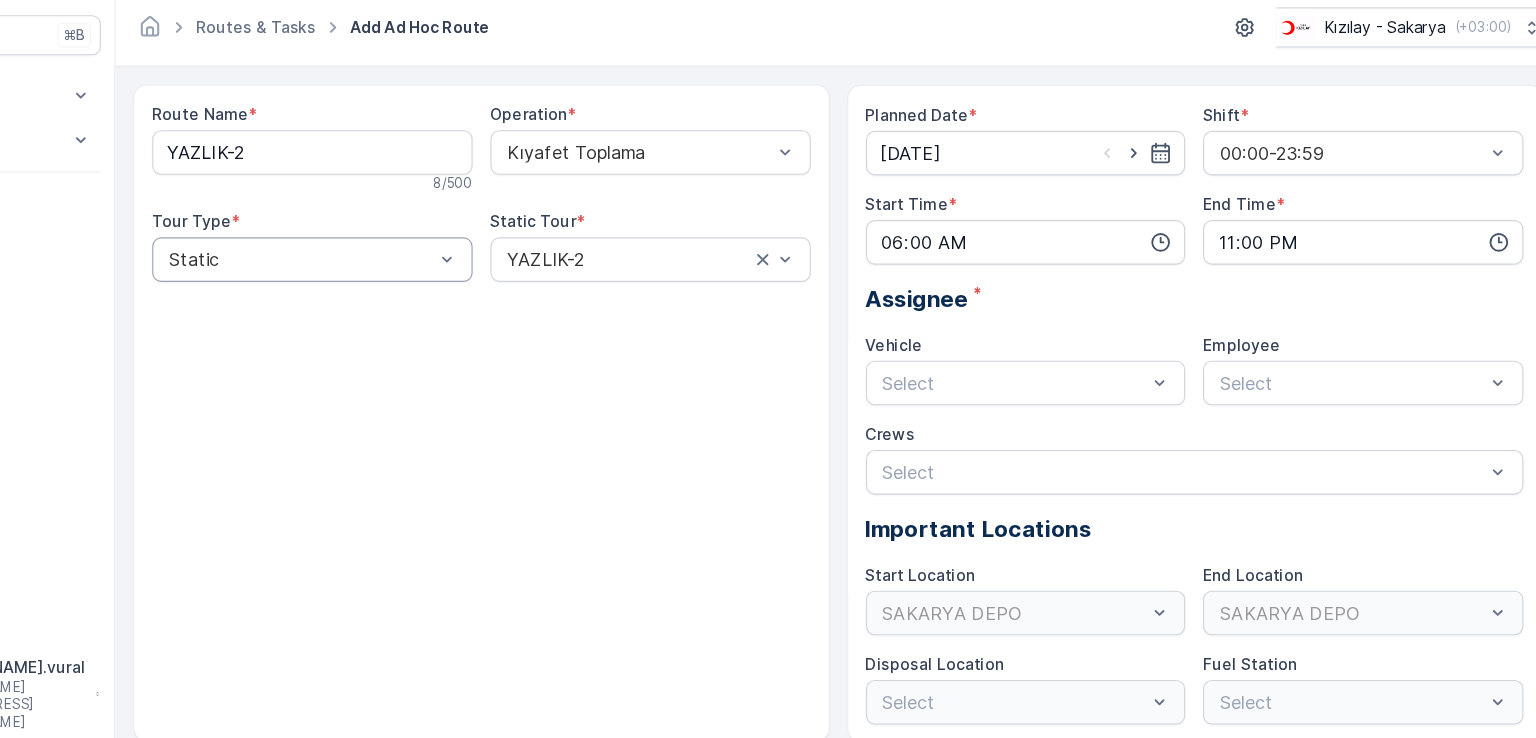 click on "Planned Date * 22.07.2025 Shift * 00:00-23:59 Start Time * 06:00 End Time * 23:00 Assignee   * Vehicle Select Employee Select Crews Select Important Locations Start Location SAKARYA DEPO End Location SAKARYA DEPO Disposal Location Select Fuel Station Select" at bounding box center [1209, 437] 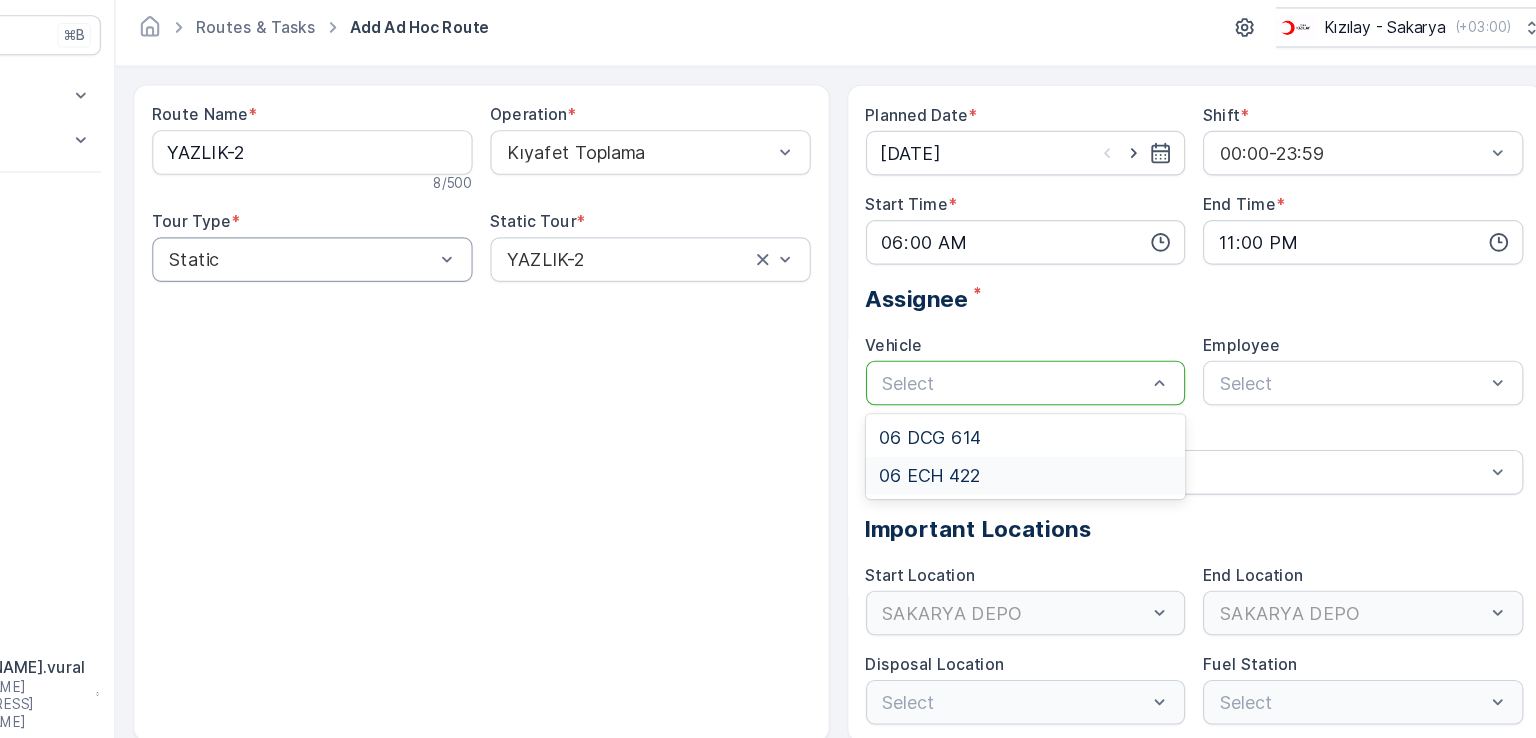 click on "06 ECH 422" at bounding box center [971, 492] 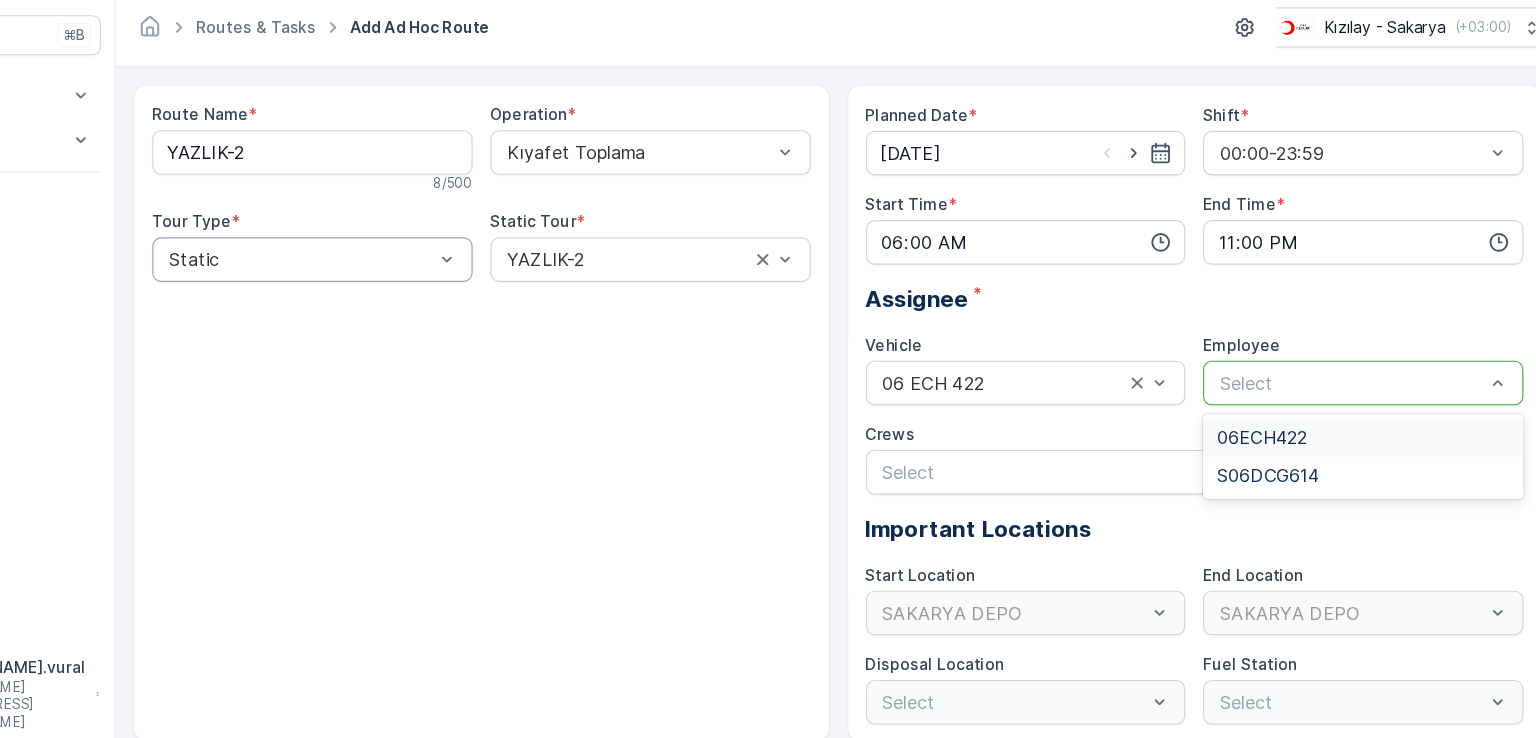 click on "Select" at bounding box center (1359, 409) 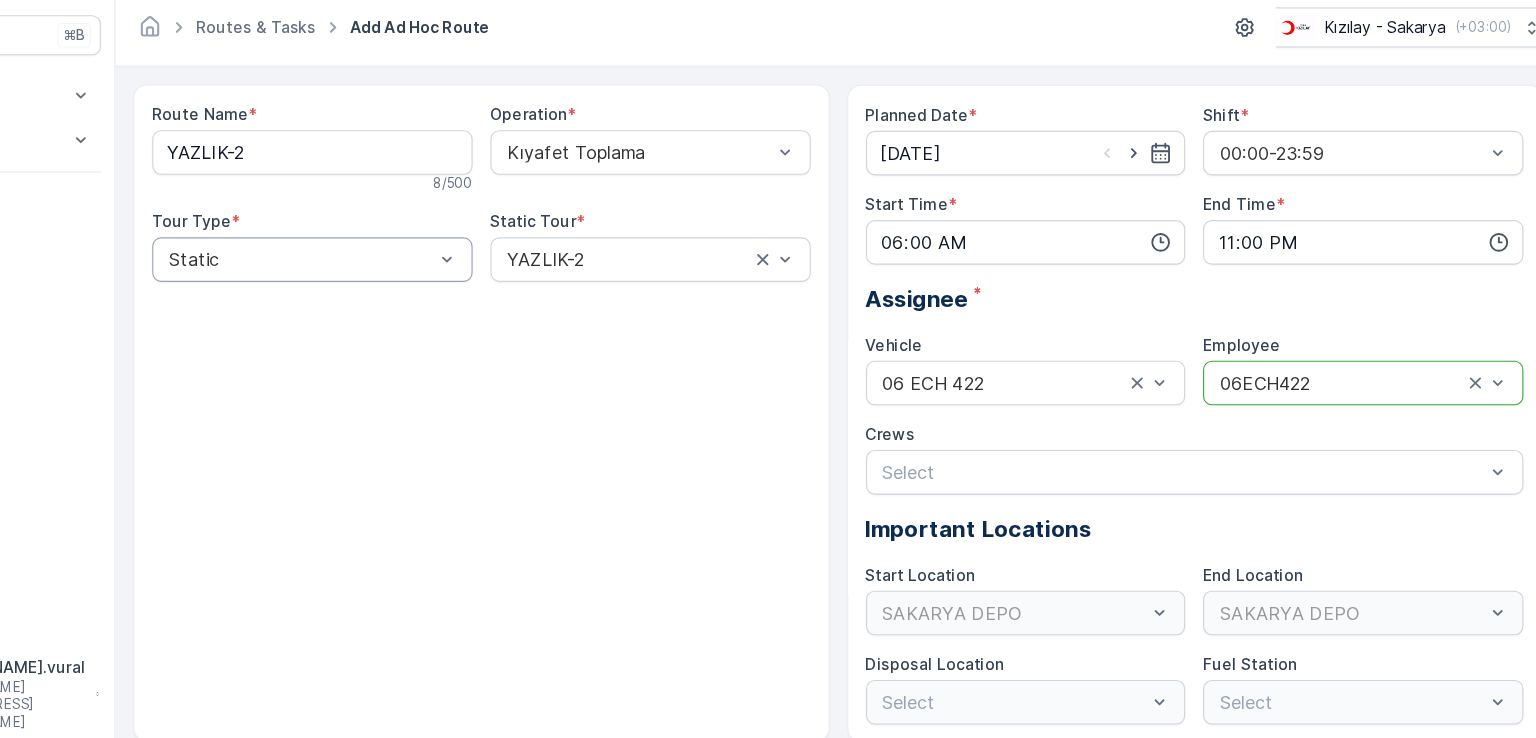 click on "Route Name * YAZLIK-2 8  /  500 Operation * Kıyafet Toplama Tour Type * Static Static Tour * YAZLIK-2" at bounding box center [569, 436] 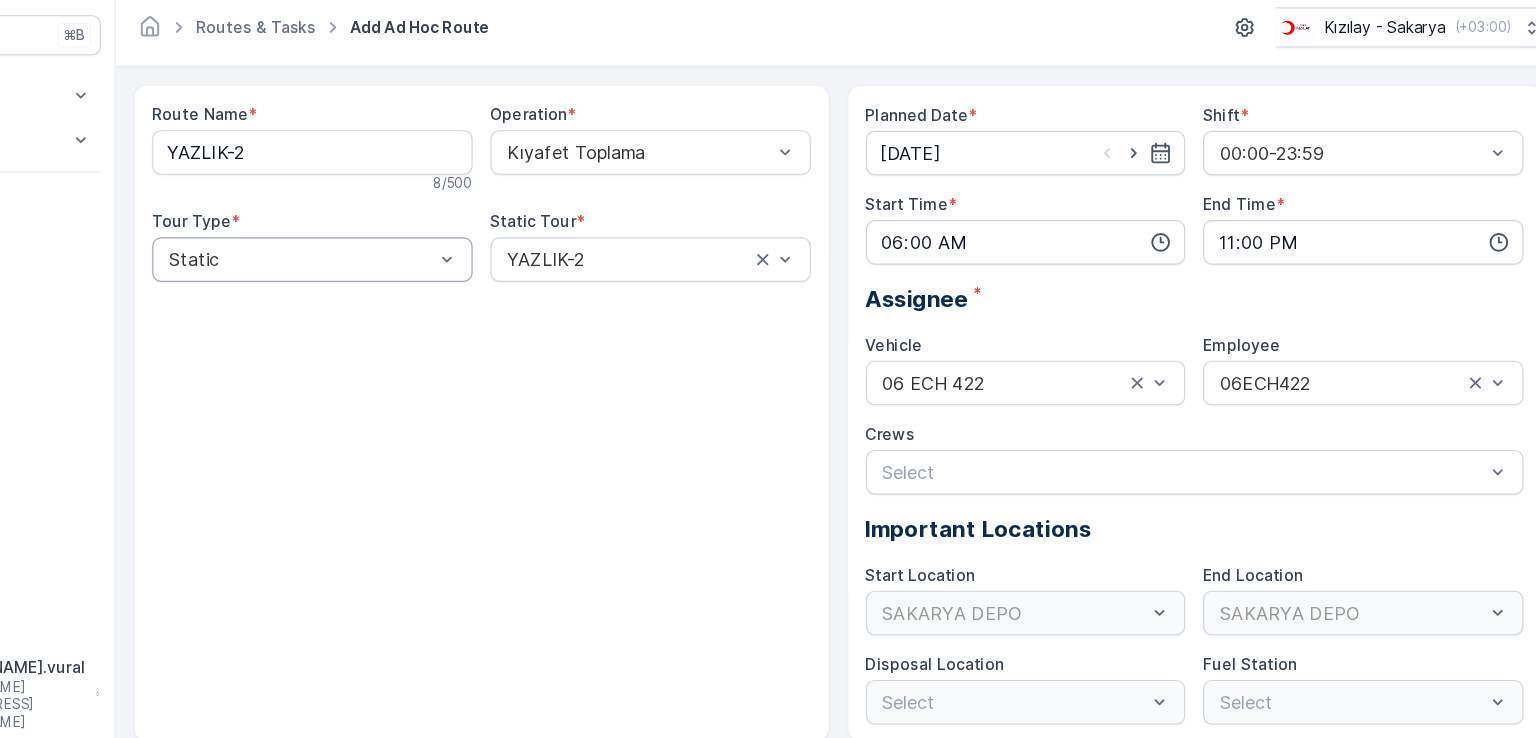 click on "Route Name * YAZLIK-2 8  /  500 Operation * Kıyafet Toplama Tour Type * Static Static Tour * YAZLIK-2" at bounding box center (569, 436) 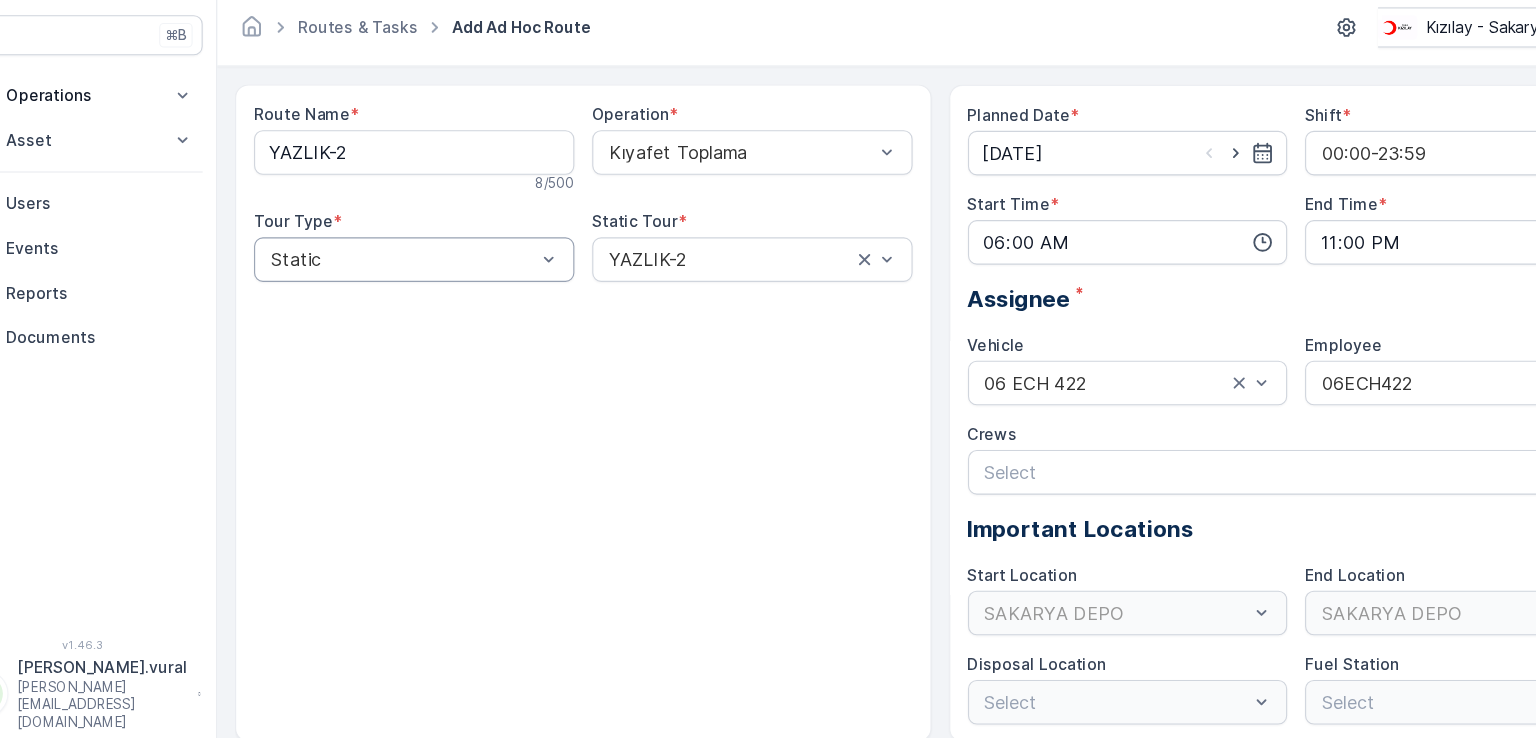 type on "06:00" 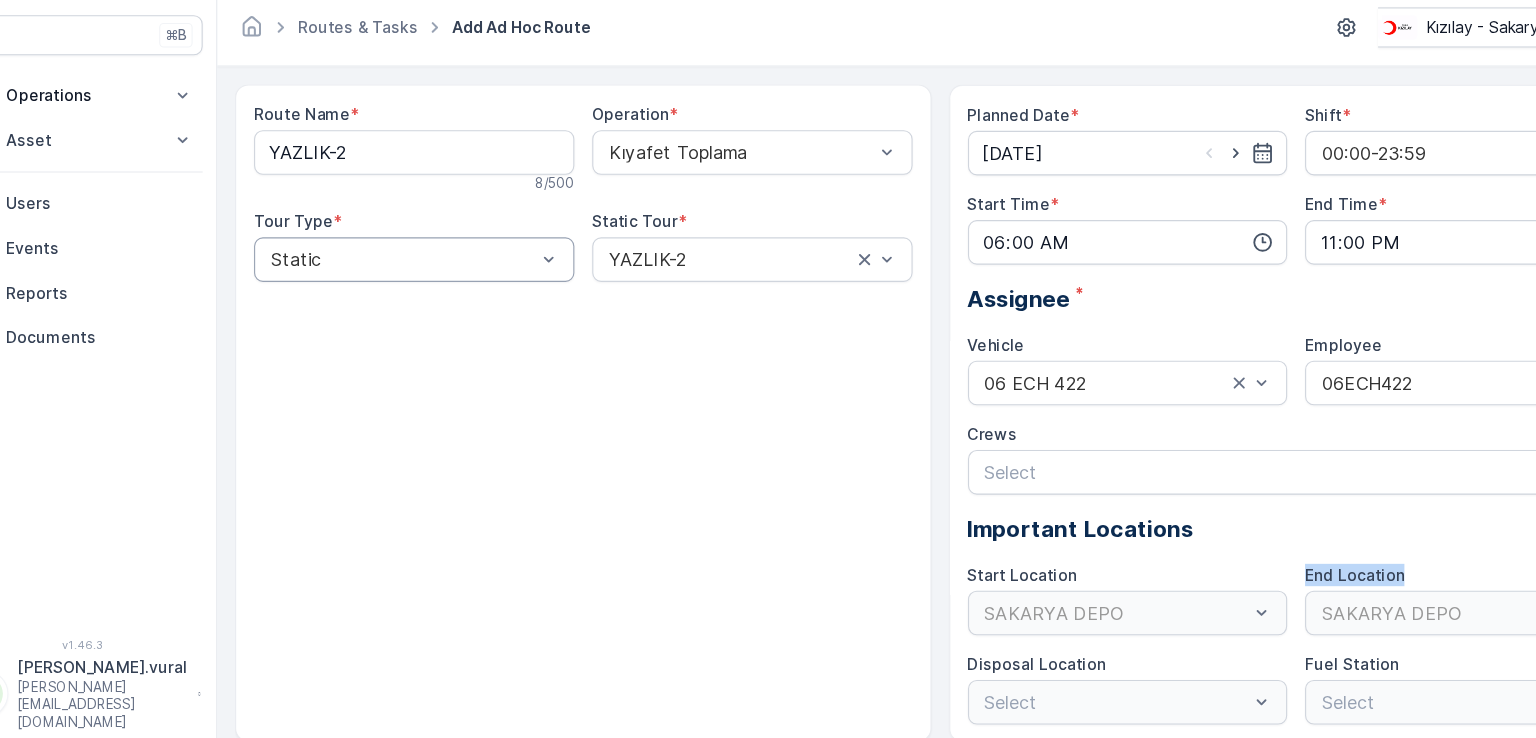 click on "Planned Date * 22.07.2025 Shift * 00:00-23:59 Start Time * 06:00 End Time * 23:00 Assignee   * Vehicle 06 ECH 422 Employee 06ECH422 Crews Select Important Locations Start Location SAKARYA DEPO End Location SAKARYA DEPO Disposal Location Select Fuel Station Select" at bounding box center [1209, 437] 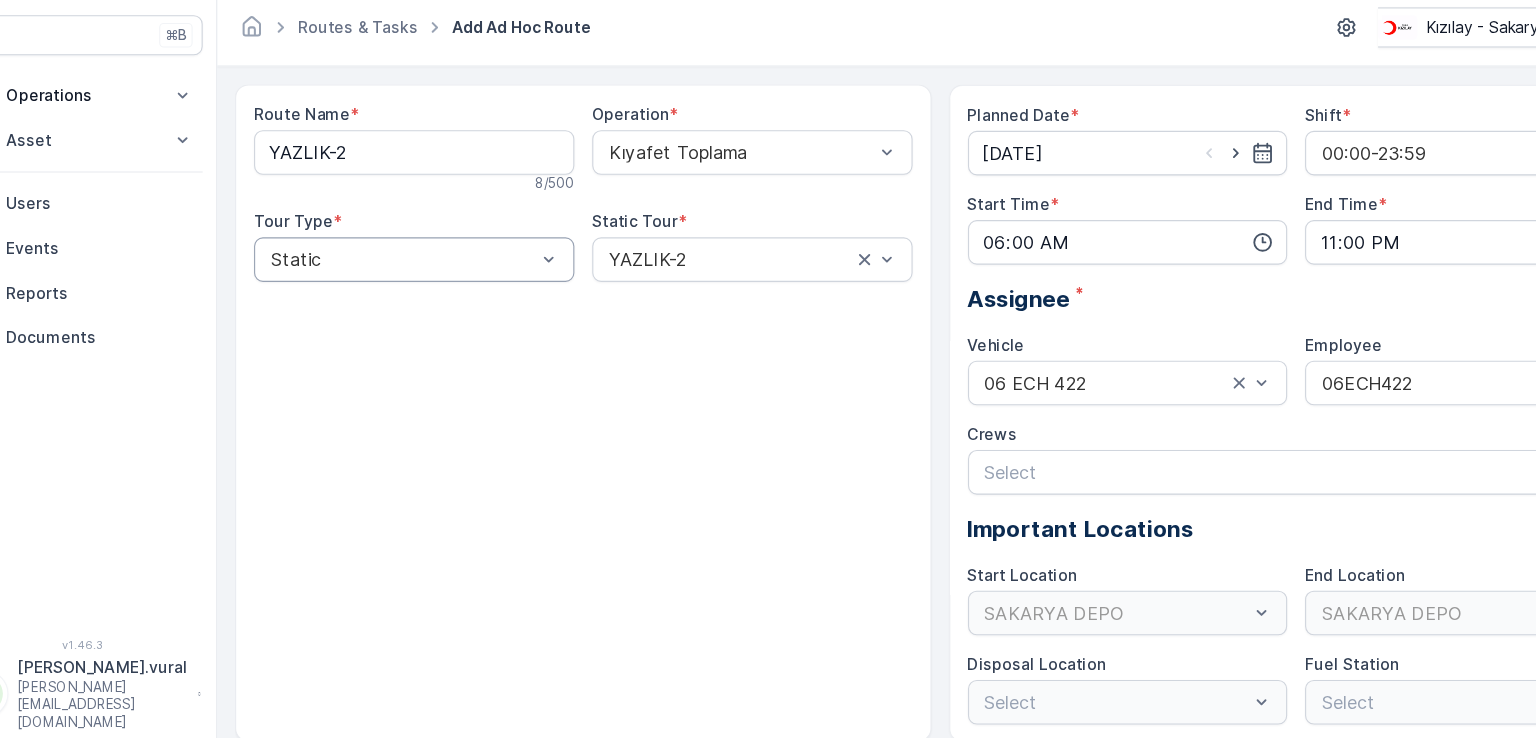 drag, startPoint x: 802, startPoint y: 503, endPoint x: 816, endPoint y: 538, distance: 37.696156 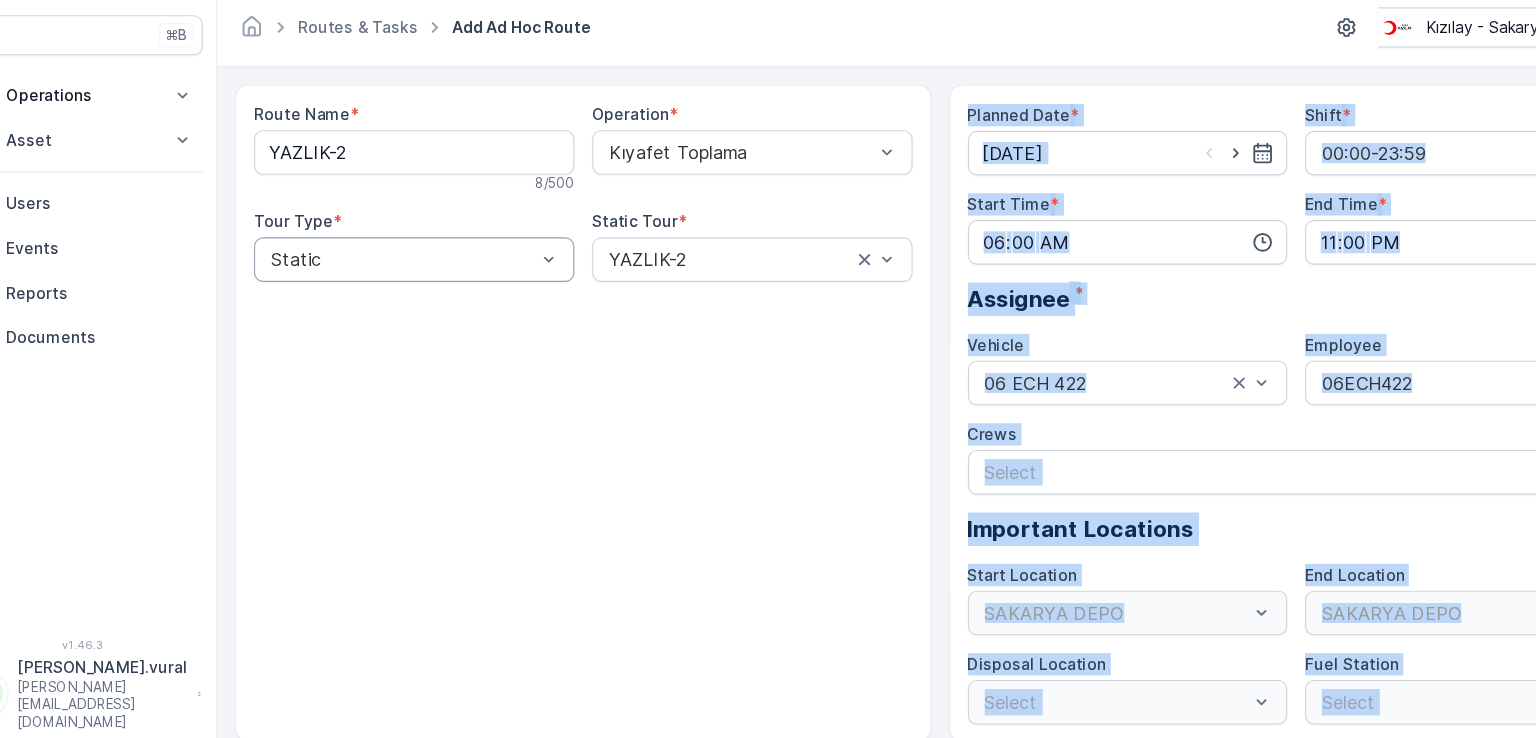 drag, startPoint x: 803, startPoint y: 595, endPoint x: 823, endPoint y: 771, distance: 177.13272 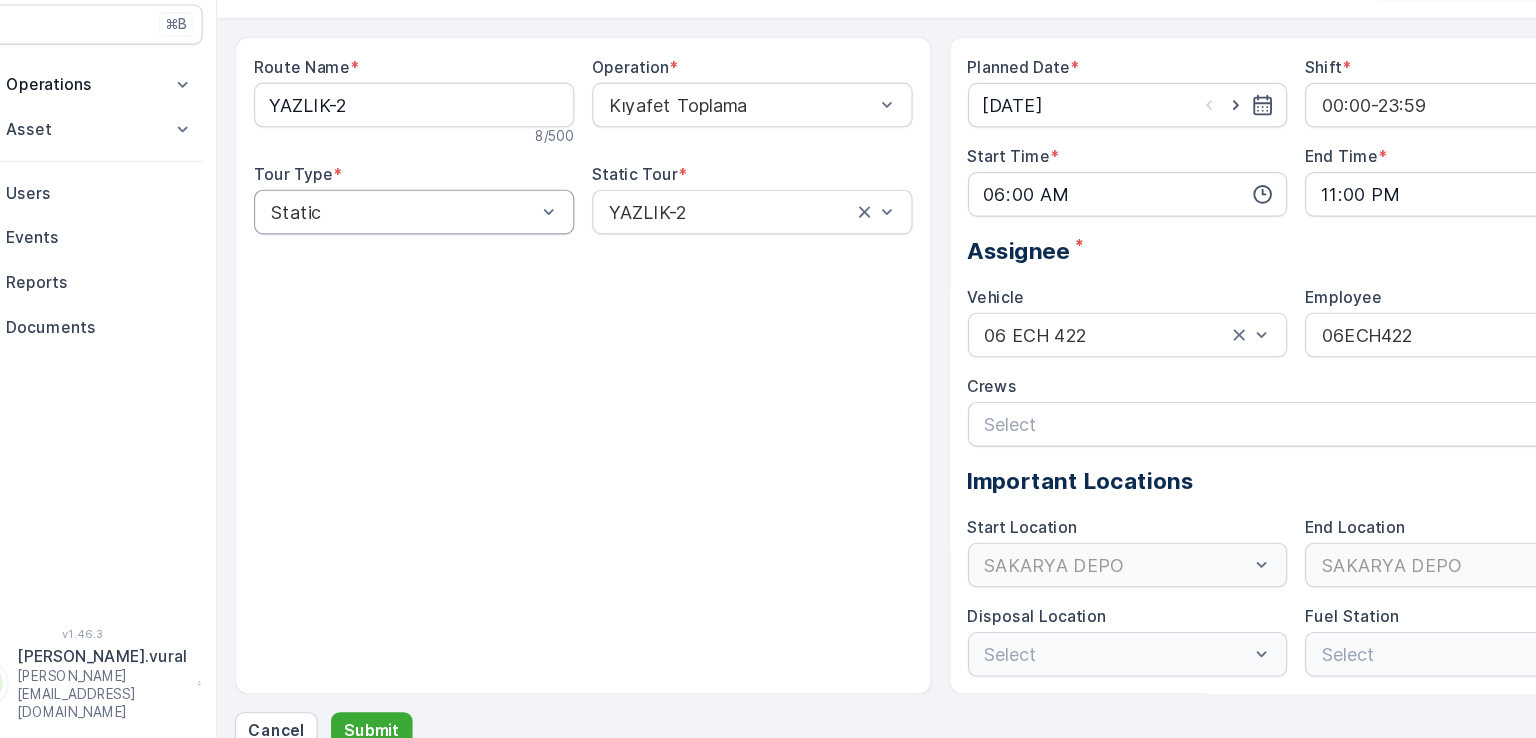 type 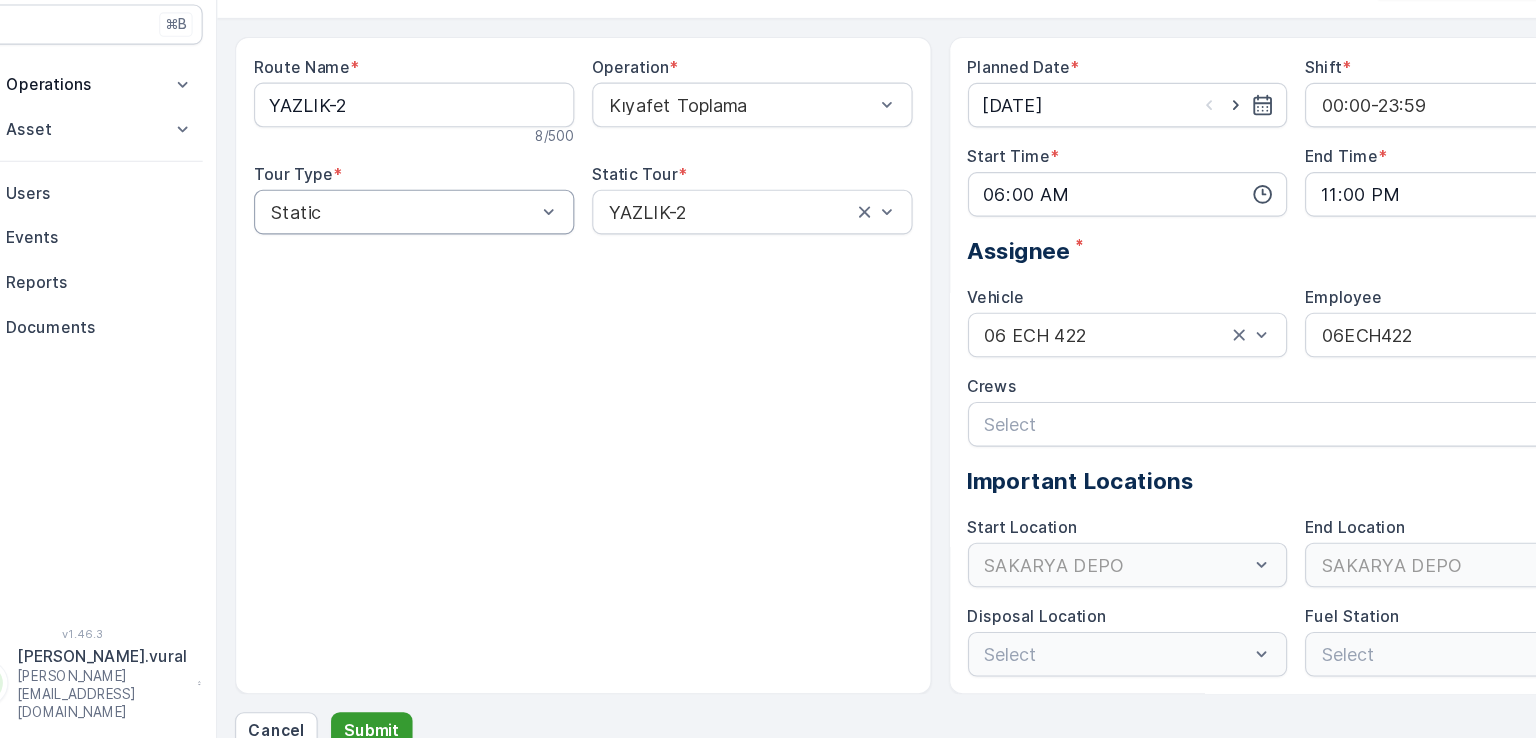 click on "Submit" at bounding box center [379, 730] 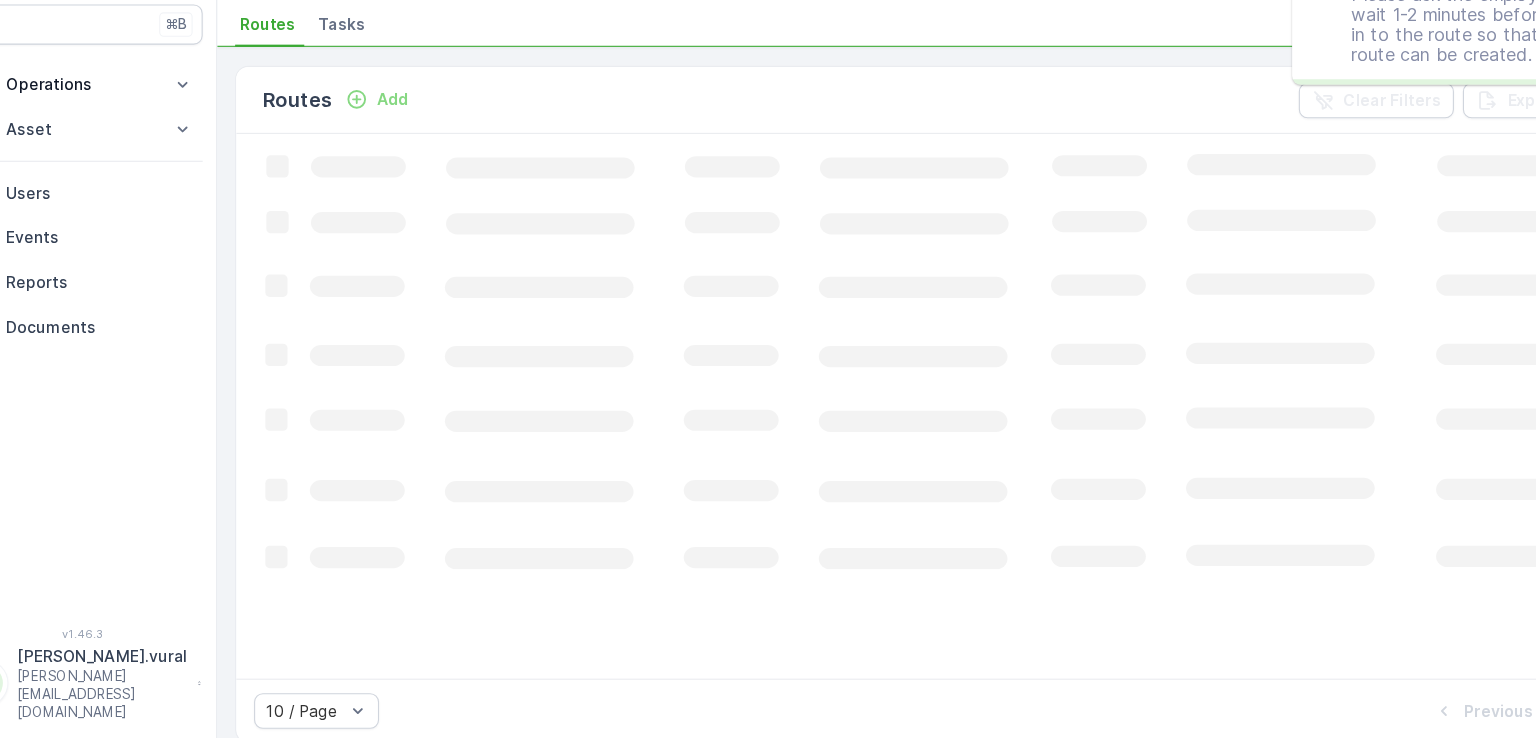 scroll, scrollTop: 40, scrollLeft: 0, axis: vertical 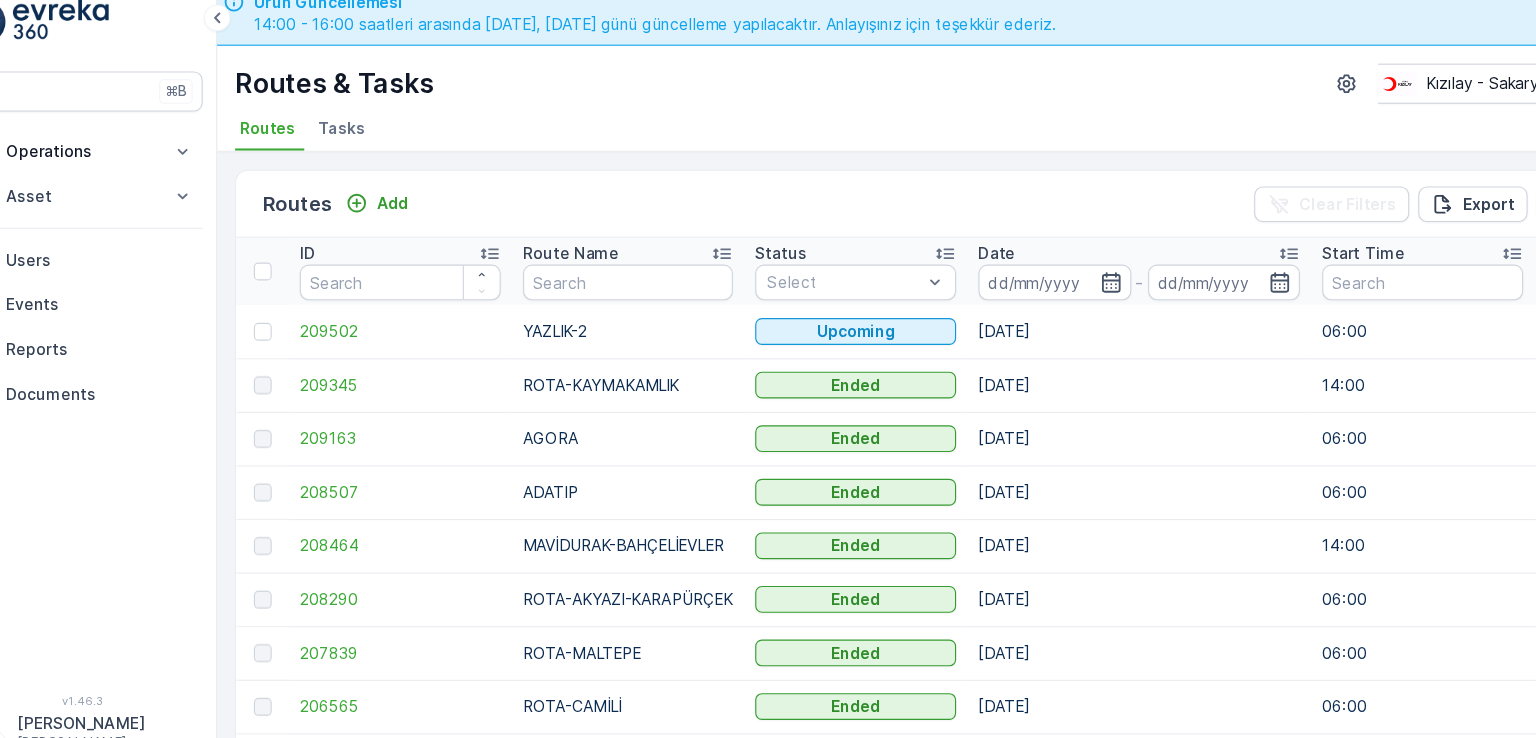 click on "Routes Add Clear Filters Export" at bounding box center (888, 199) 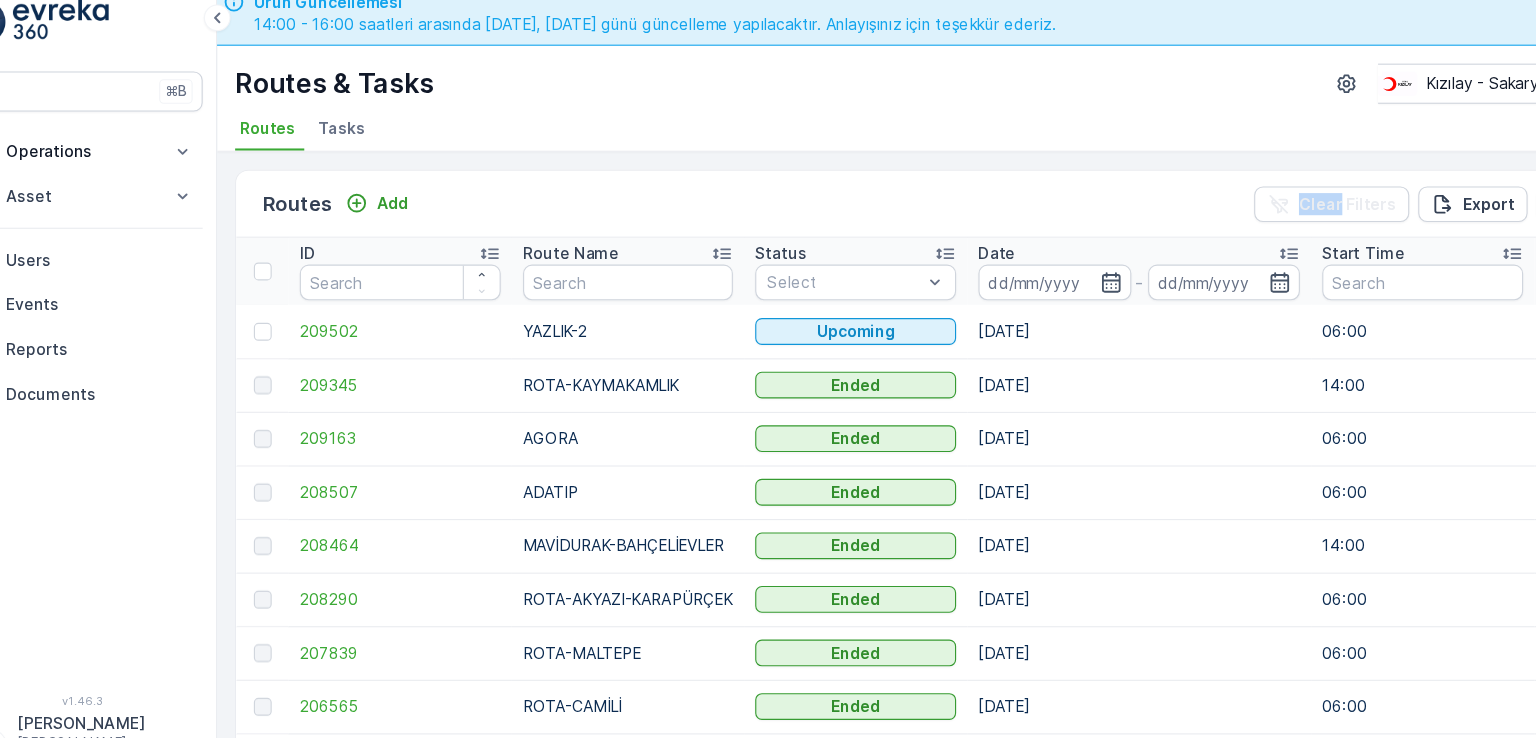 click on "Routes Add Clear Filters Export" at bounding box center (888, 199) 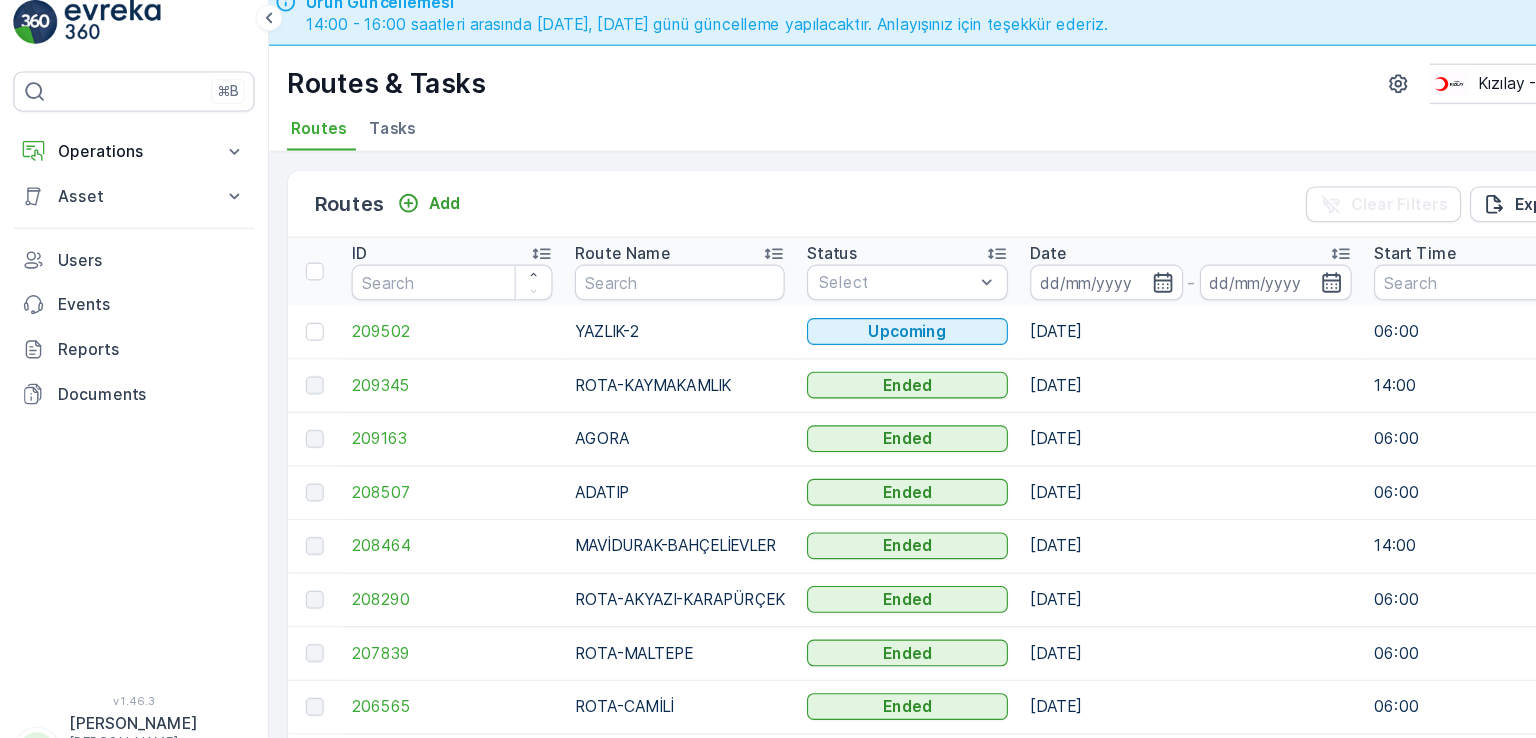 type 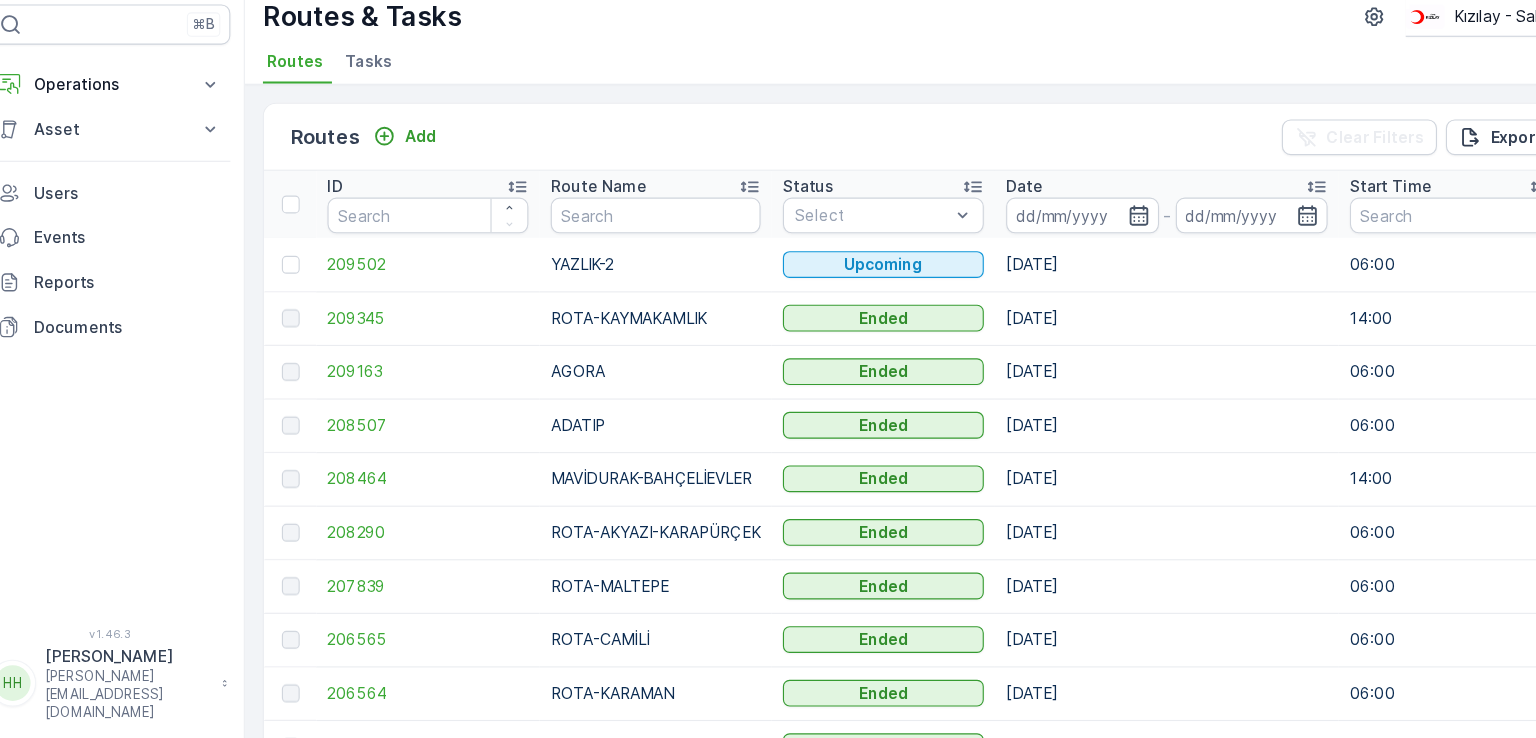 scroll, scrollTop: 30, scrollLeft: 0, axis: vertical 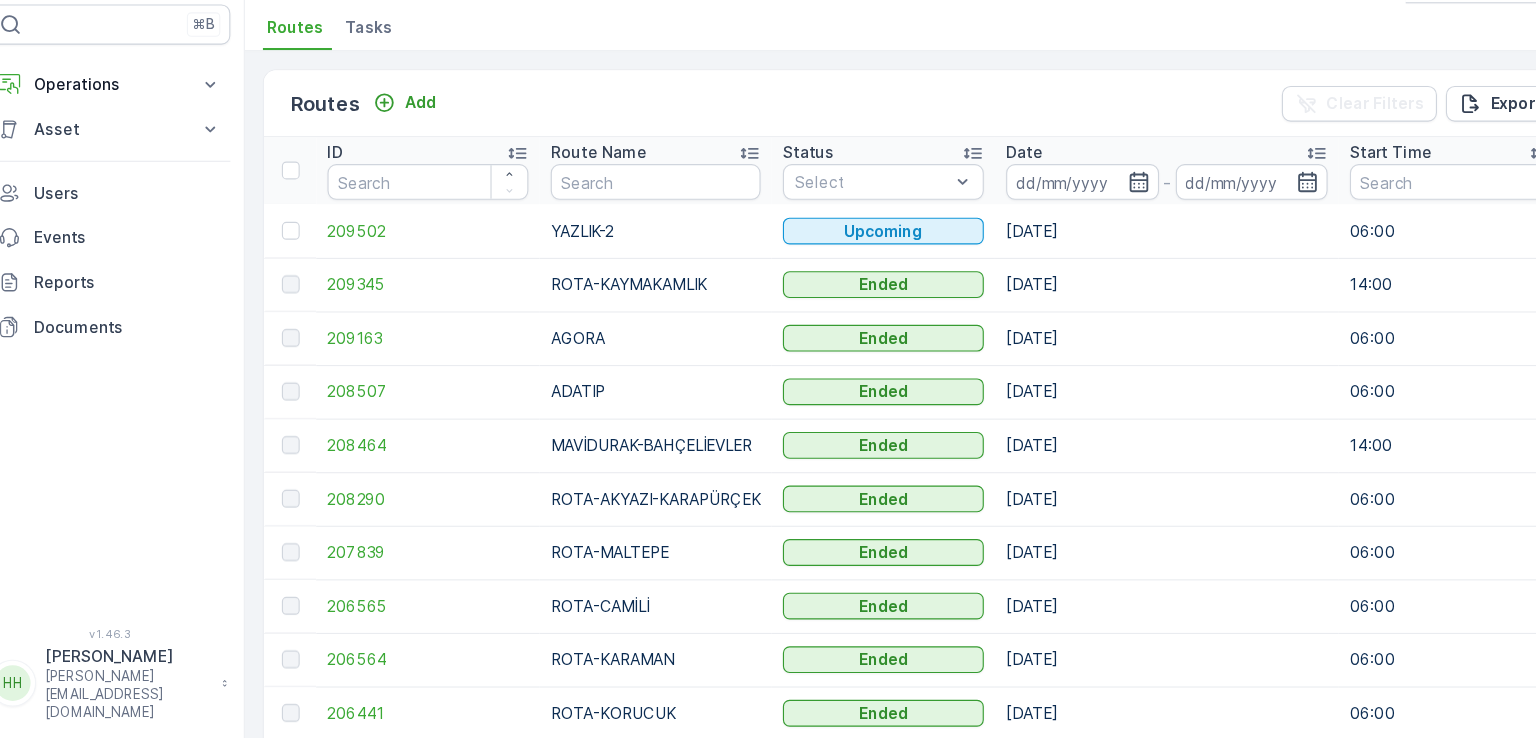 drag, startPoint x: 961, startPoint y: 172, endPoint x: 1176, endPoint y: 663, distance: 536.00934 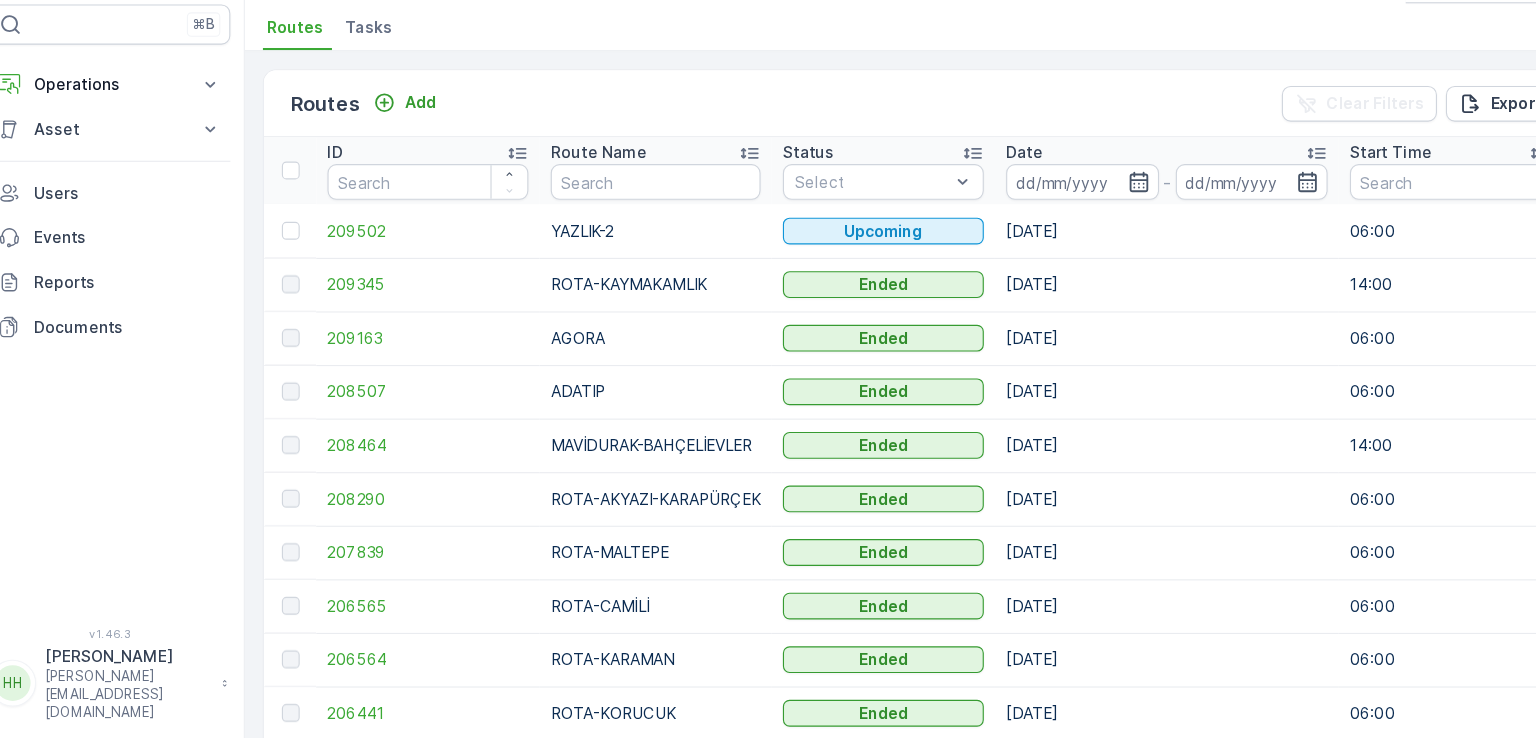 click on "[DATE]" at bounding box center (1067, 667) 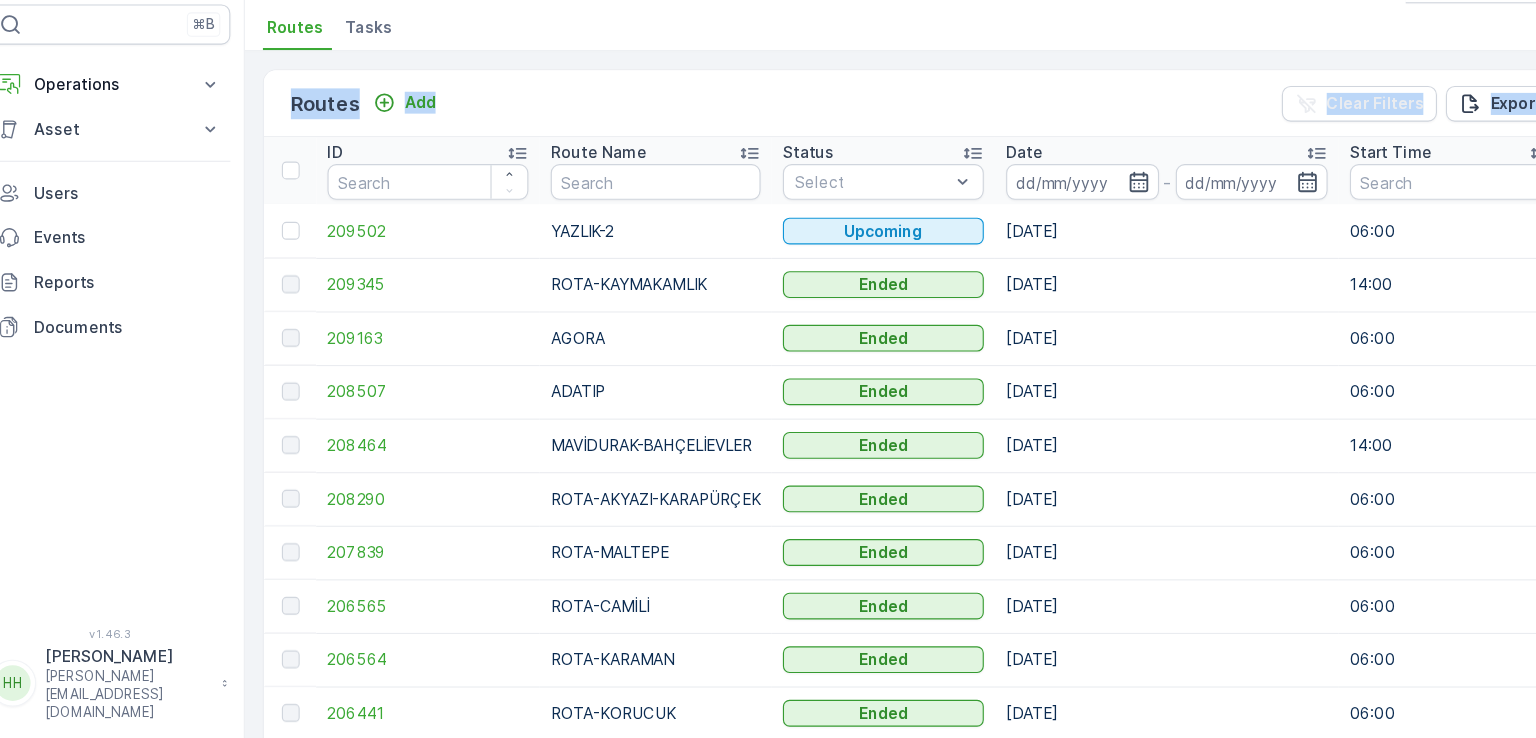 scroll, scrollTop: 56, scrollLeft: 0, axis: vertical 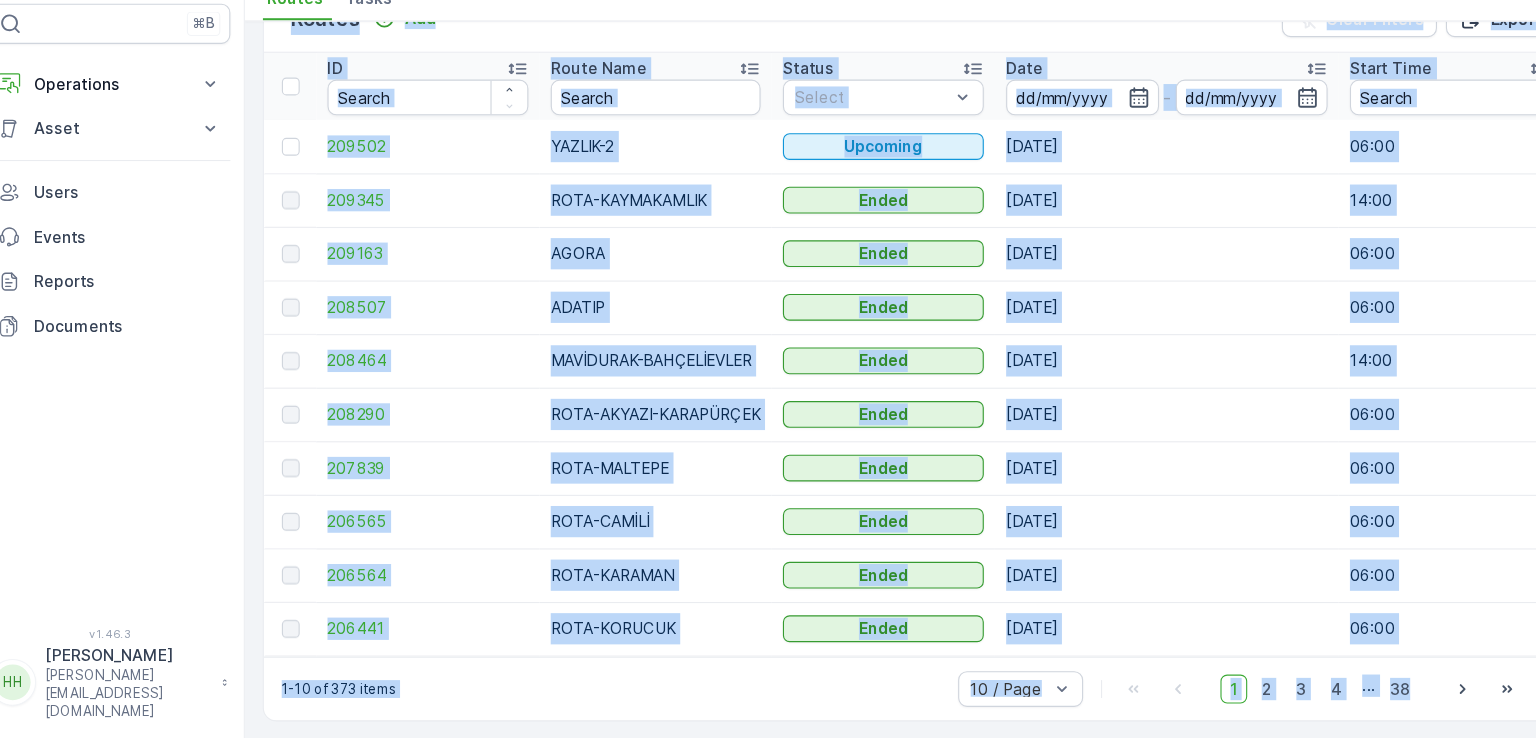 drag, startPoint x: 1042, startPoint y: 119, endPoint x: 1396, endPoint y: 771, distance: 741.90295 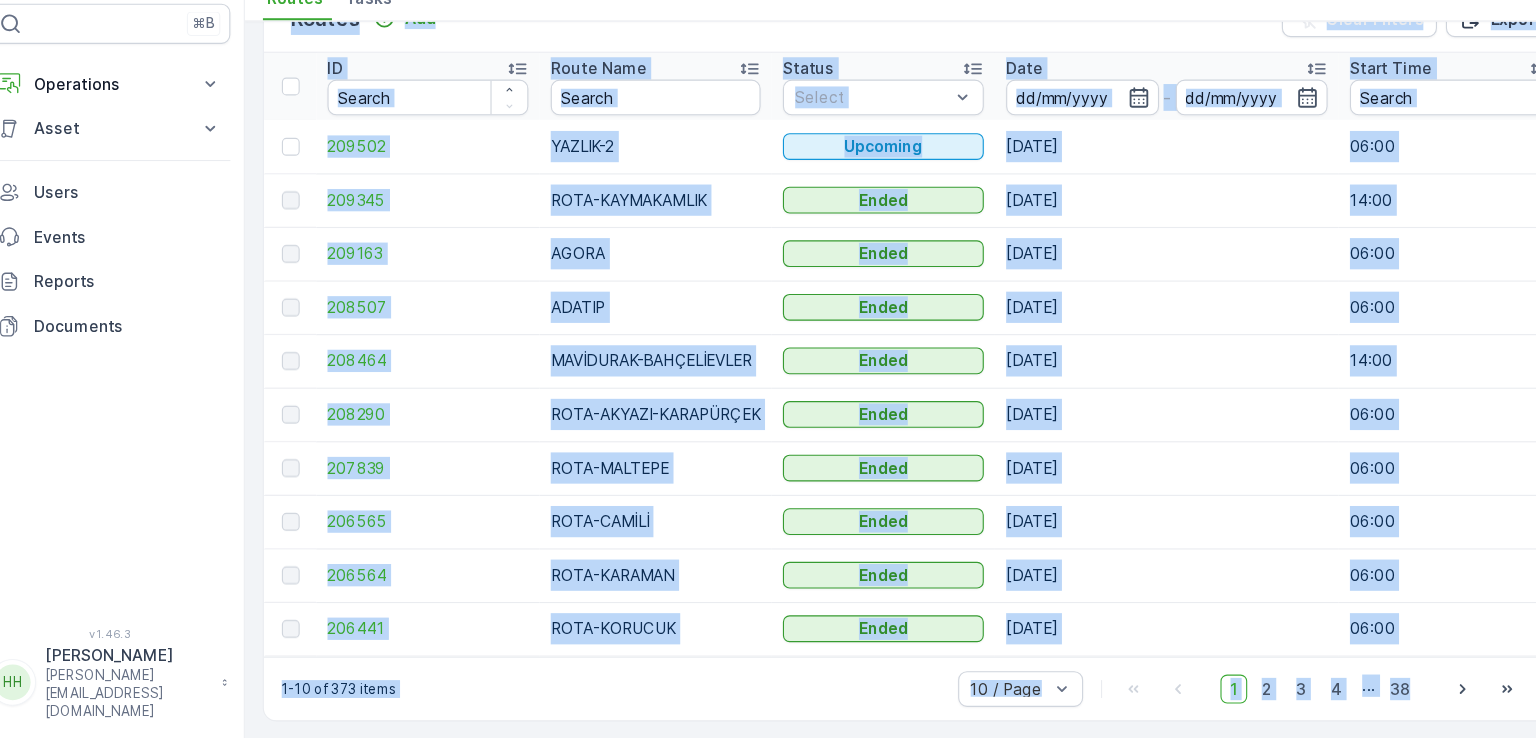 click on "⌘B Operations Rapor - Kızılay Planning Routes & Tasks Cockpit Settings Asset Assets Users Events Reports Documents v 1.46.3 HH [PERSON_NAME].vural [EMAIL_ADDRESS][DOMAIN_NAME] Ürün Güncellemesi 14:00 - 16:00 saatleri arasında [DATE], [DATE] günü güncelleme yapılacaktır. Anlayışınız için teşekkür ederiz. Routes & Tasks Kızılay - [GEOGRAPHIC_DATA] ( +03:00 ) Routes Tasks Routes Add Clear Filters Export ID Route Name Status Select Date - Start Time End Time Operation Select Performance Shift Select Assignee Select Route Plan Regions Select Geomaps Select Crew Member(s) Select Start Location Select End Location Select Disposal Location Select Fuel Station Select 209502 YAZLIK-2 Upcoming [DATE] 06:00 23:00 Kıyafet Toplama 0/20 00:00-23:59 06 ECH 422 - - [PERSON_NAME] DEPO 209345 ROTA-[GEOGRAPHIC_DATA] Ended [DATE] 14:00 23:59 Kıyafet Toplama 18/42 00:00-23:59 06 ECH 422 - - [GEOGRAPHIC_DATA][PERSON_NAME] DEPO 209163 AGORA Ended [DATE] 06:00 23:59 Kıyafet Toplama 22/22 00:00-23:59 - -" at bounding box center (768, 369) 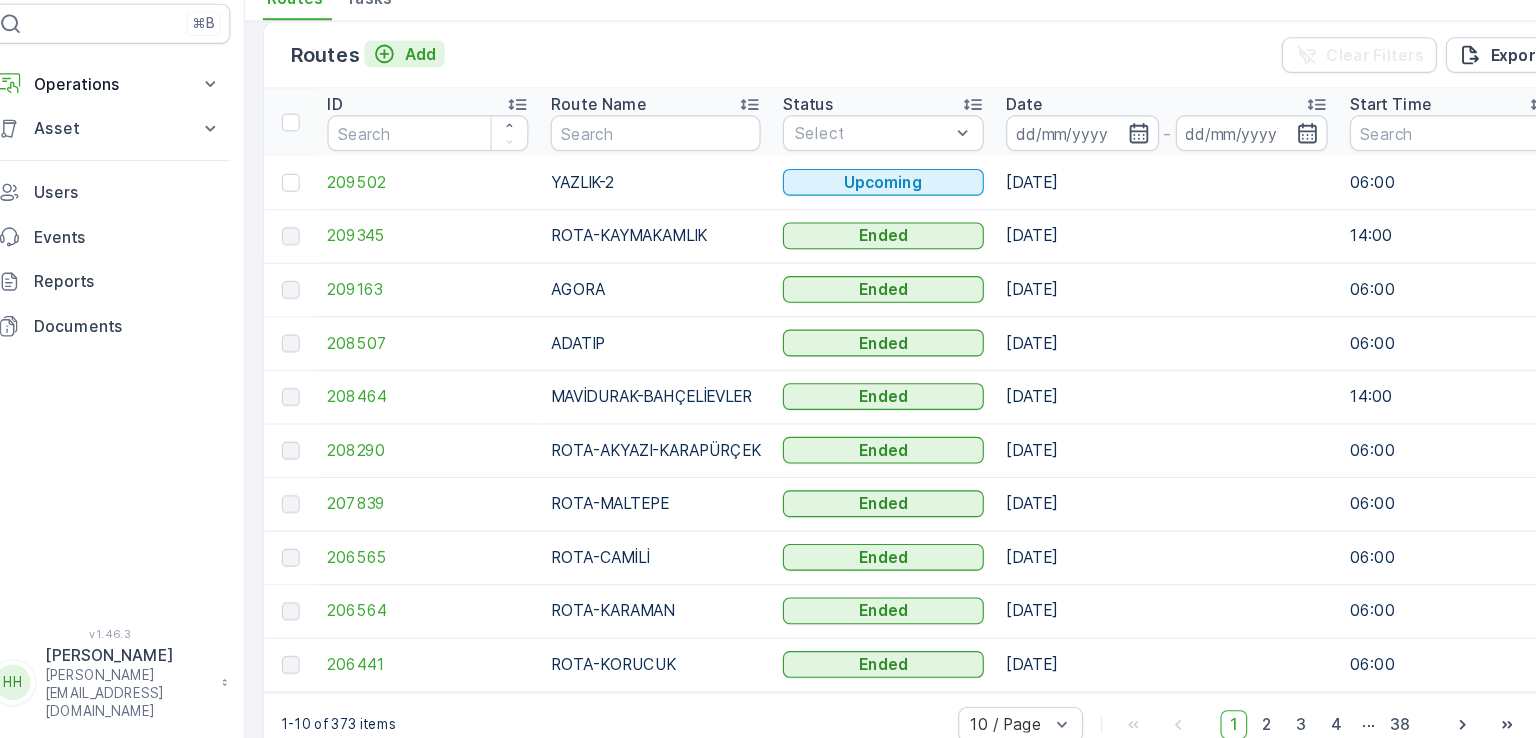 scroll, scrollTop: 0, scrollLeft: 0, axis: both 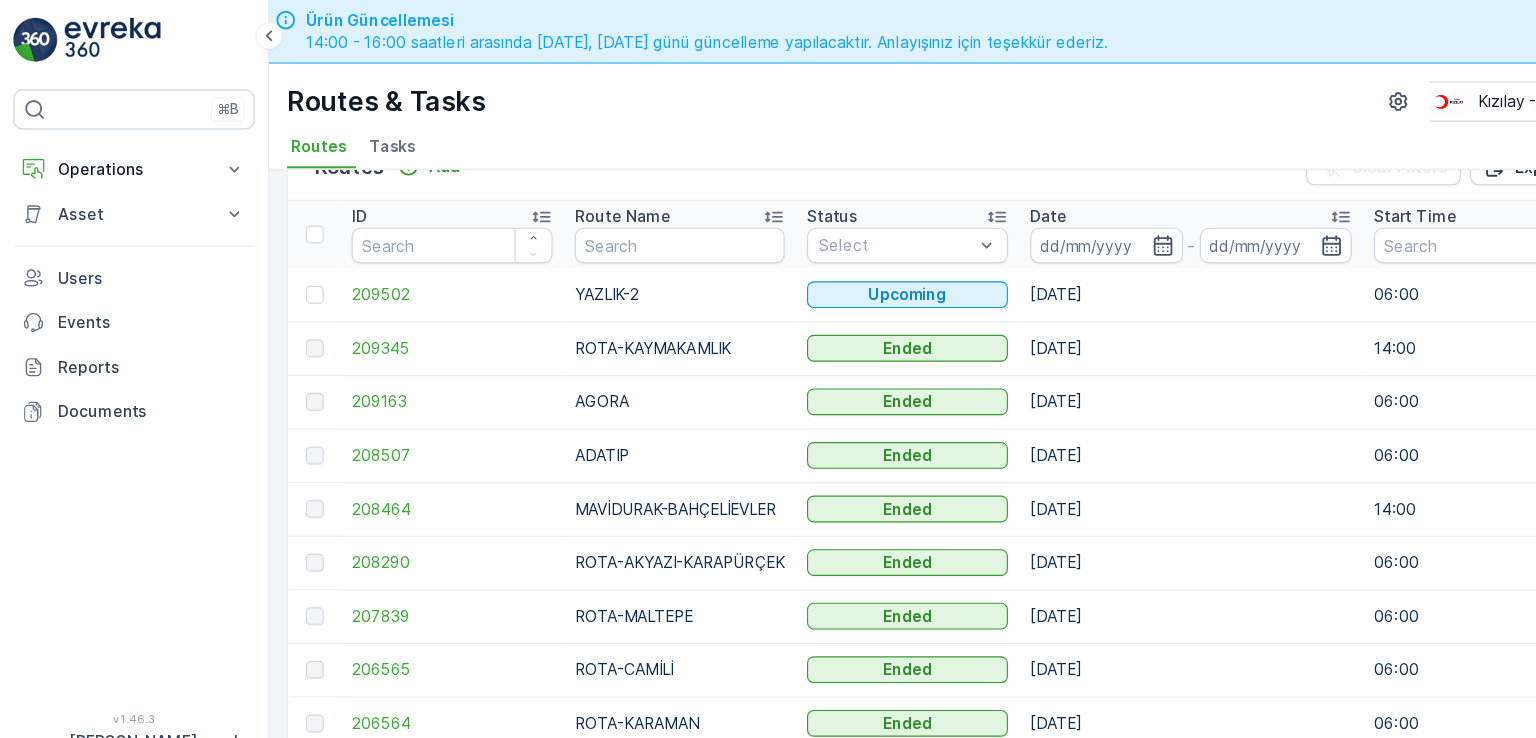 drag, startPoint x: 947, startPoint y: 514, endPoint x: 1184, endPoint y: 643, distance: 269.83328 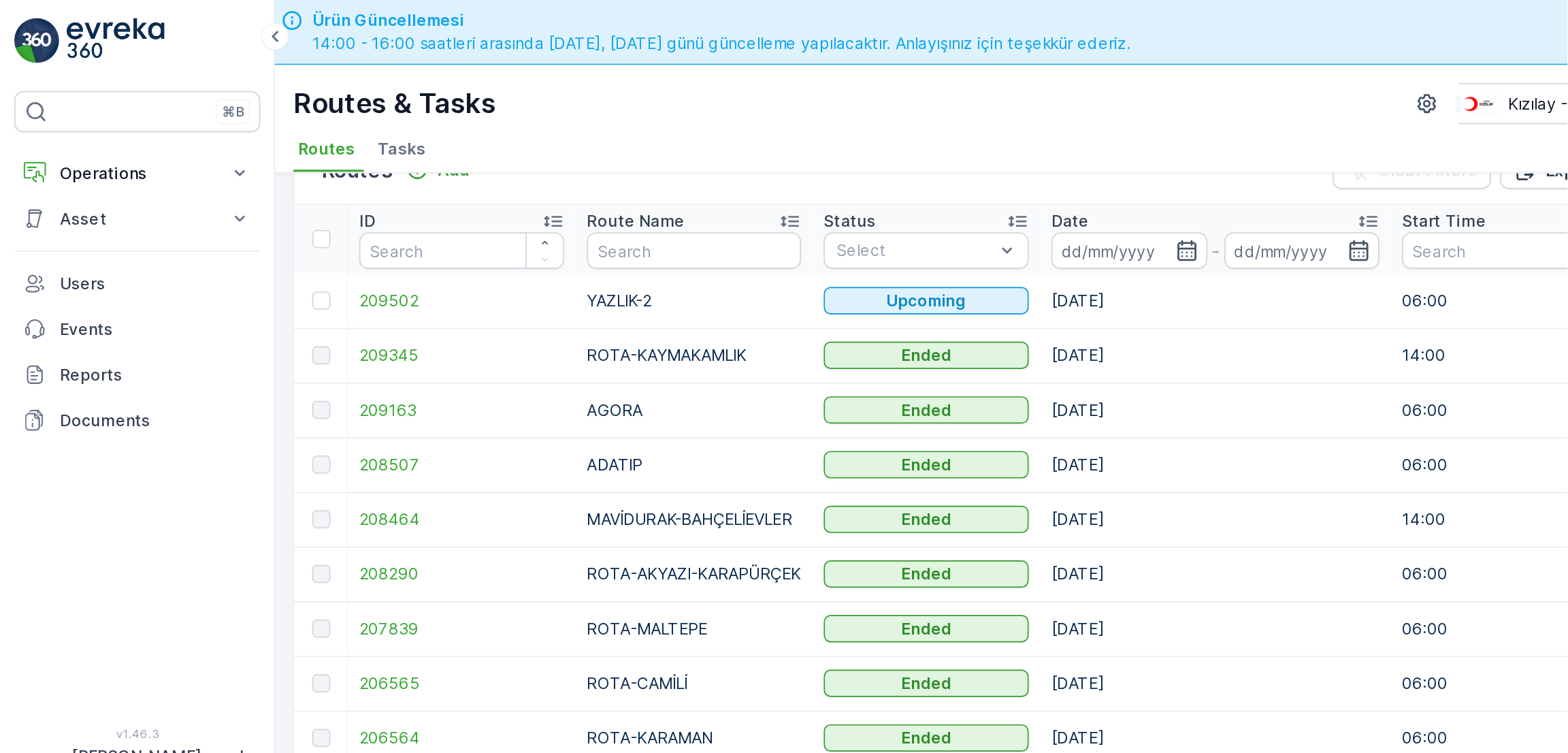 scroll, scrollTop: 0, scrollLeft: 0, axis: both 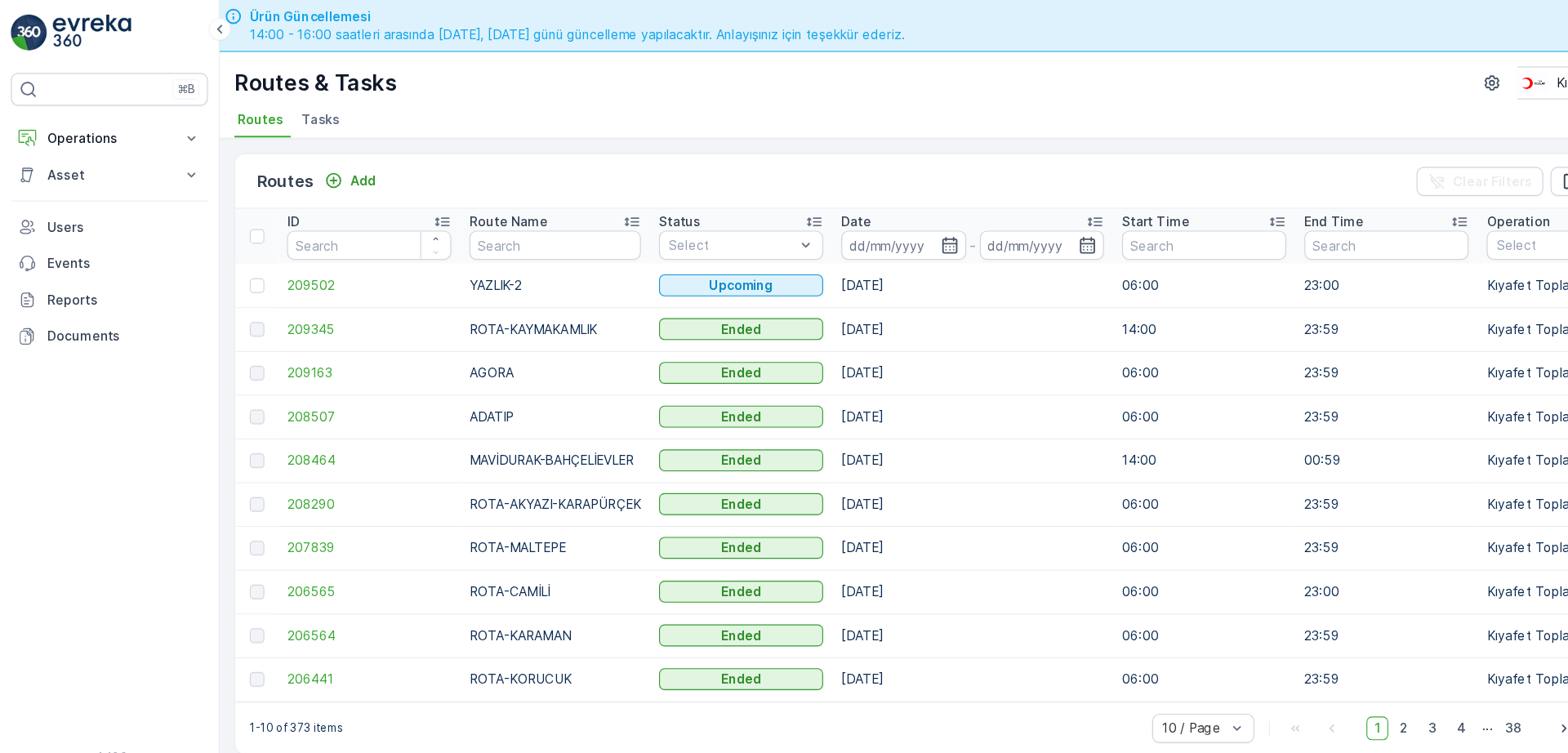 drag, startPoint x: 967, startPoint y: 525, endPoint x: 807, endPoint y: 153, distance: 404.9494 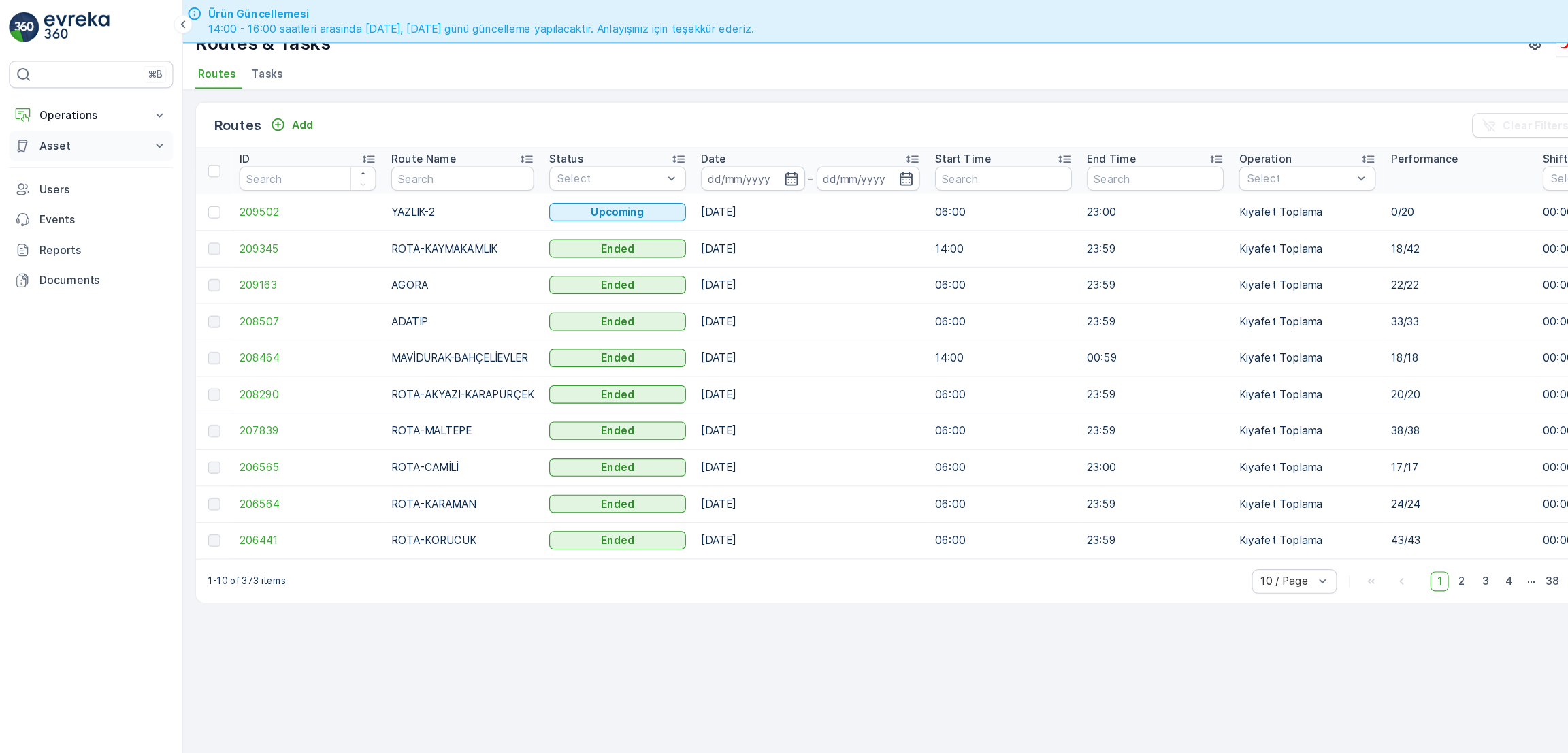 scroll, scrollTop: 0, scrollLeft: 0, axis: both 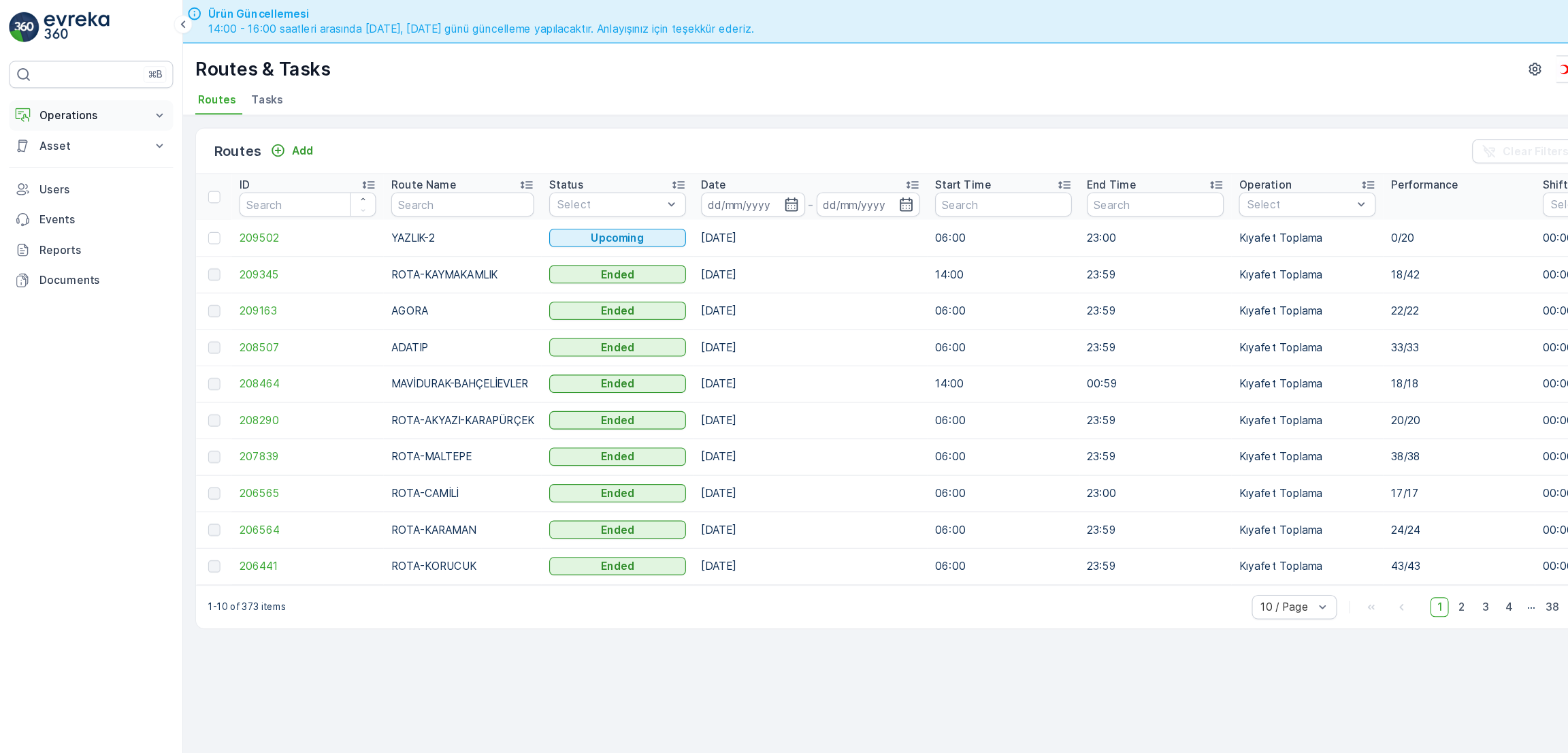 click on "Operations" at bounding box center (82, 103) 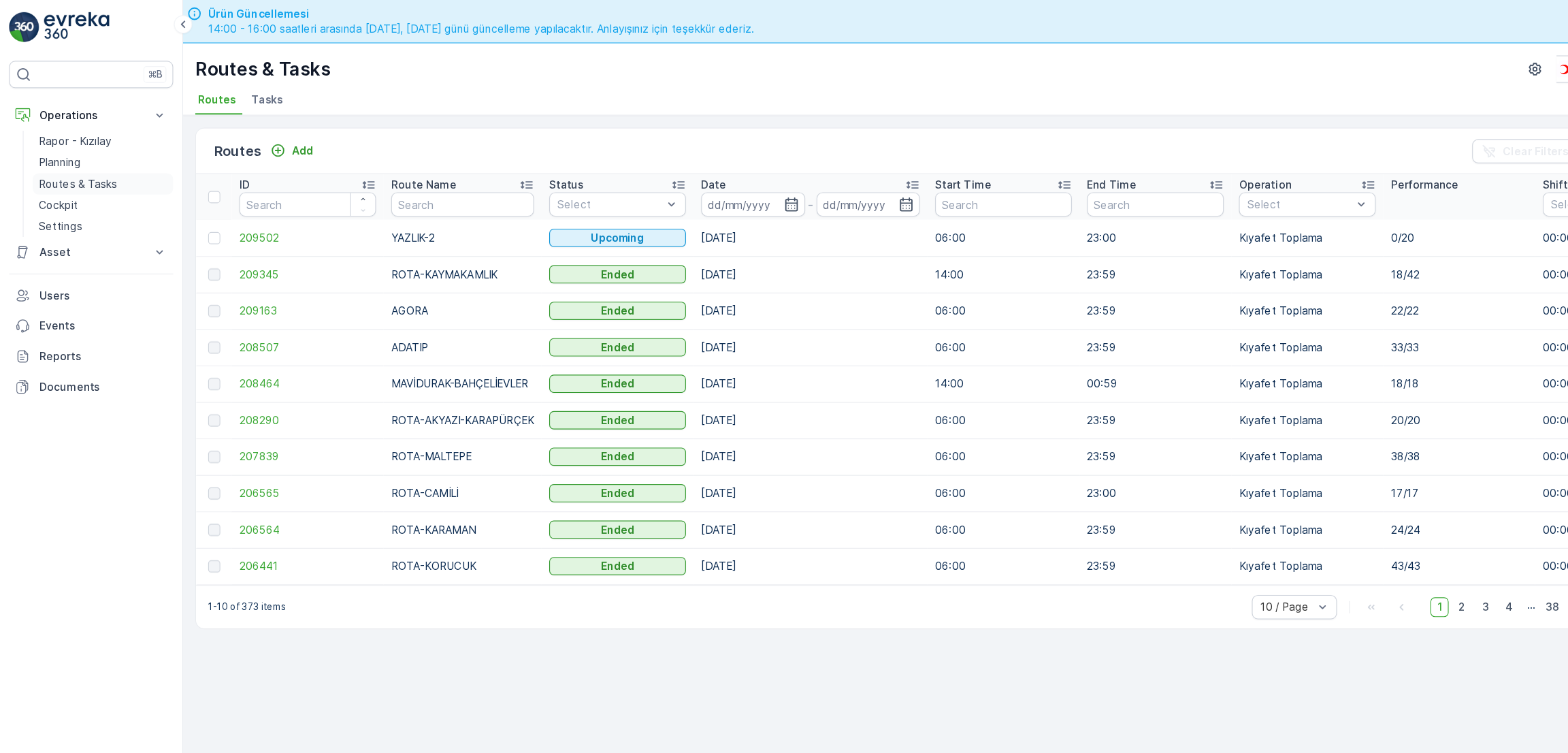 click on "Routes & Tasks" at bounding box center (92, 165) 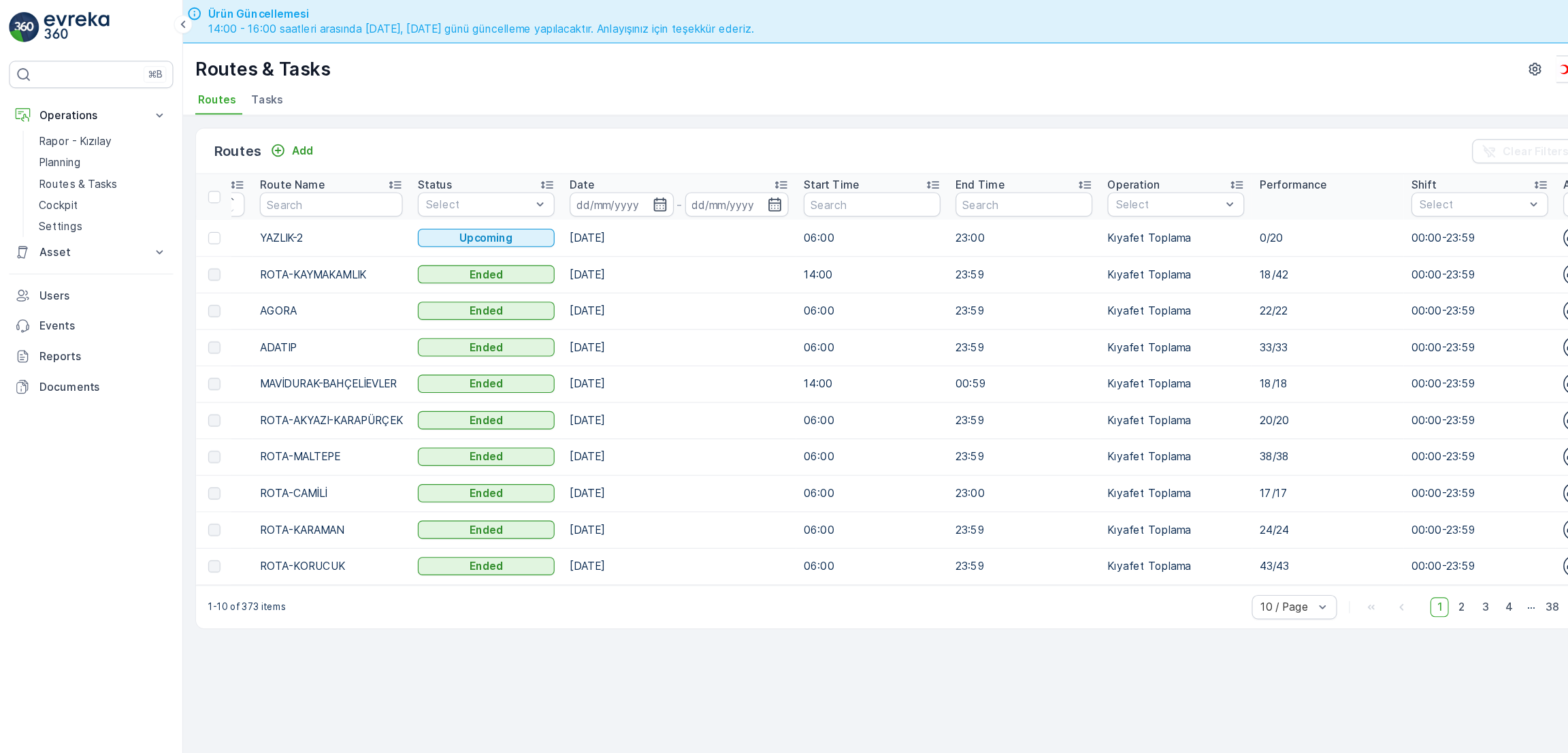 scroll, scrollTop: 0, scrollLeft: 0, axis: both 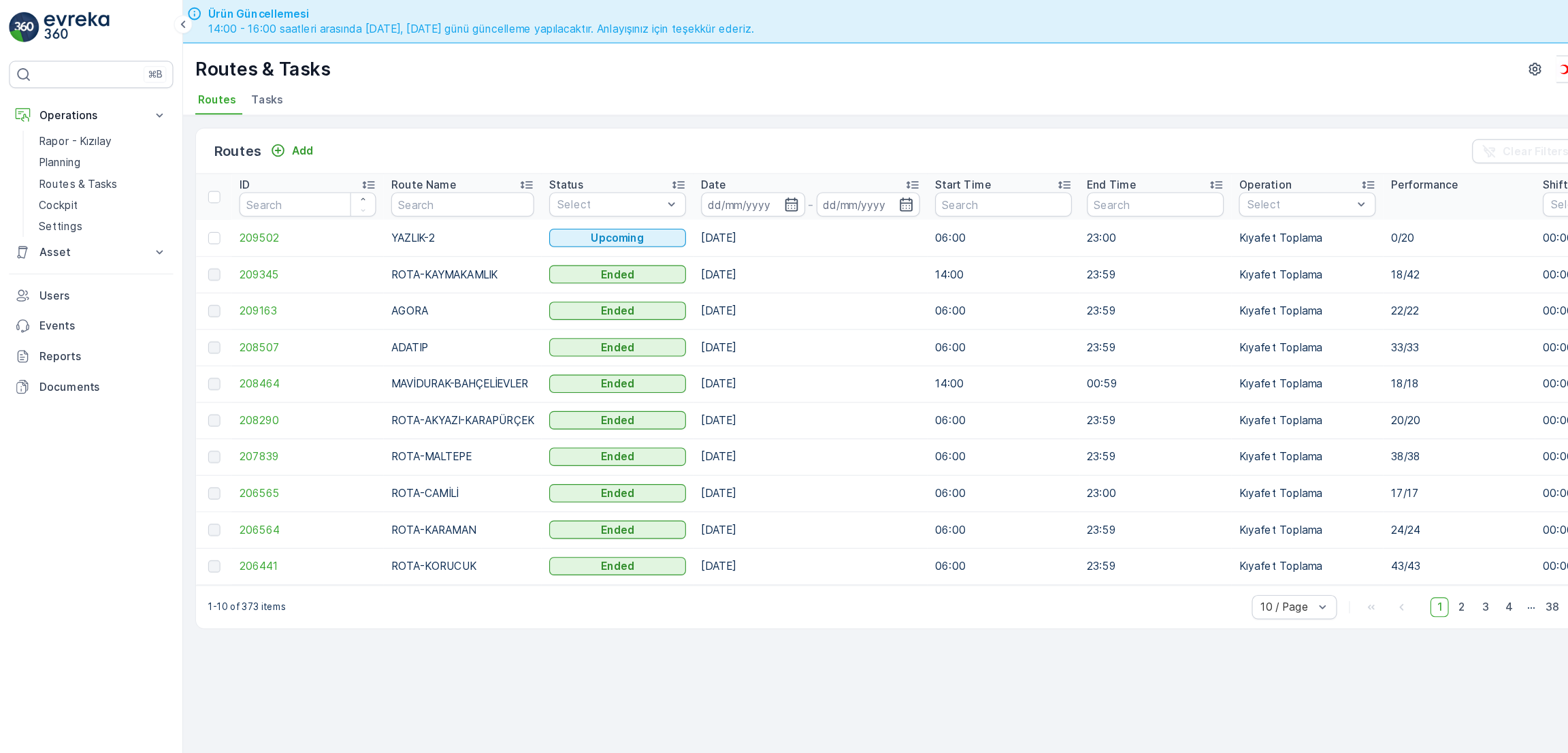click on "1-10 of 373 items 10 / Page 1 2 3 4 ... 38 Go To" at bounding box center (866, 543) 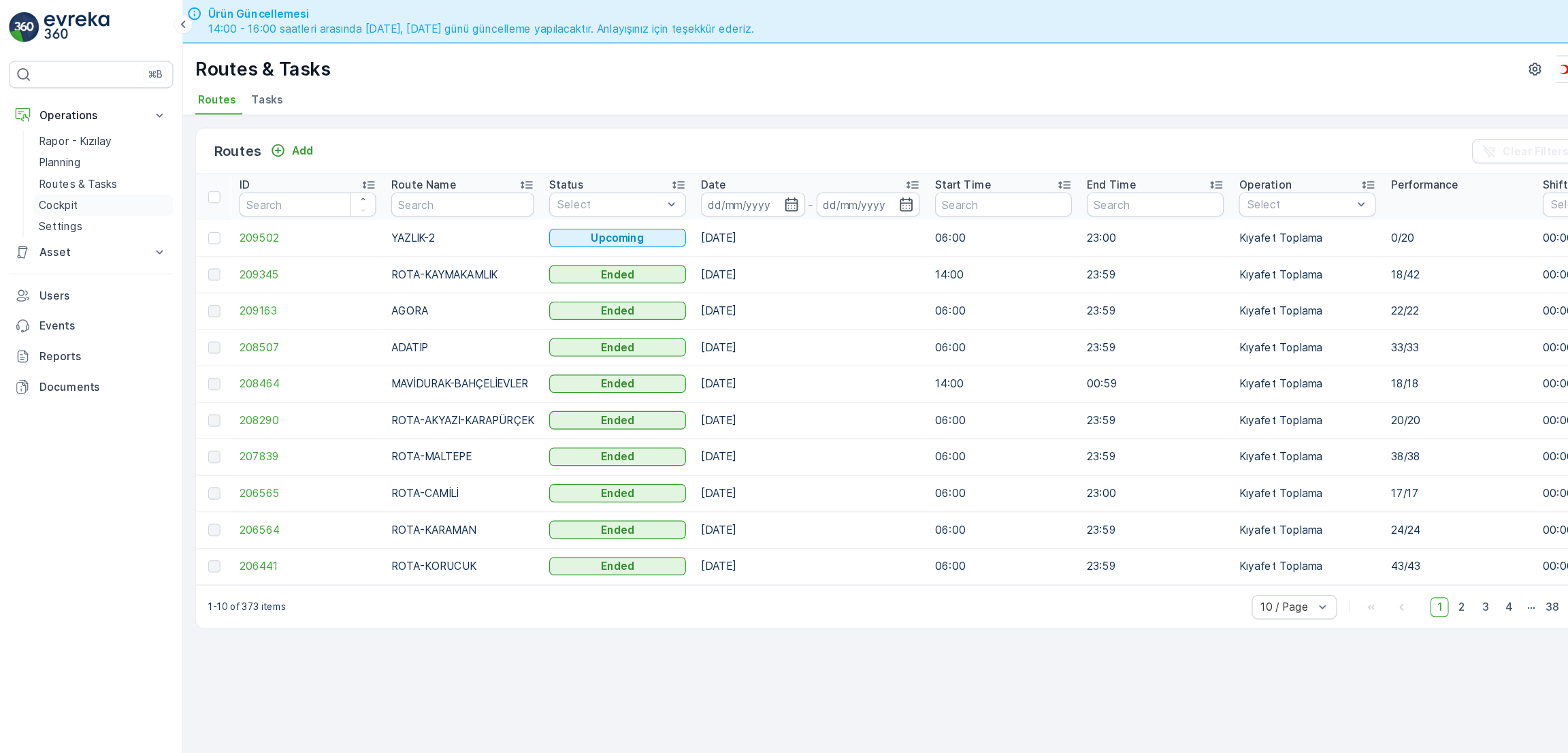 click on "Cockpit" at bounding box center [52, 184] 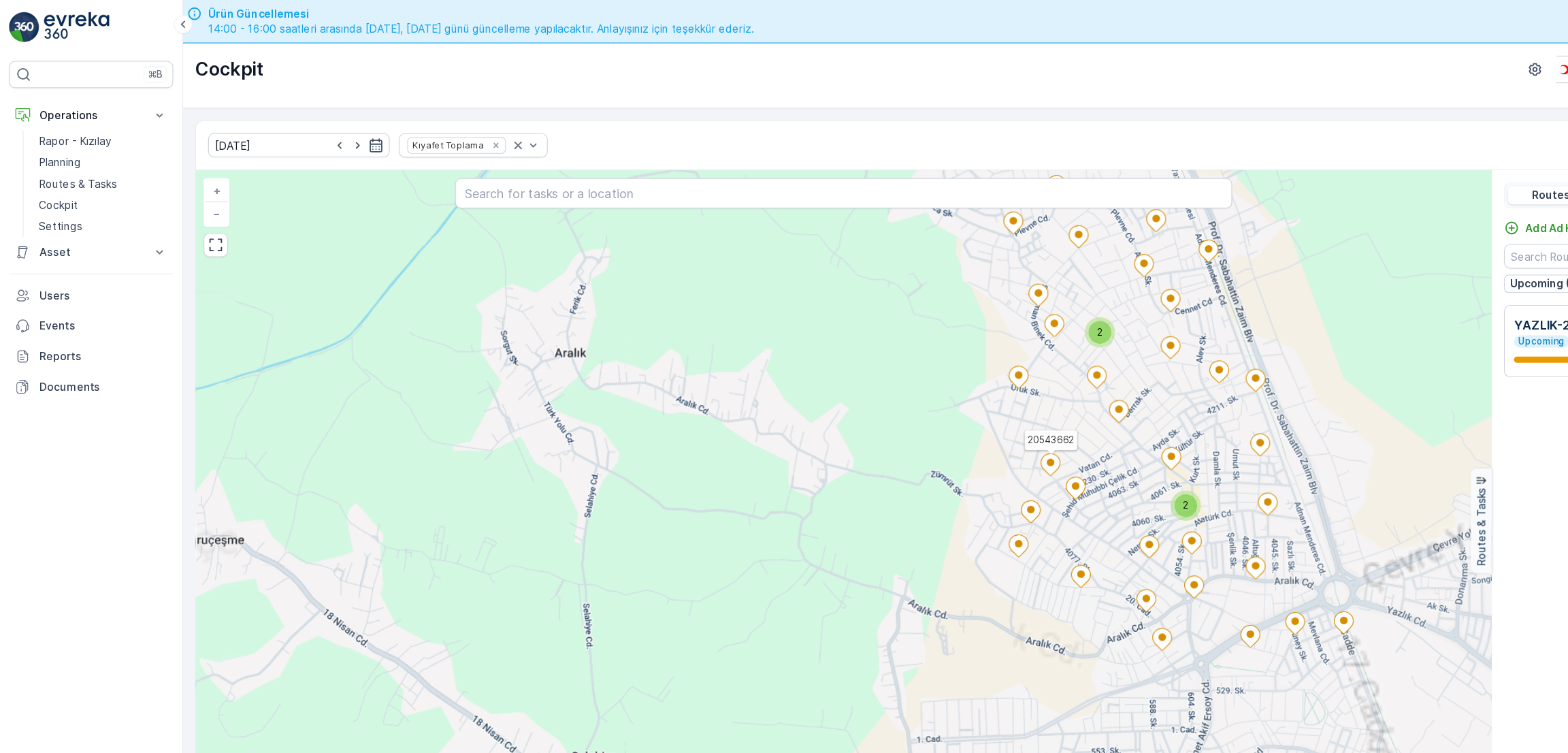 scroll, scrollTop: 27, scrollLeft: 0, axis: vertical 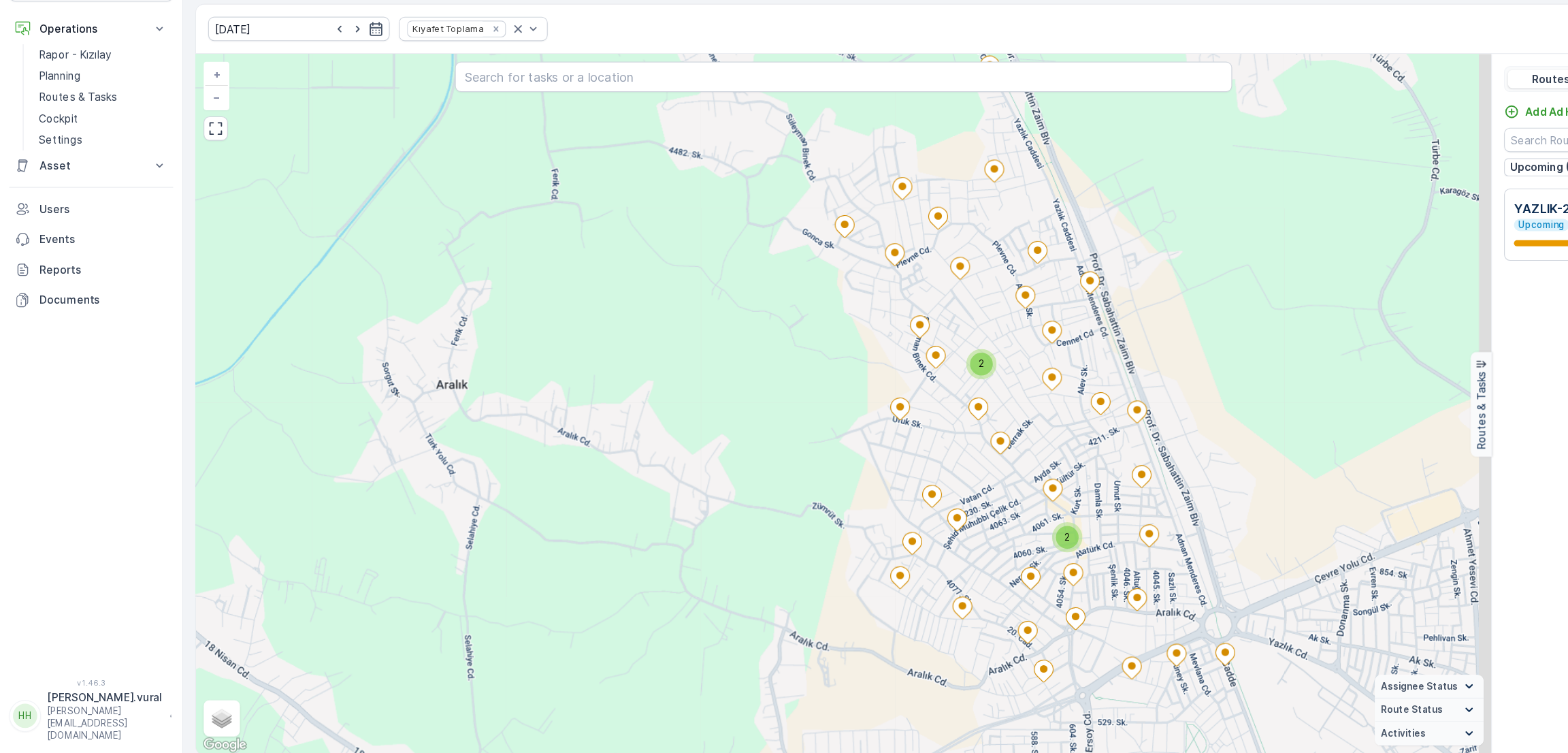 drag, startPoint x: 868, startPoint y: 534, endPoint x: 697, endPoint y: 596, distance: 181.89283 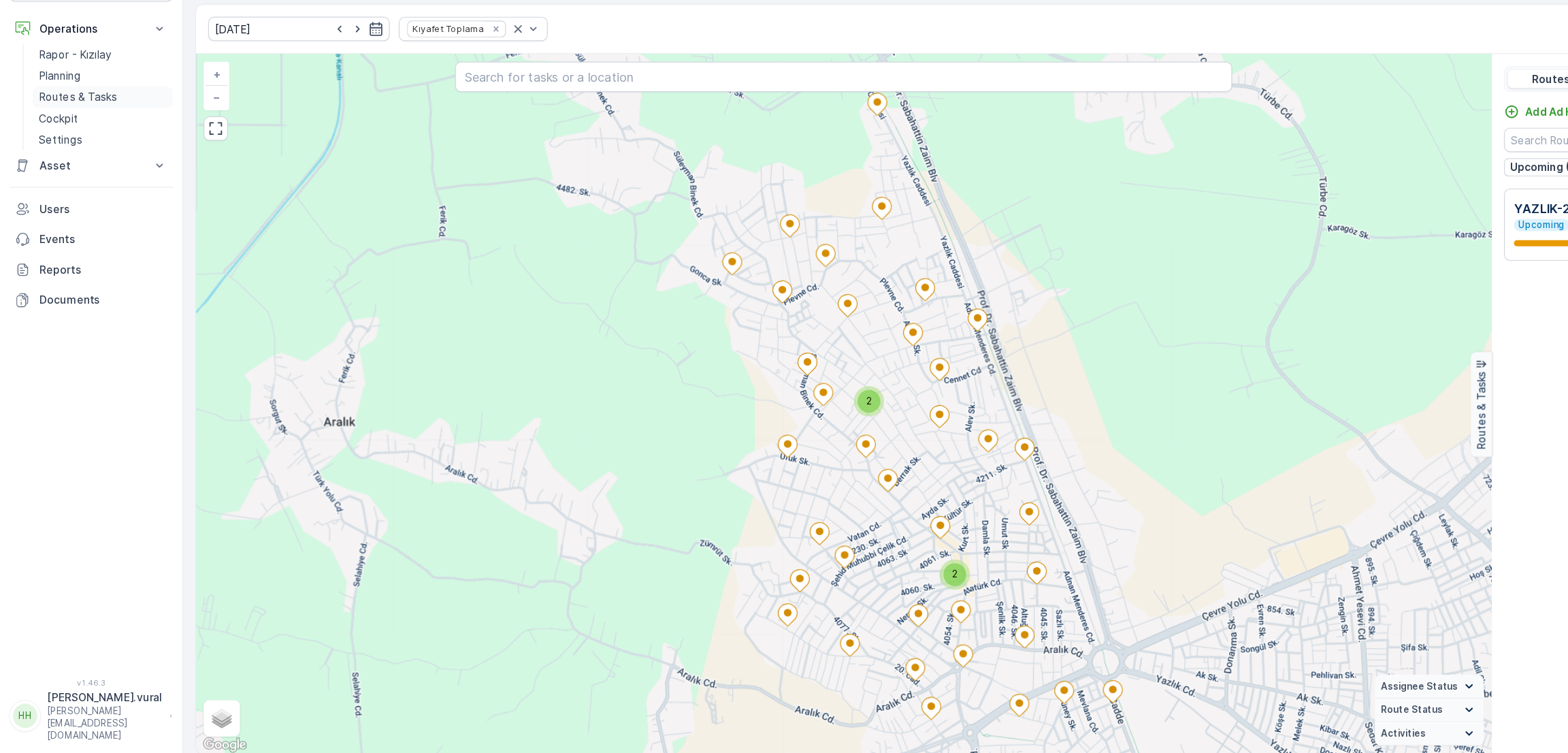 click on "Routes & Tasks" at bounding box center [69, 165] 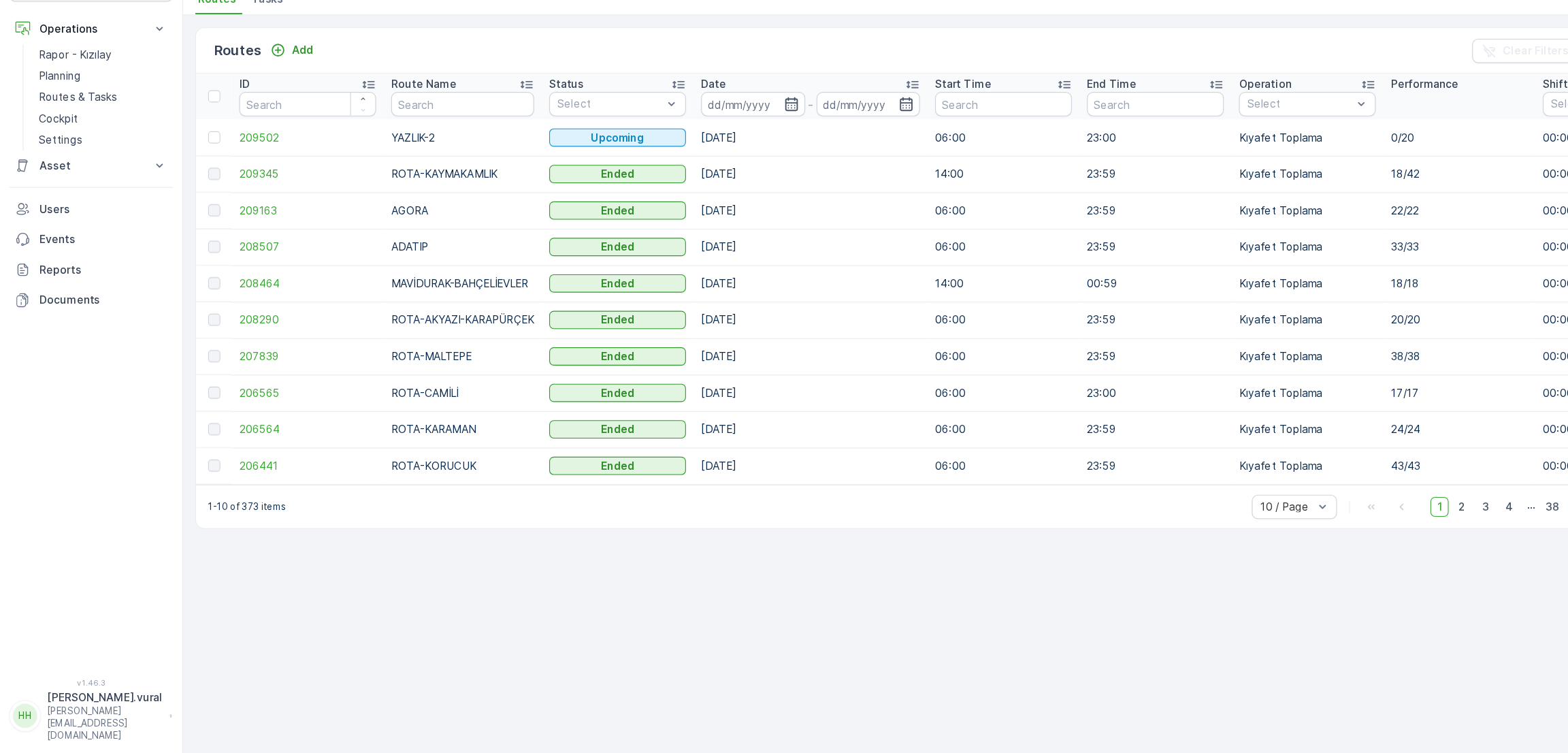 scroll, scrollTop: 0, scrollLeft: 0, axis: both 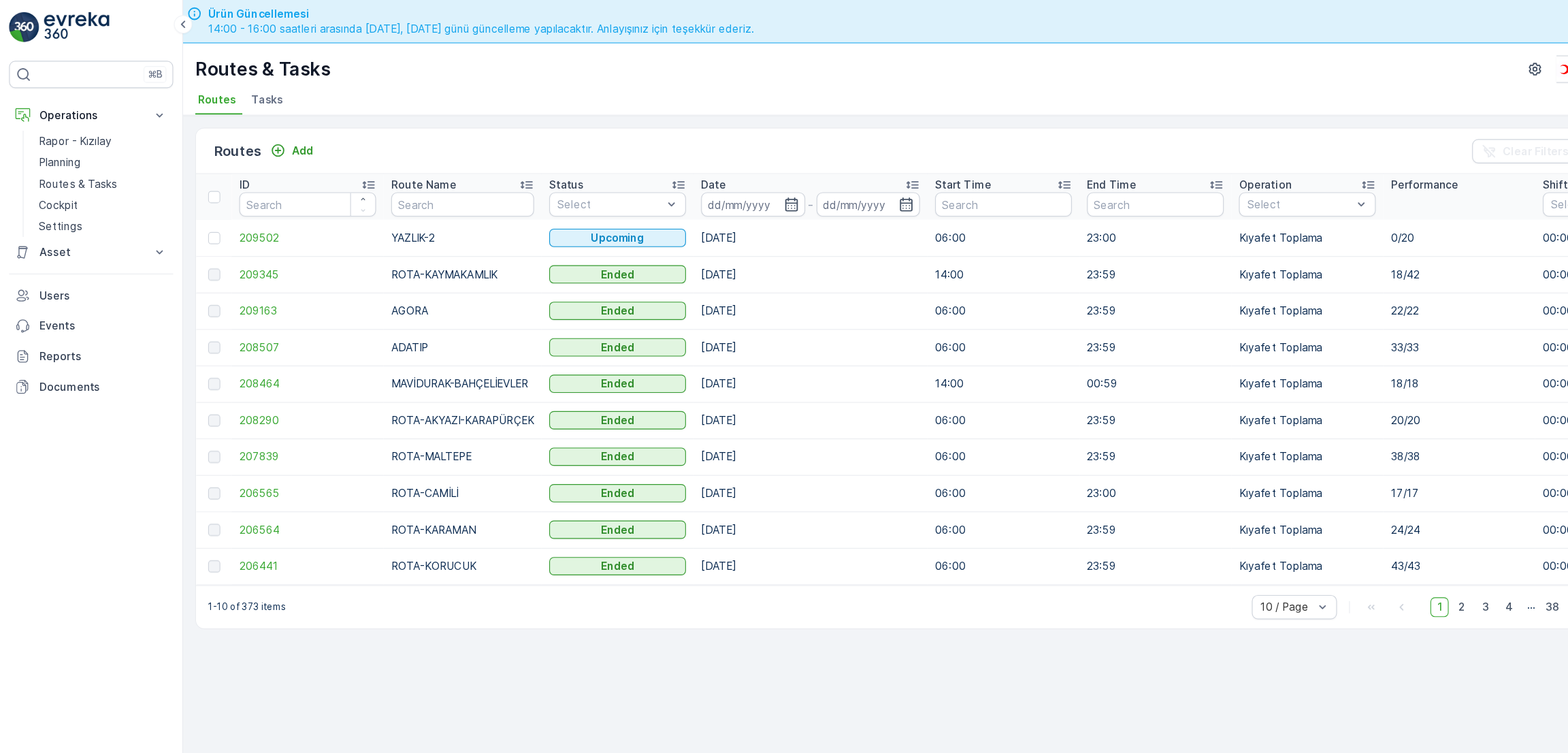 drag, startPoint x: 1064, startPoint y: 208, endPoint x: 1065, endPoint y: 222, distance: 14.03567 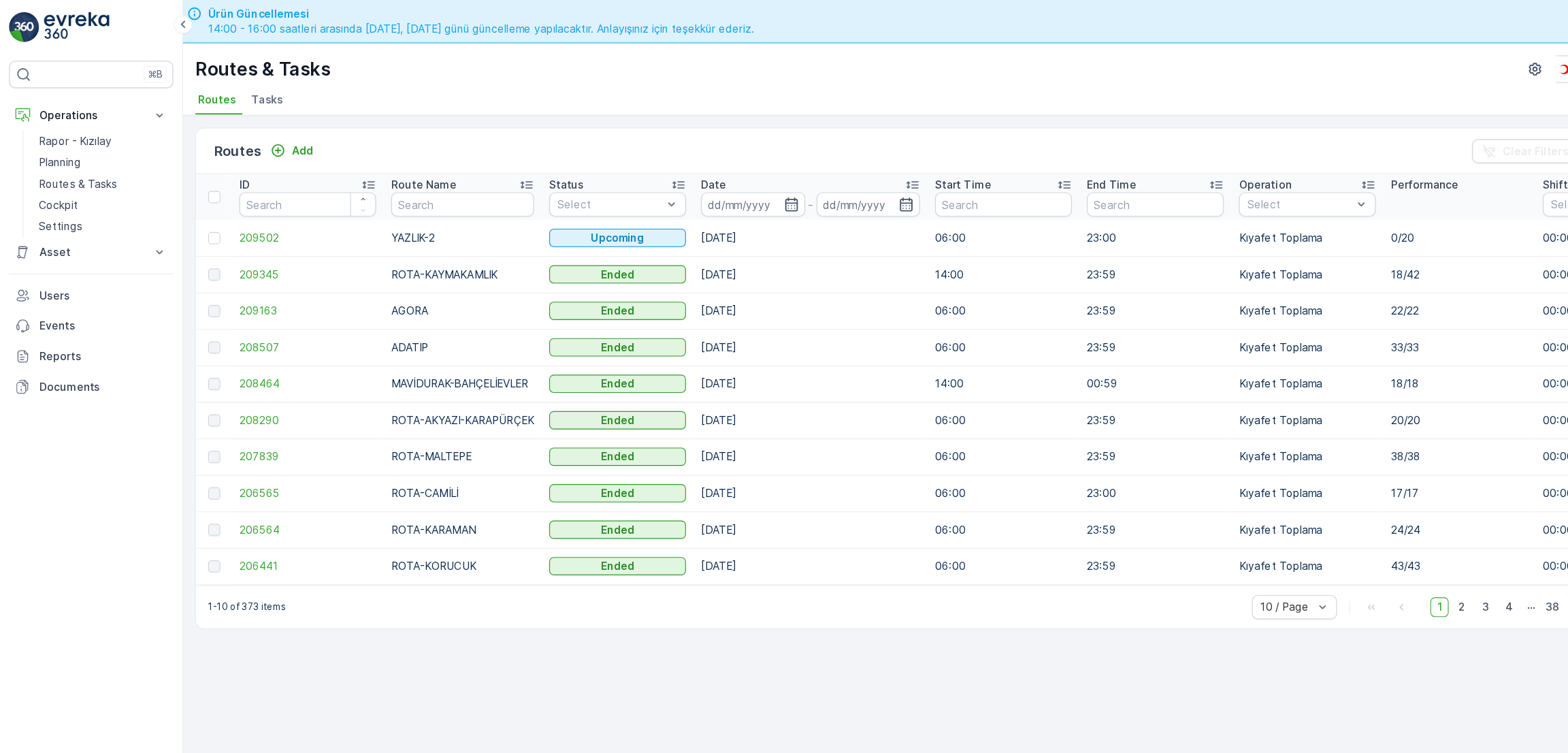 click on "23:00" at bounding box center [1035, 213] 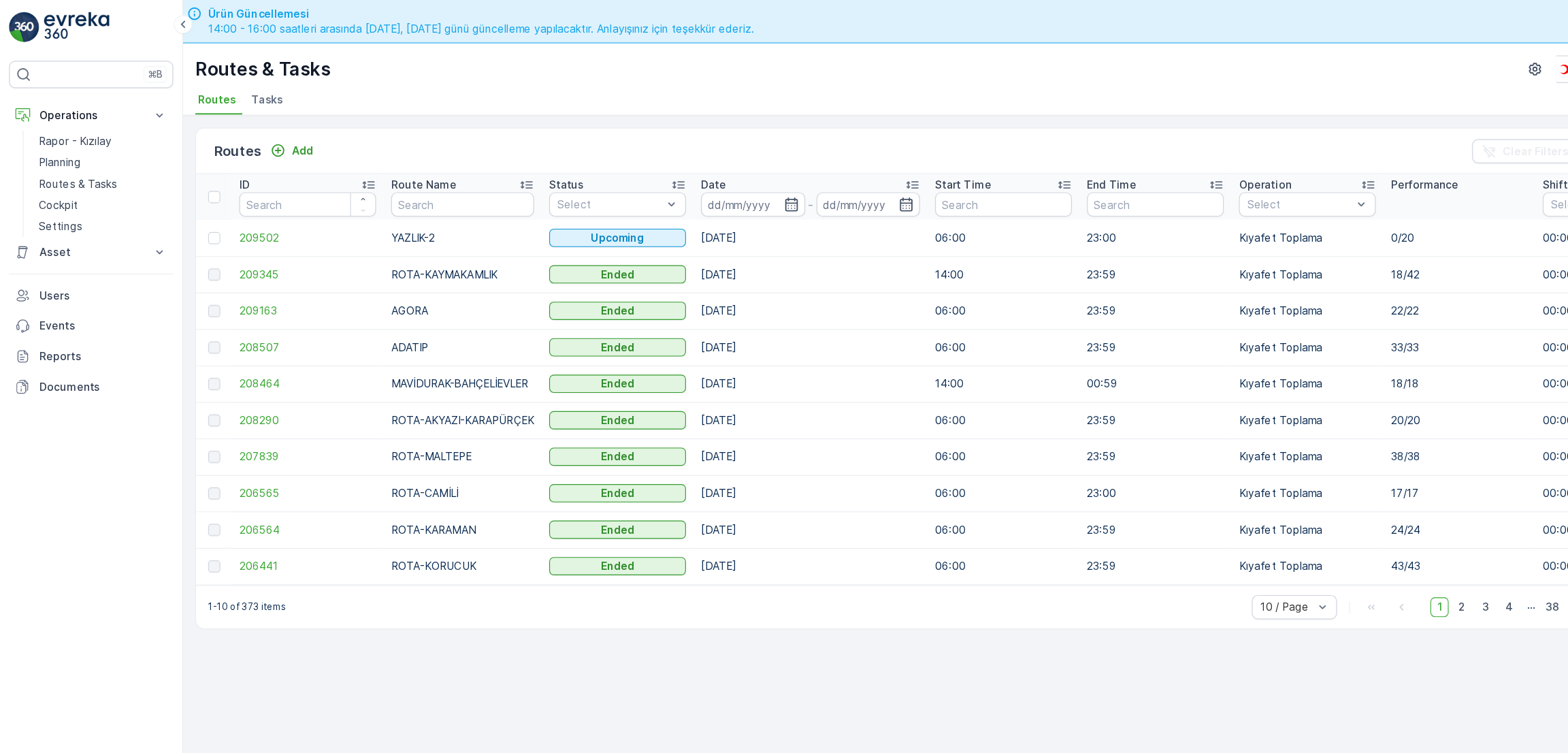 click on "23:00" at bounding box center (1035, 213) 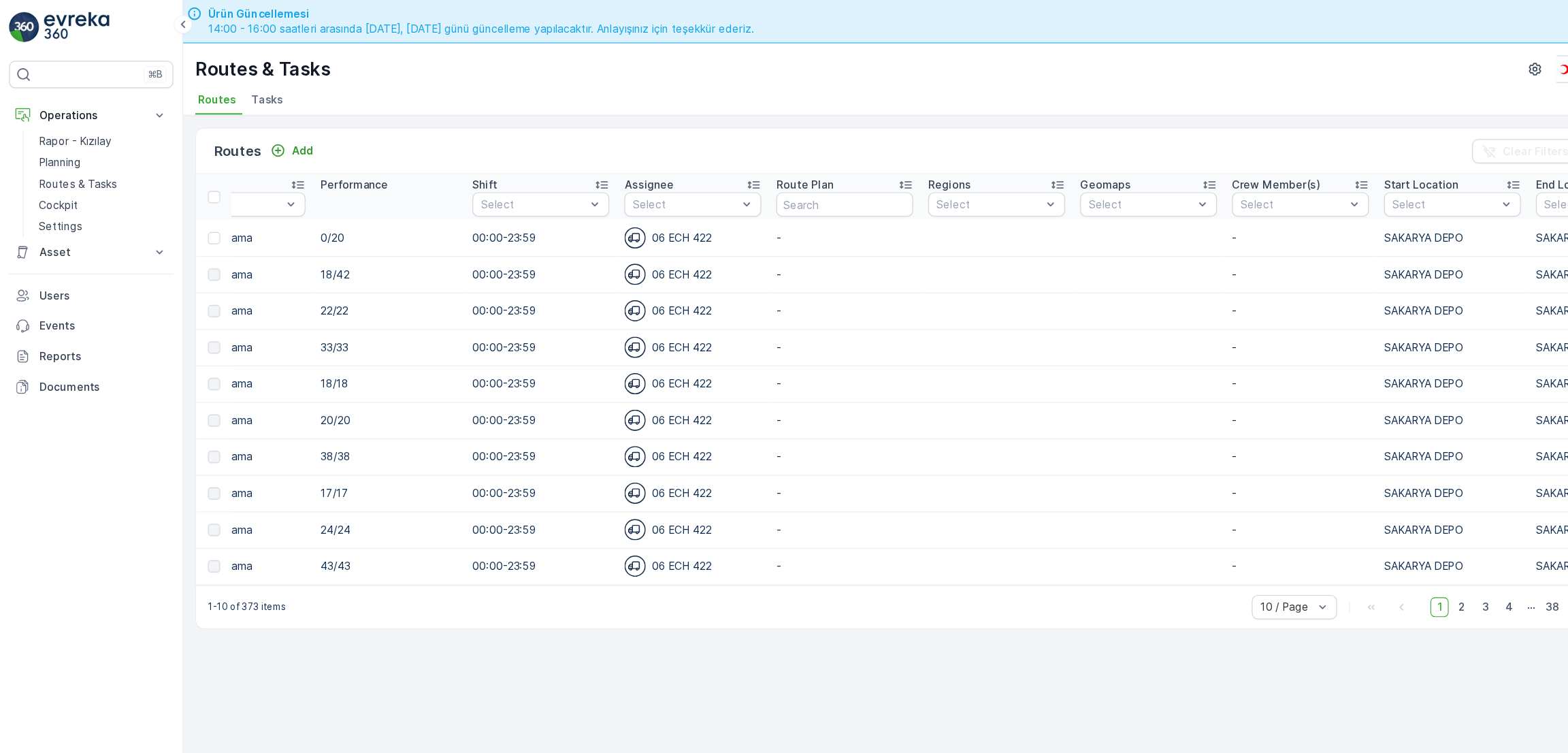 scroll, scrollTop: 0, scrollLeft: 990, axis: horizontal 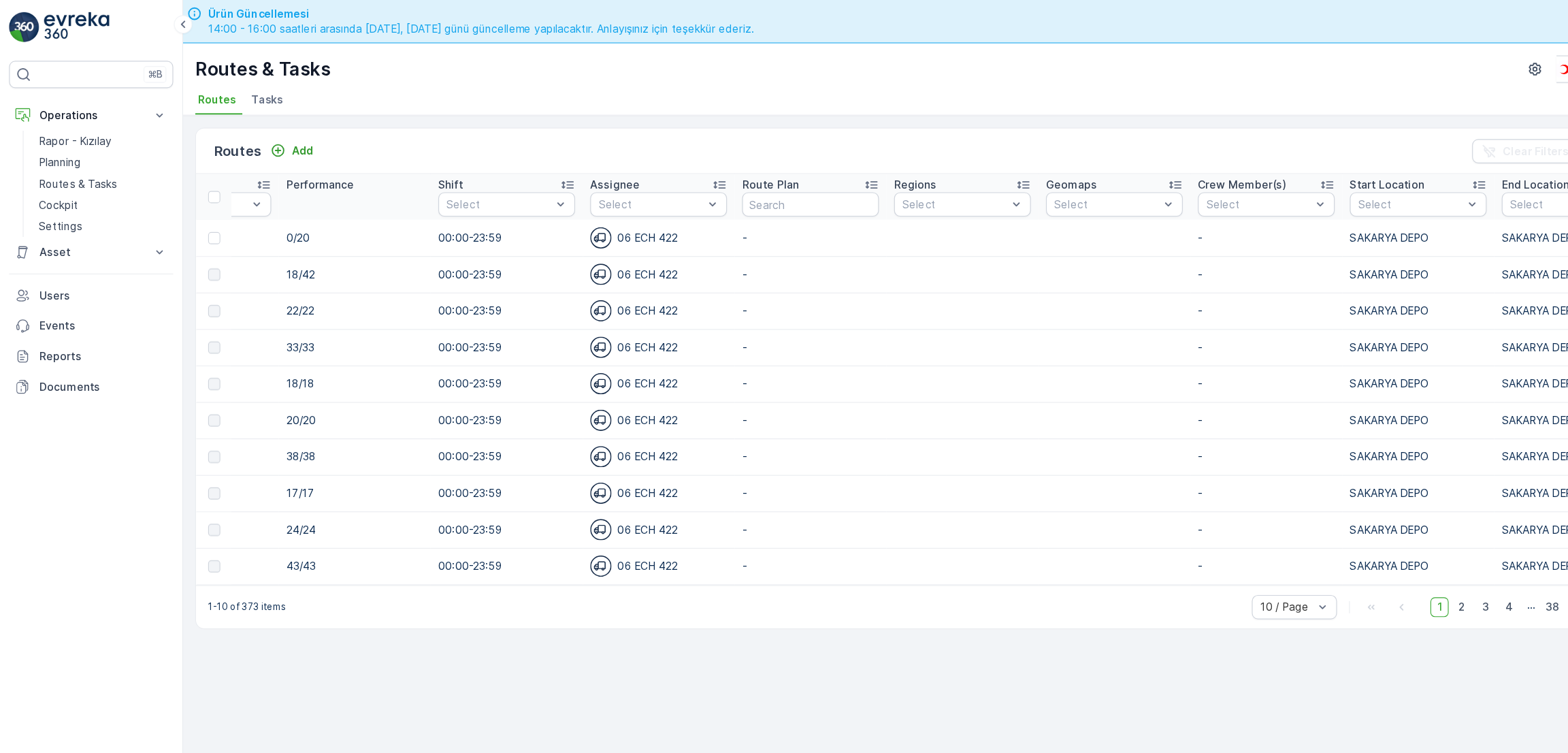 click on "SAKARYA DEPO" at bounding box center [1407, 442] 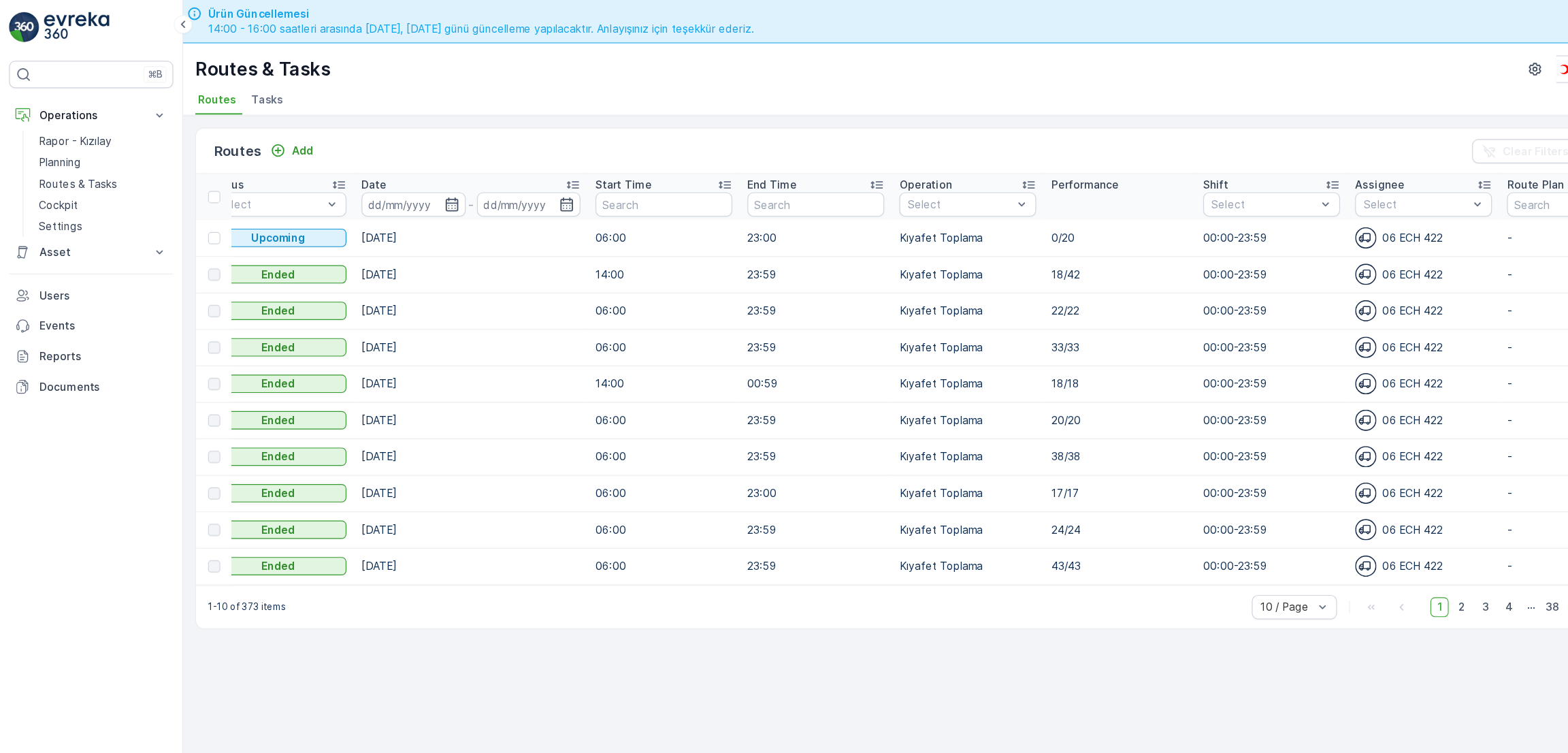 scroll, scrollTop: 0, scrollLeft: 227, axis: horizontal 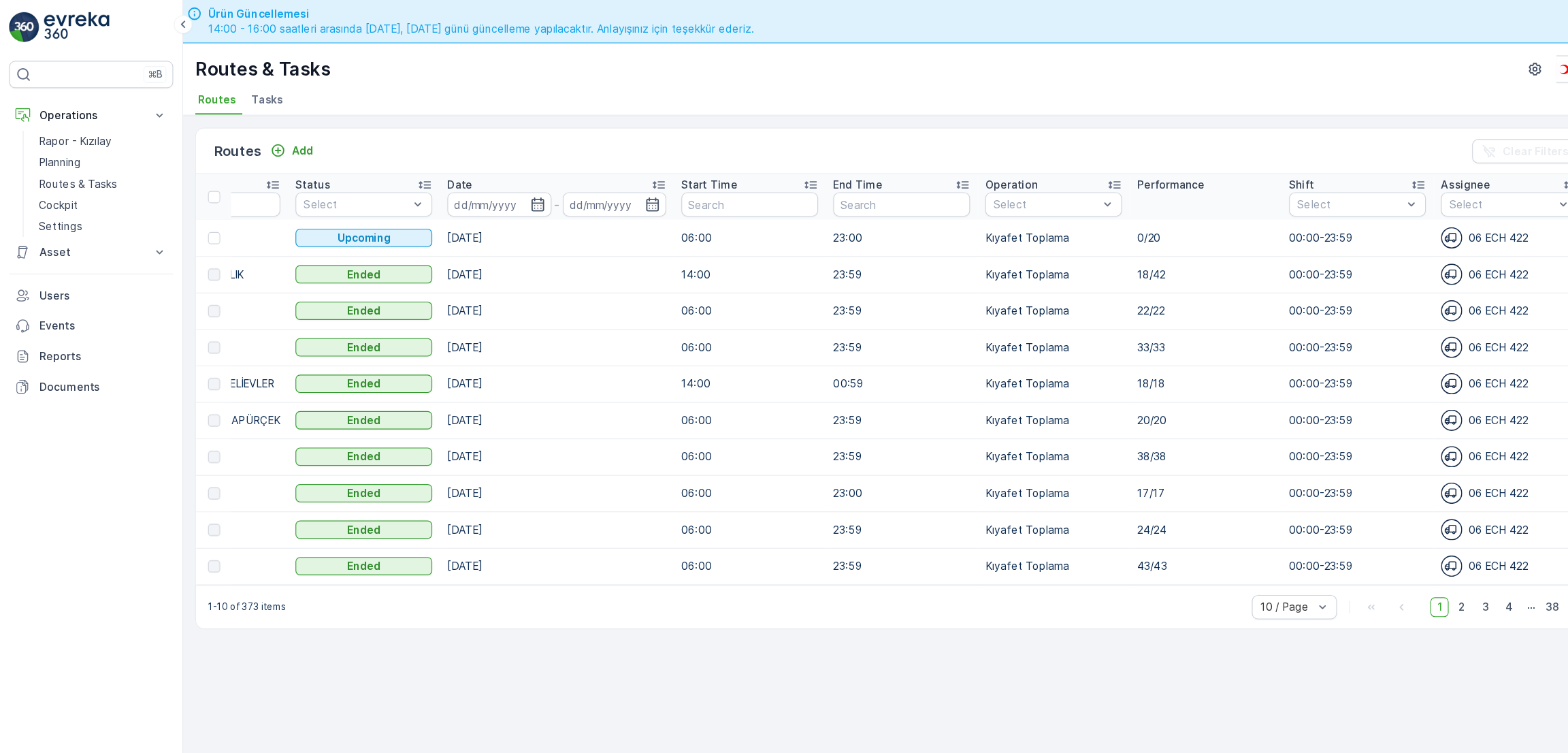click on "1-10 of 373 items 10 / Page 1 2 3 4 ... 38 Go To" at bounding box center [866, 543] 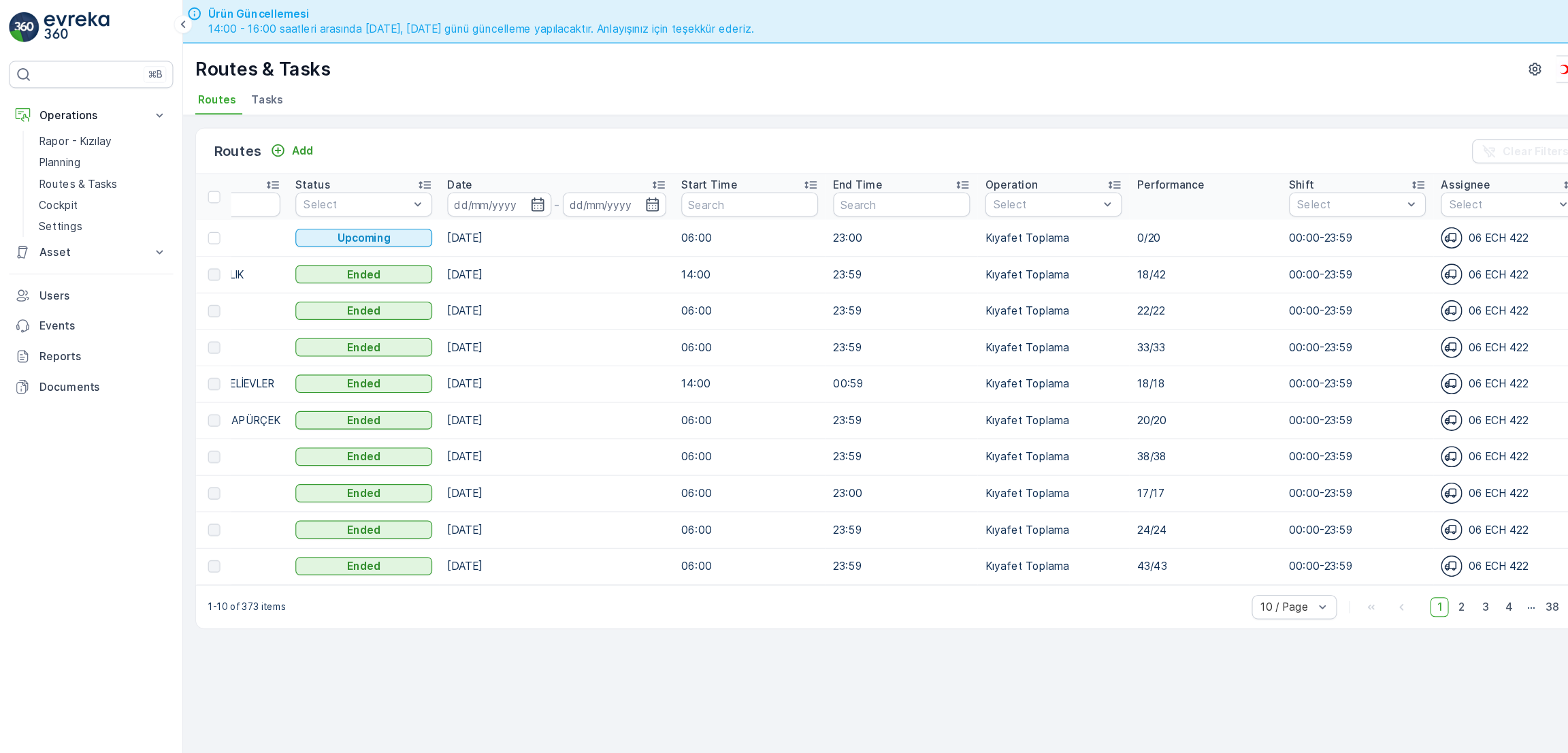 click on "Routes Add Clear Filters Export ID Route Name Status Select Date - Start Time End Time Operation Select Performance Shift Select Assignee Select Route Plan Regions Select Geomaps Select Crew Member(s) Select Start Location Select End Location Select Disposal Location Select Fuel Station Select 209502 YAZLIK-2 Upcoming 22.07.2025 06:00 23:00 Kıyafet Toplama 0/20 00:00-23:59 06 ECH 422 - - SAKARYA DEPO SAKARYA DEPO 209345 ROTA-KAYMAKAMLIK Ended 21.07.2025 14:00 23:59 Kıyafet Toplama 18/42 00:00-23:59 06 ECH 422 - - SAKARYA DEPO SAKARYA DEPO 209163 AGORA Ended 21.07.2025 06:00 23:59 Kıyafet Toplama 22/22 00:00-23:59 06 ECH 422 - - SAKARYA DEPO SAKARYA DEPO 208507 ADATIP Ended 18.07.2025 06:00 23:59 Kıyafet Toplama 33/33 00:00-23:59 06 ECH 422 - - SAKARYA DEPO SAKARYA DEPO 208464 MAVİDURAK-BAHÇELİEVLER Ended 17.07.2025 14:00 00:59 Kıyafet Toplama 18/18 00:00-23:59 06 ECH 422 - - SAKARYA DEPO SAKARYA DEPO 208290 ROTA-AKYAZI-KARAPÜRÇEK Ended 17.07.2025 06:00 23:59 Kıyafet Toplama 20/20 00:00-23:59 - - -" at bounding box center [866, 447] 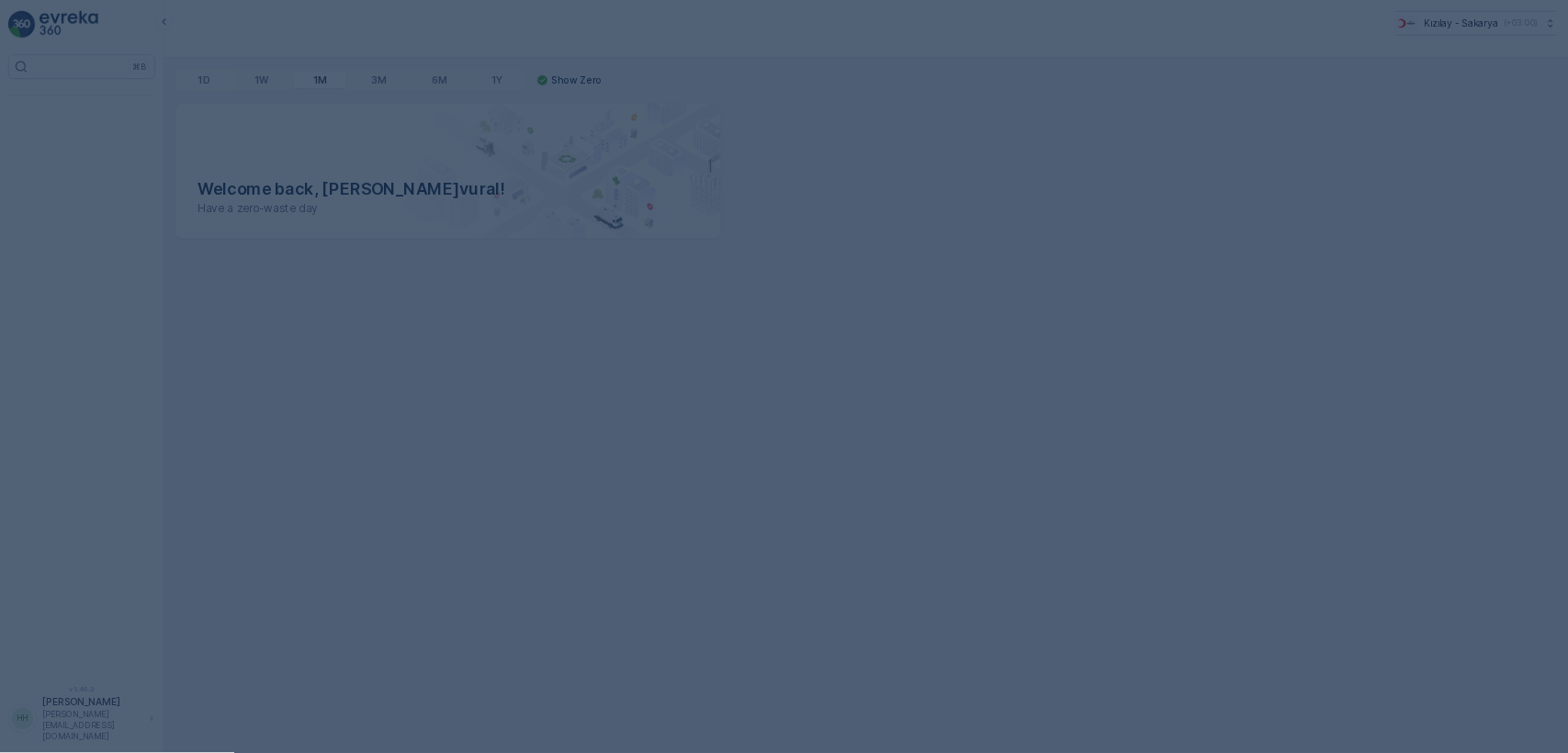 scroll, scrollTop: 0, scrollLeft: 0, axis: both 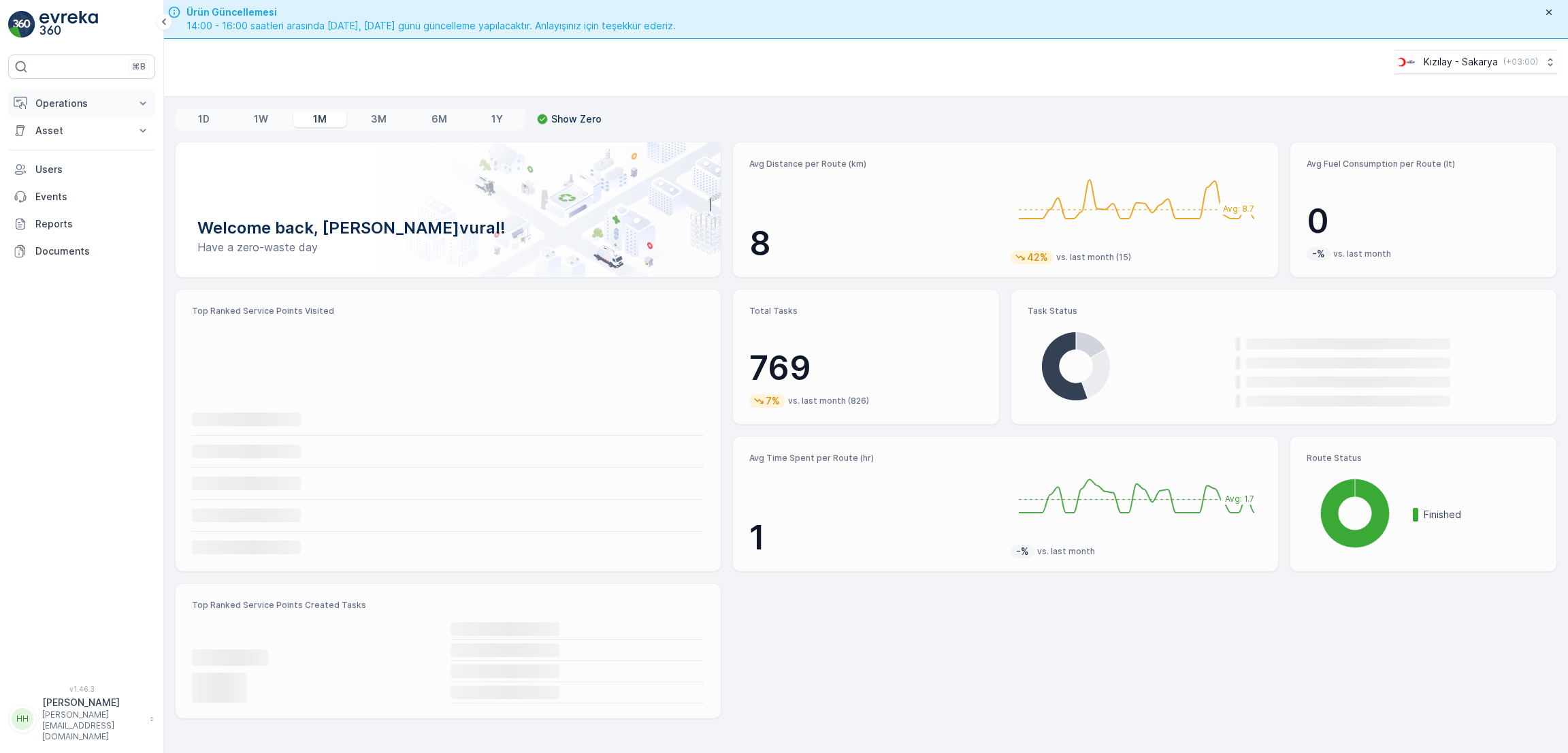 click on "Operations" at bounding box center (82, 103) 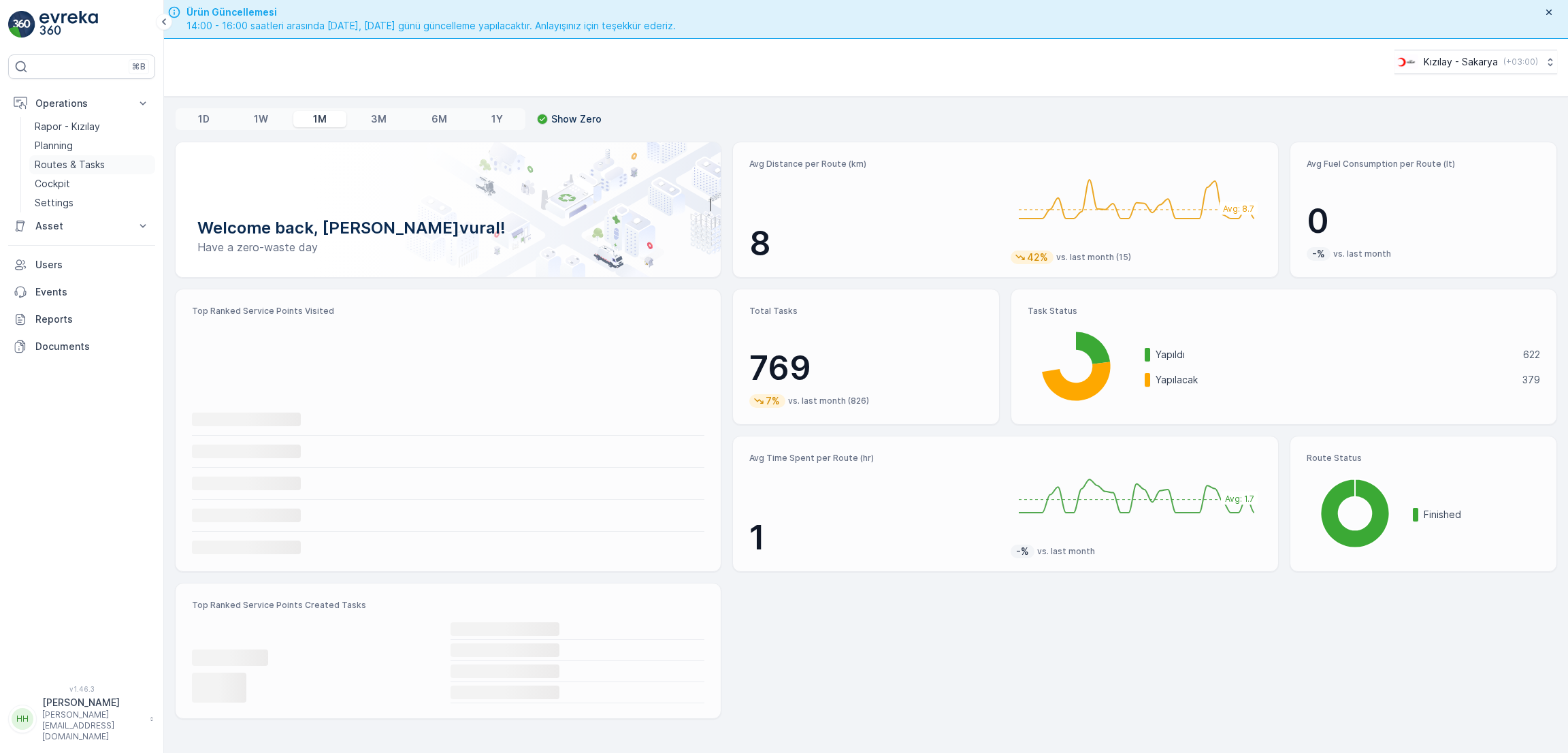 click on "Routes & Tasks" at bounding box center [69, 165] 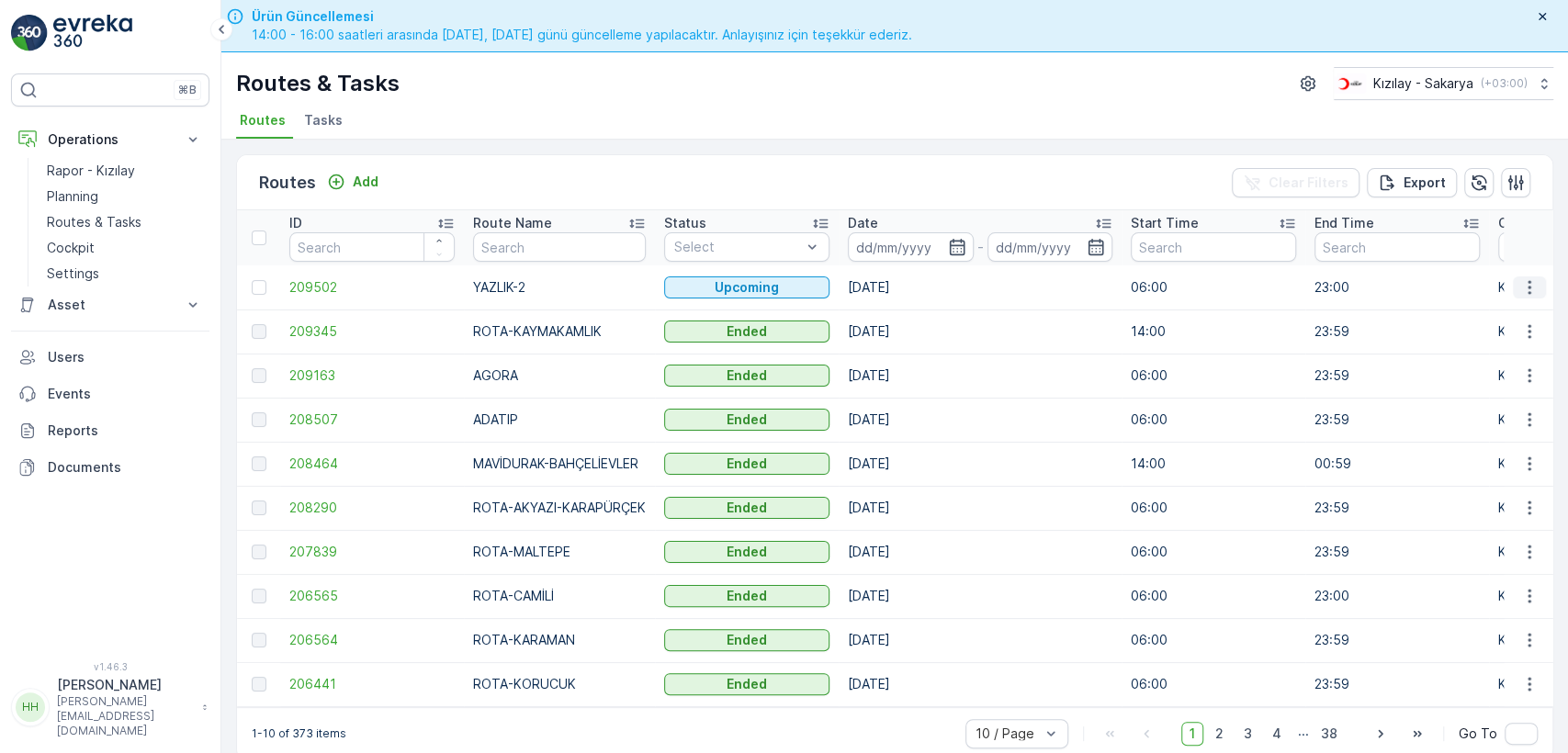 click 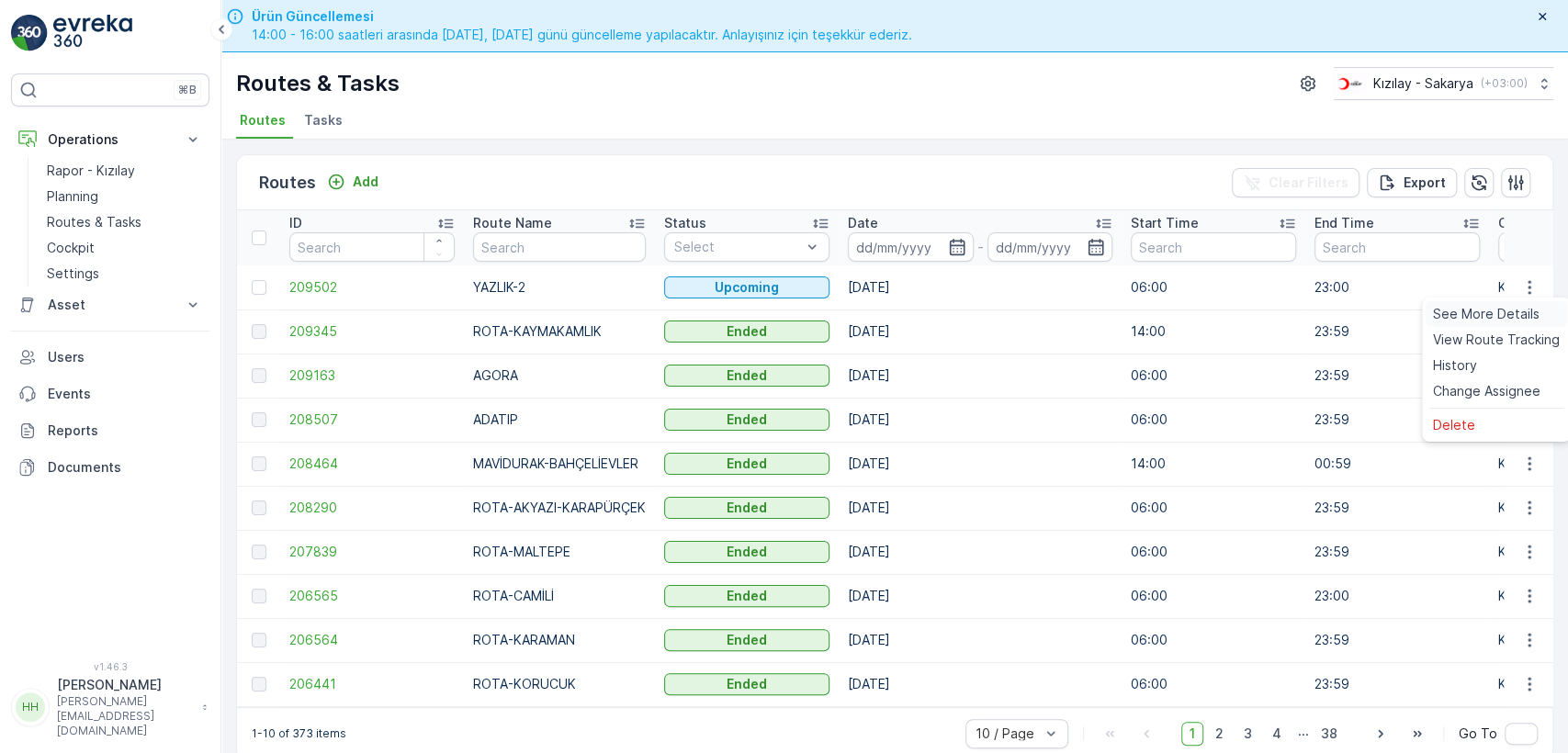 click on "See More Details" at bounding box center [1486, 314] 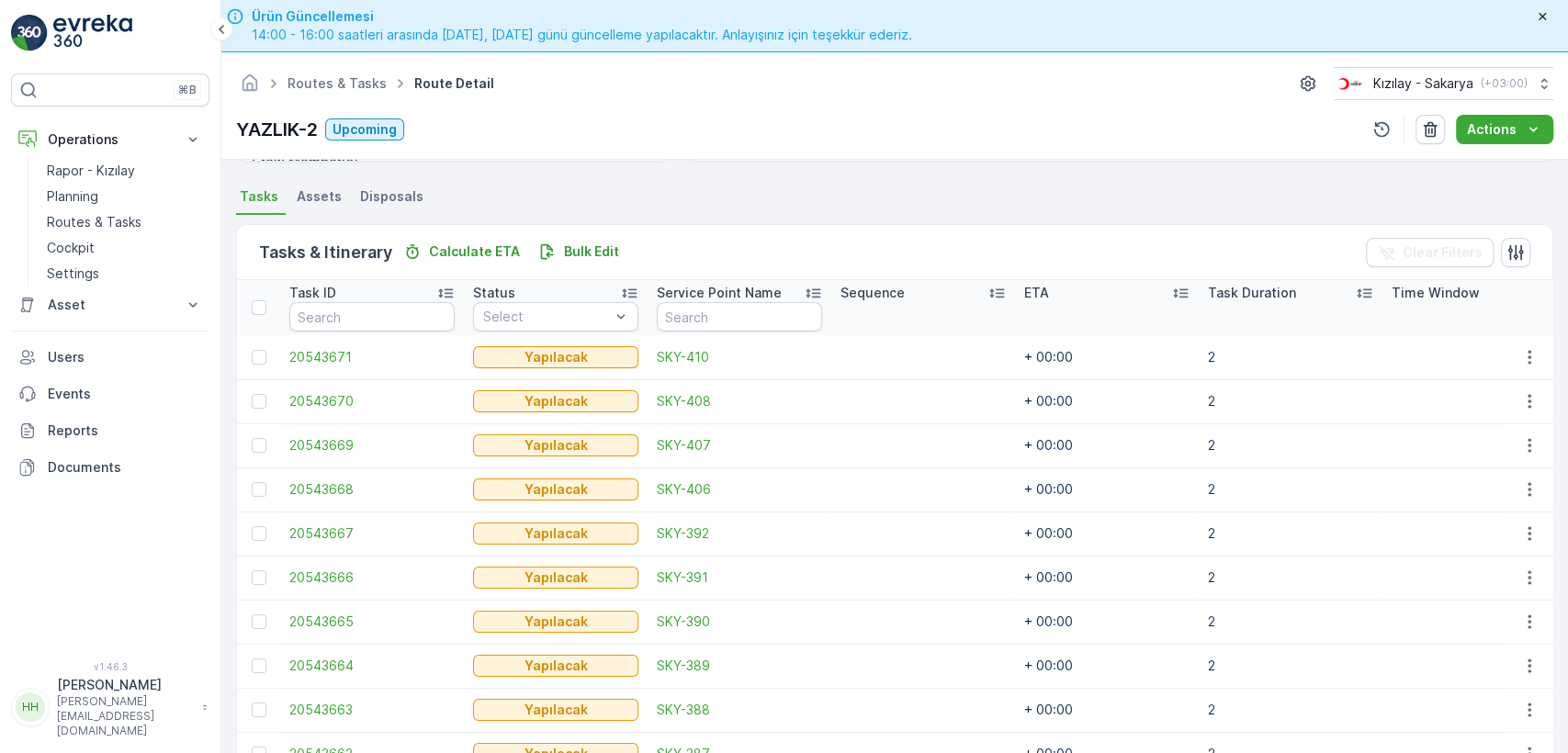 scroll, scrollTop: 388, scrollLeft: 0, axis: vertical 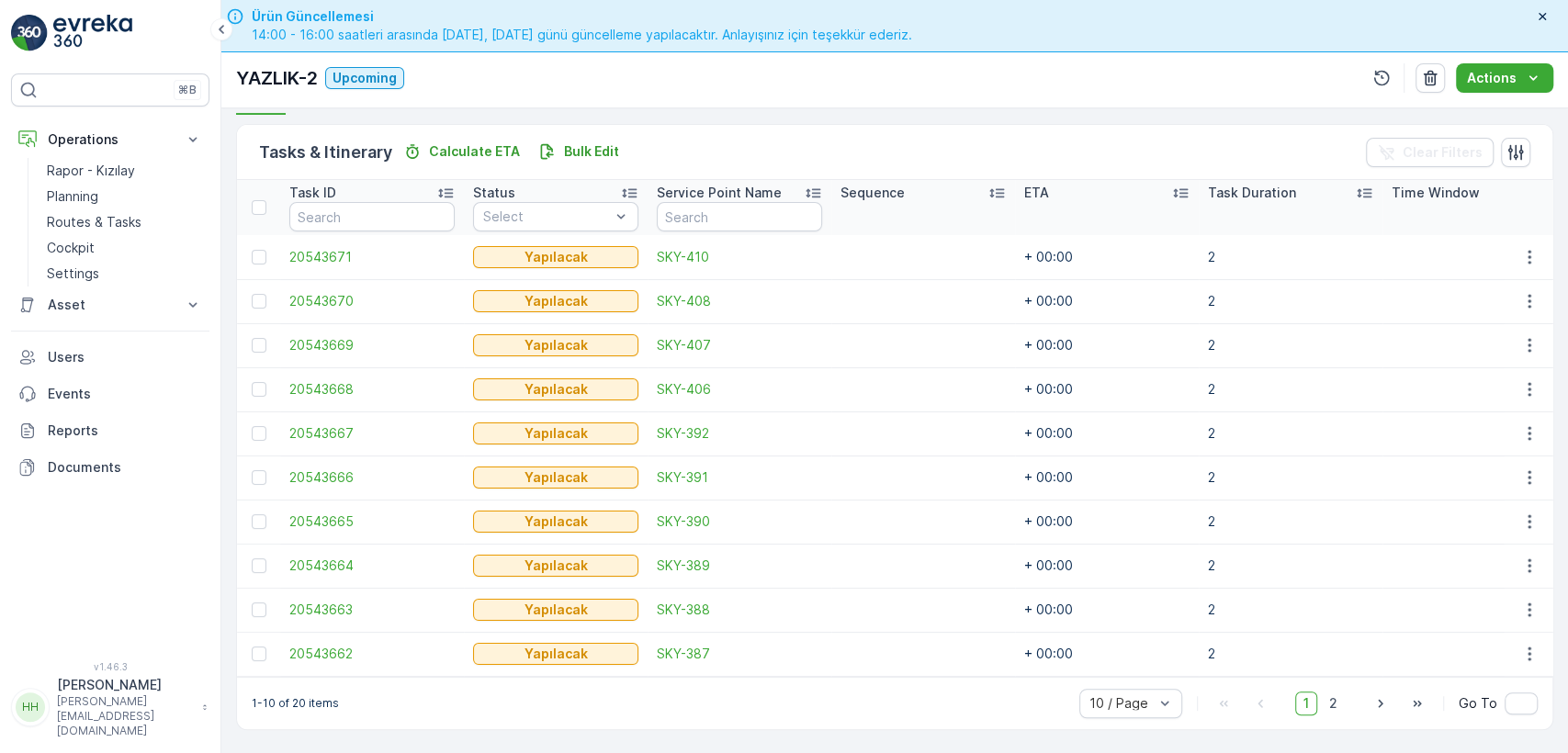 click on "10 / Page 1 2 Go To" at bounding box center (1308, 703) 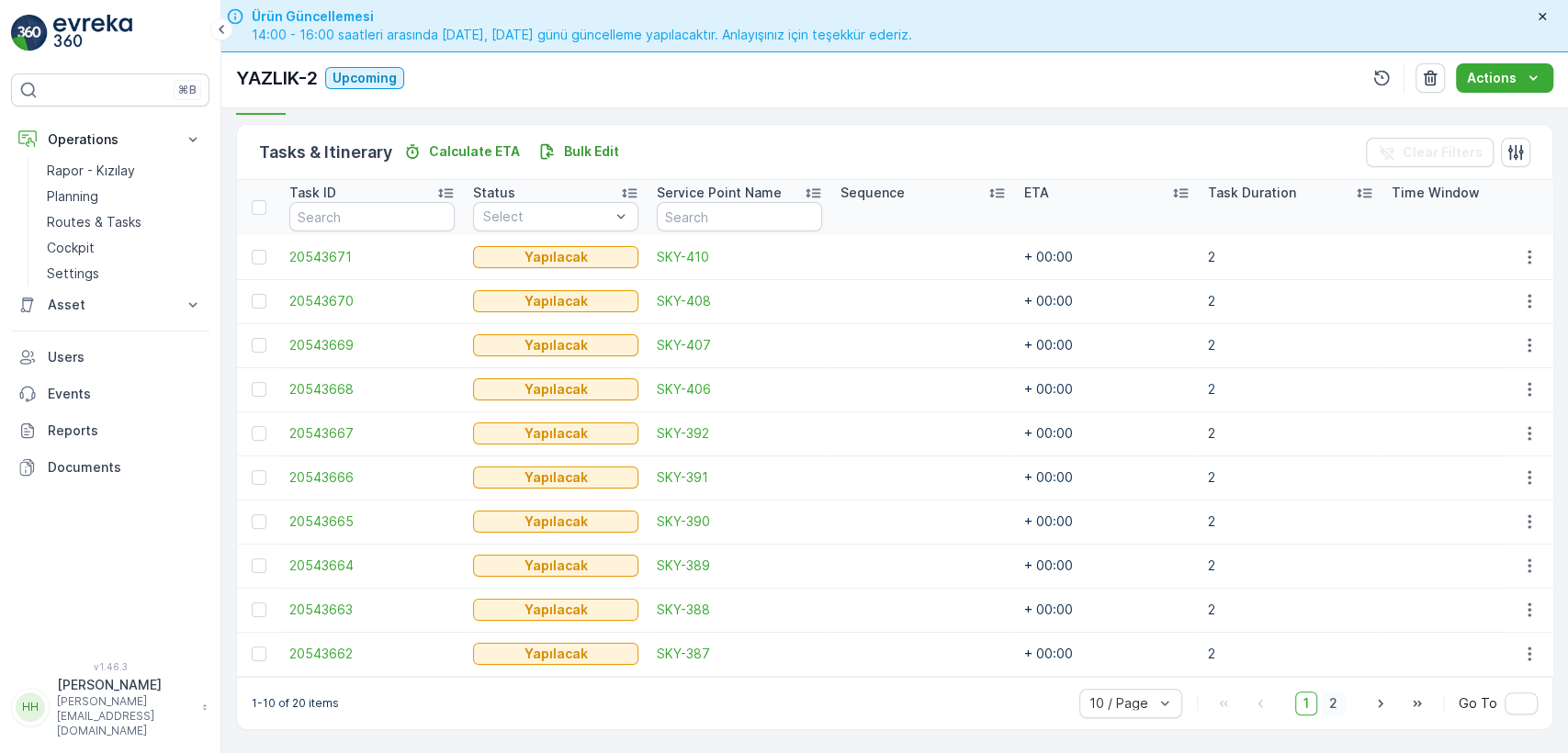 click on "2" at bounding box center [1333, 703] 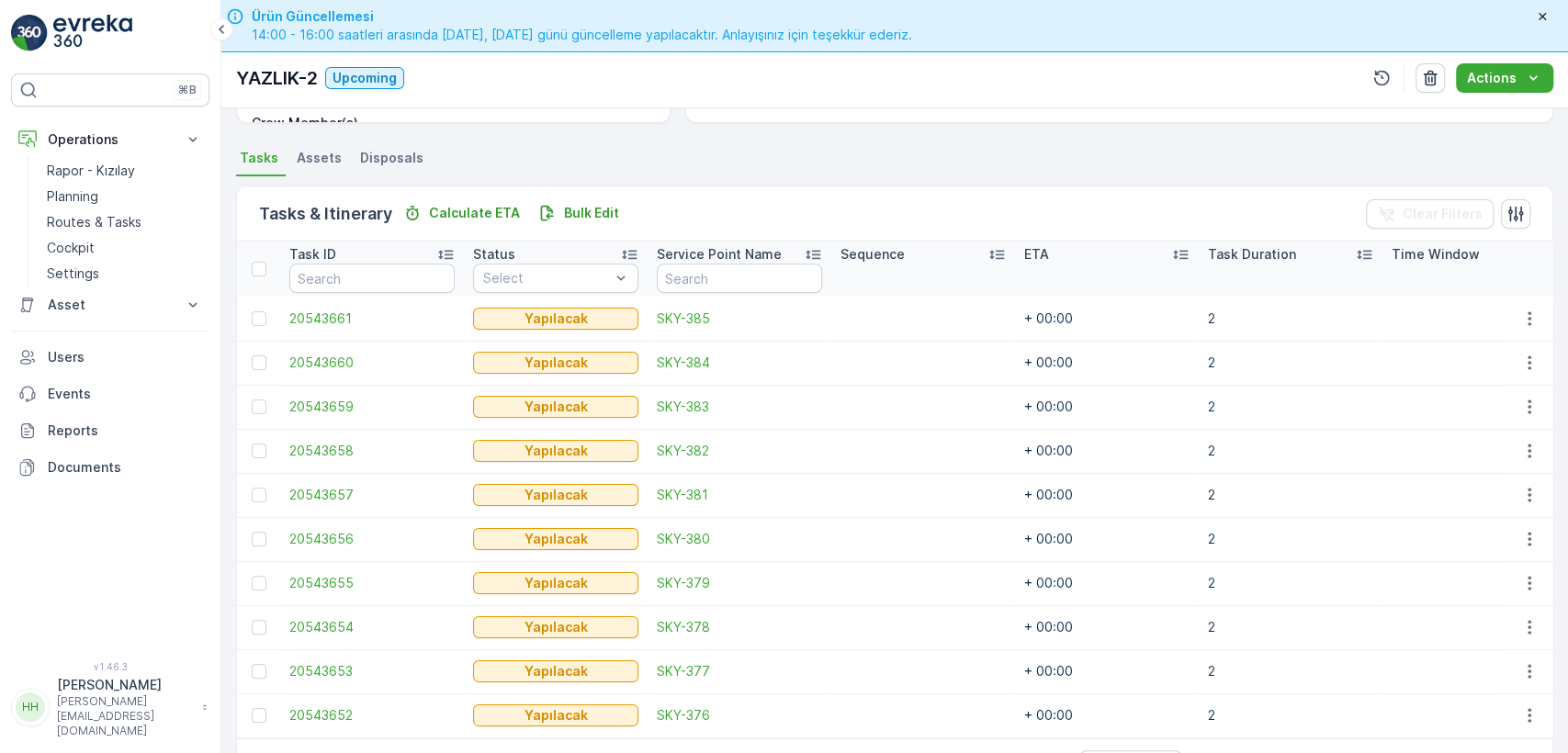 scroll, scrollTop: 334, scrollLeft: 0, axis: vertical 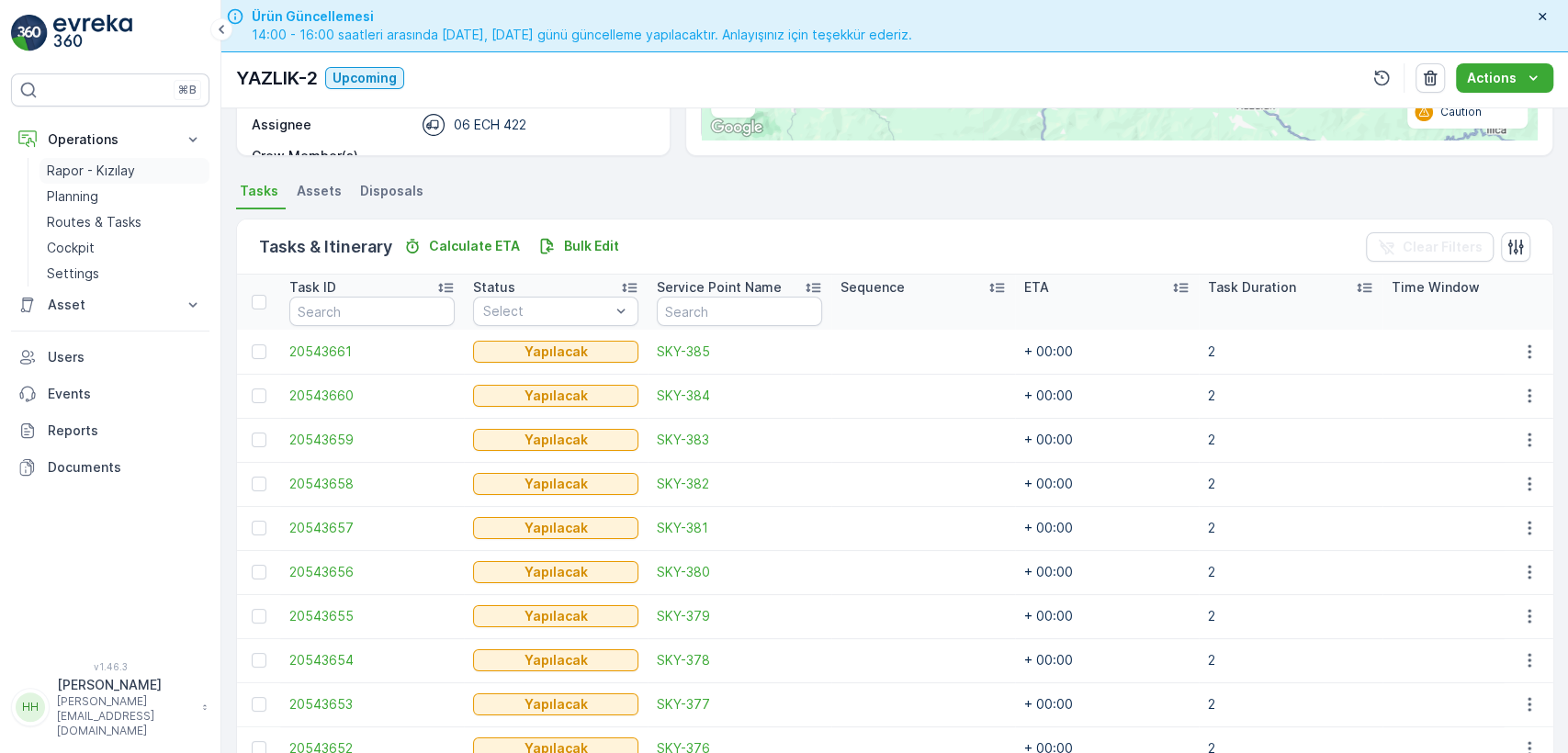 click on "Rapor - Kızılay" at bounding box center [91, 171] 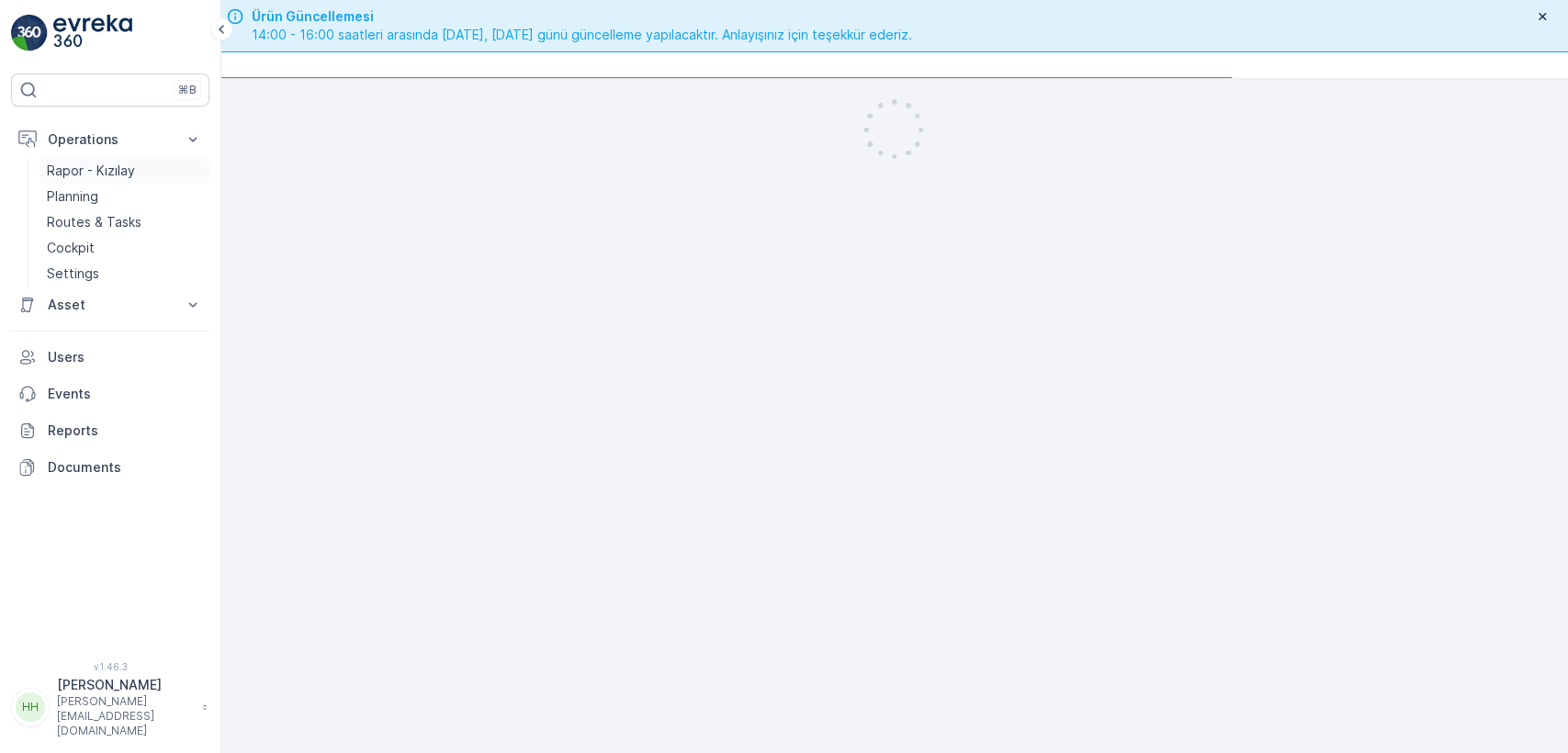 scroll, scrollTop: 0, scrollLeft: 0, axis: both 